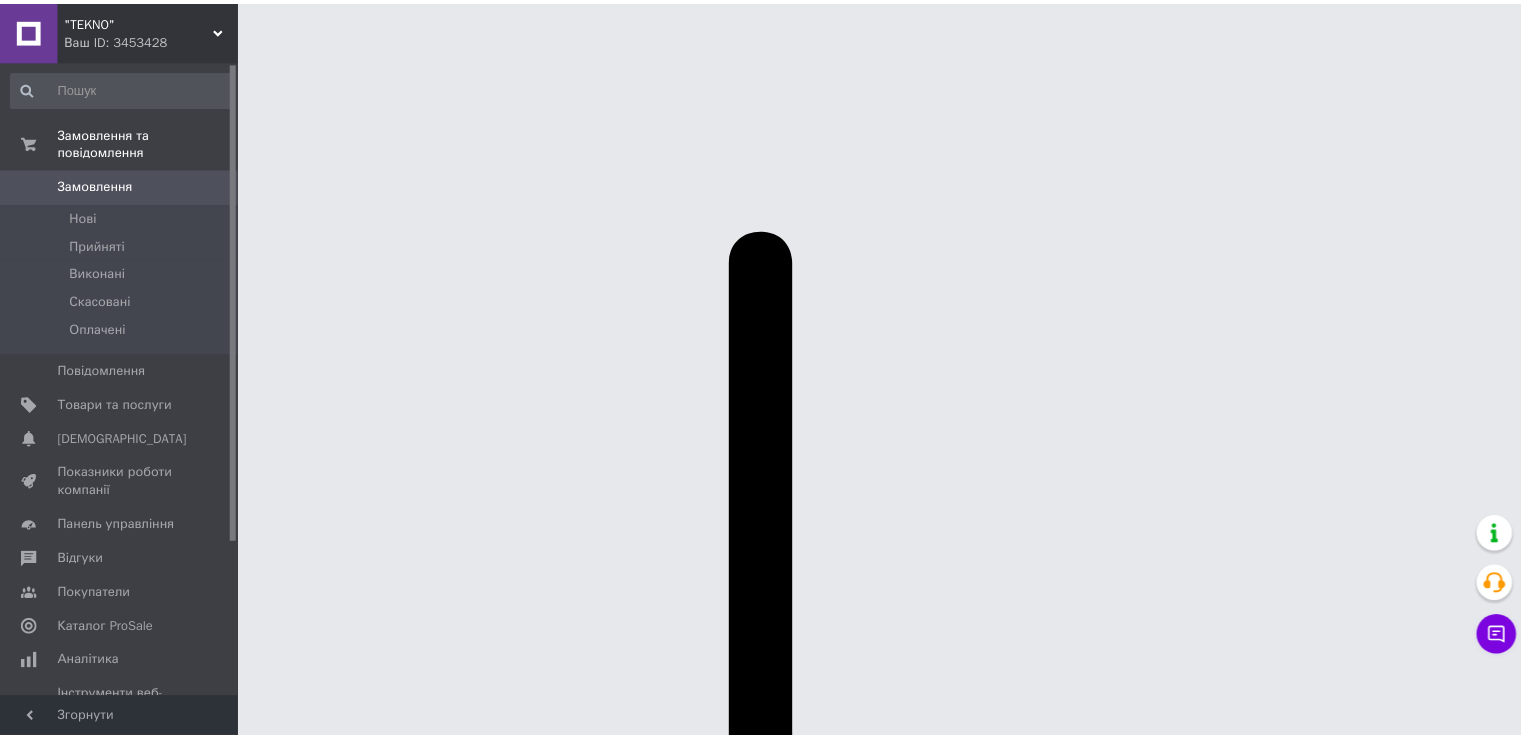 scroll, scrollTop: 0, scrollLeft: 0, axis: both 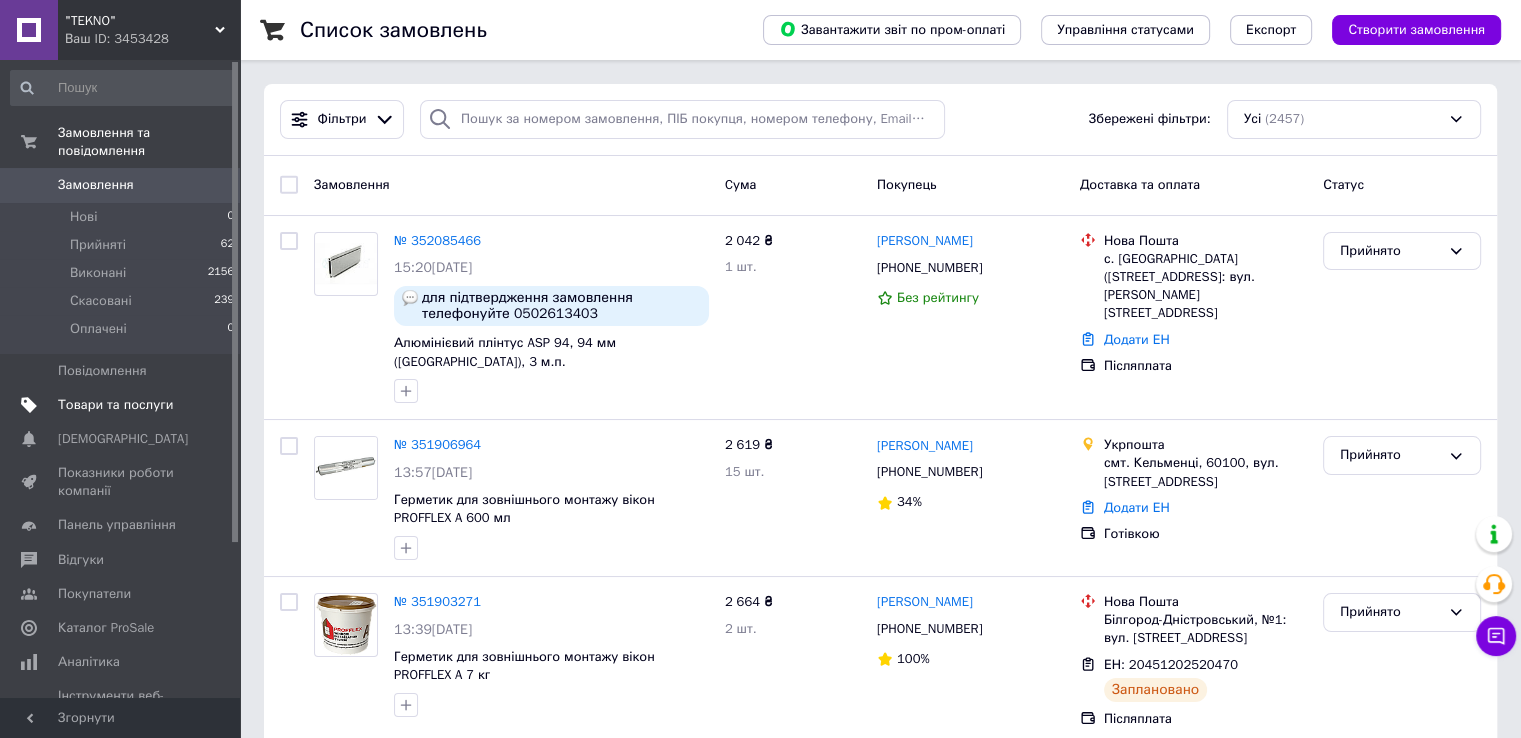 click on "Товари та послуги" at bounding box center (115, 405) 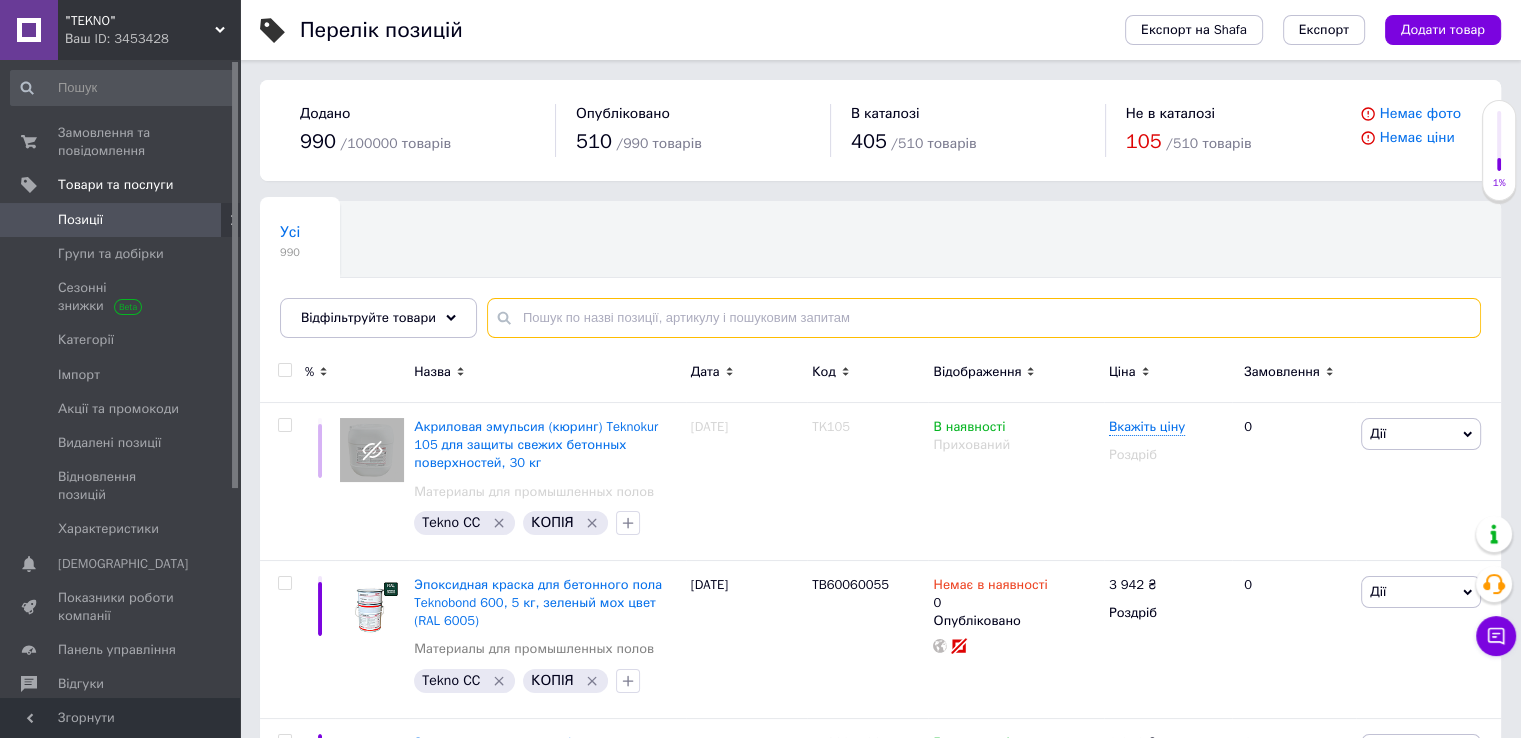 click at bounding box center (984, 318) 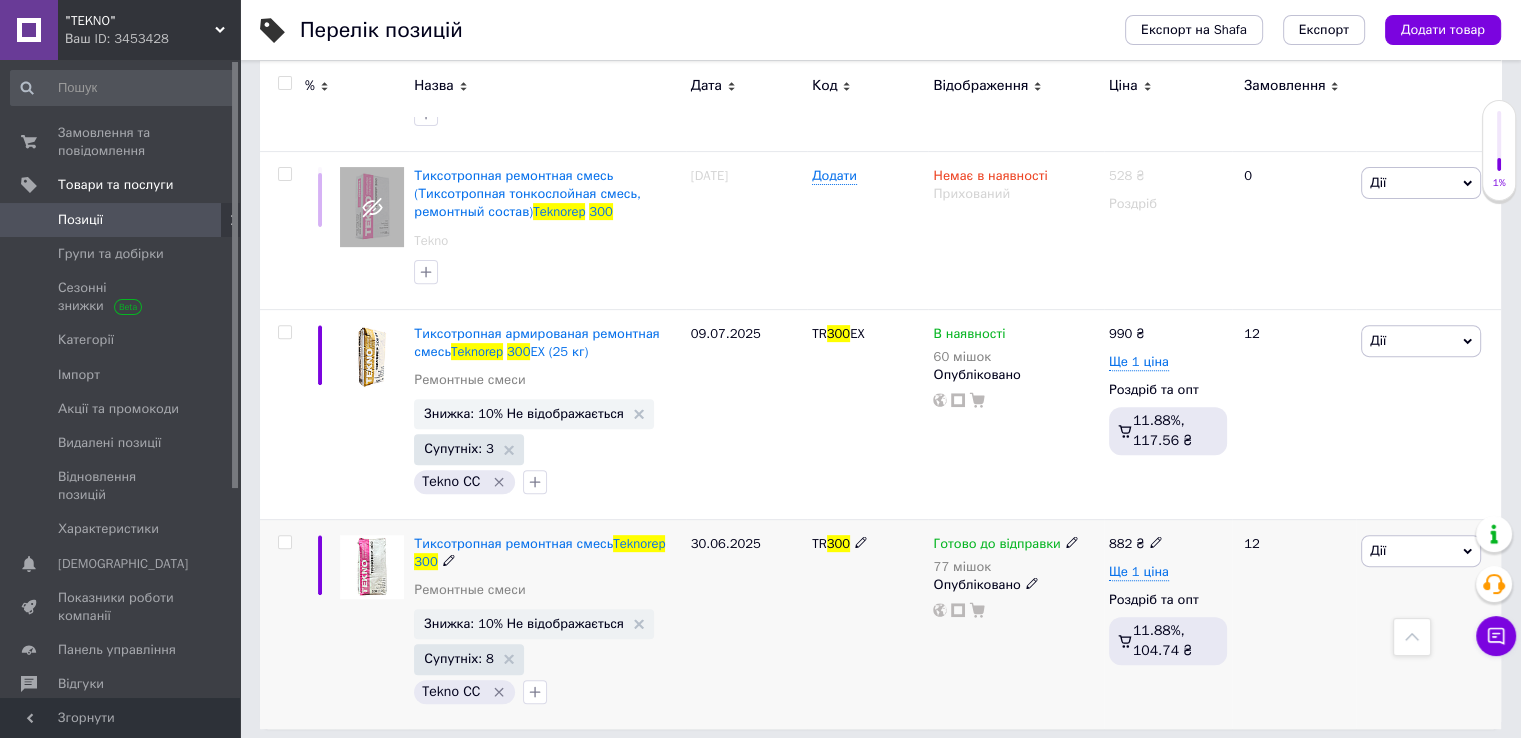 scroll, scrollTop: 697, scrollLeft: 0, axis: vertical 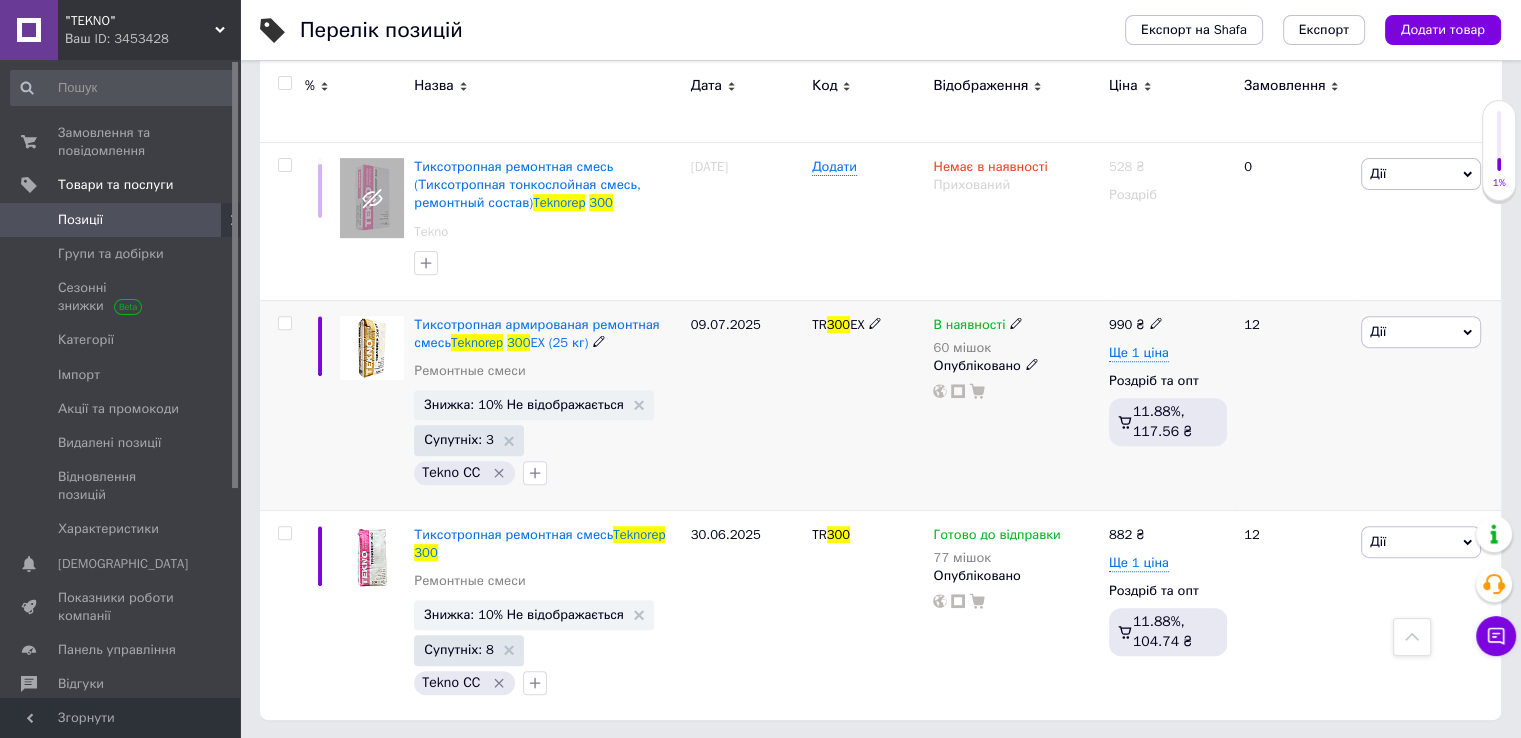 click 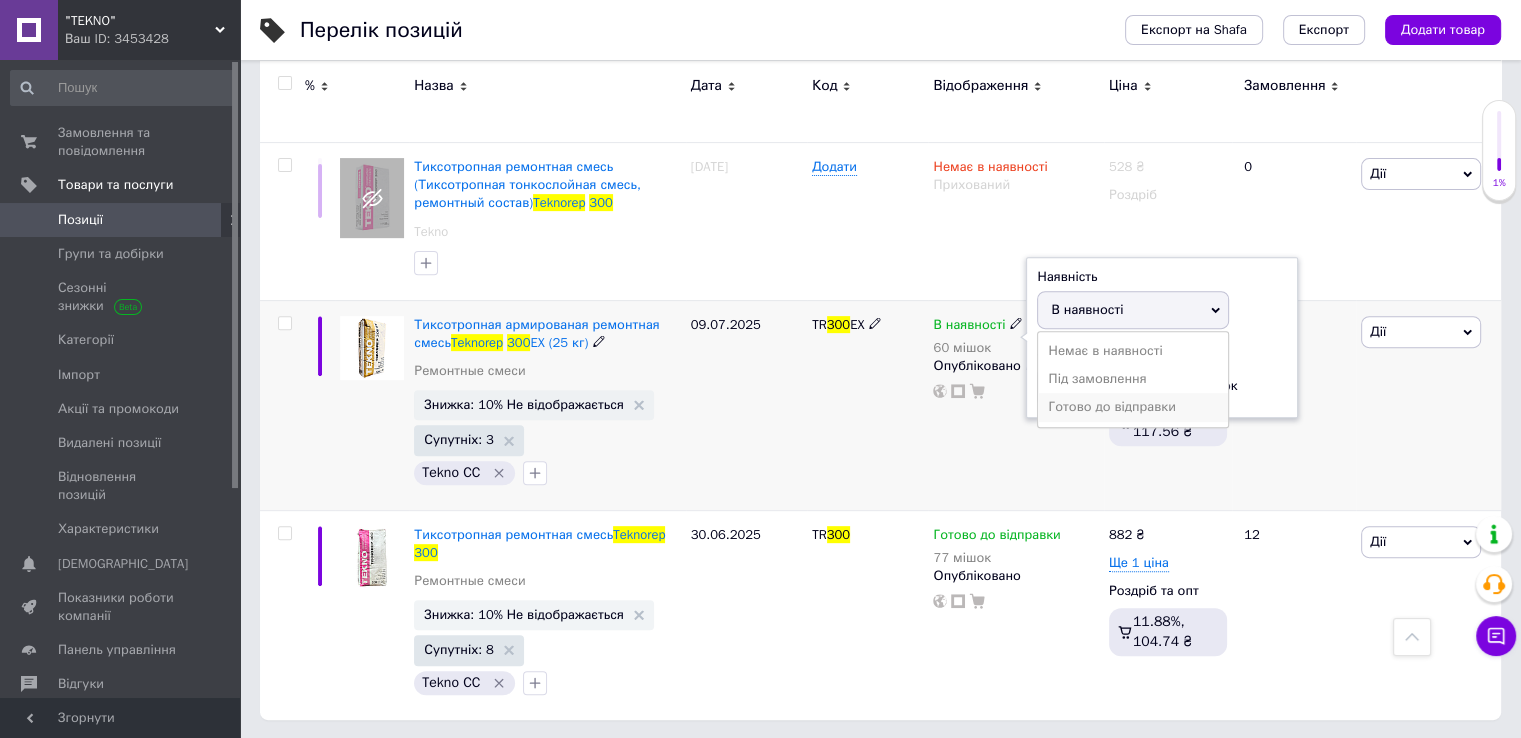 click on "Готово до відправки" at bounding box center [1133, 407] 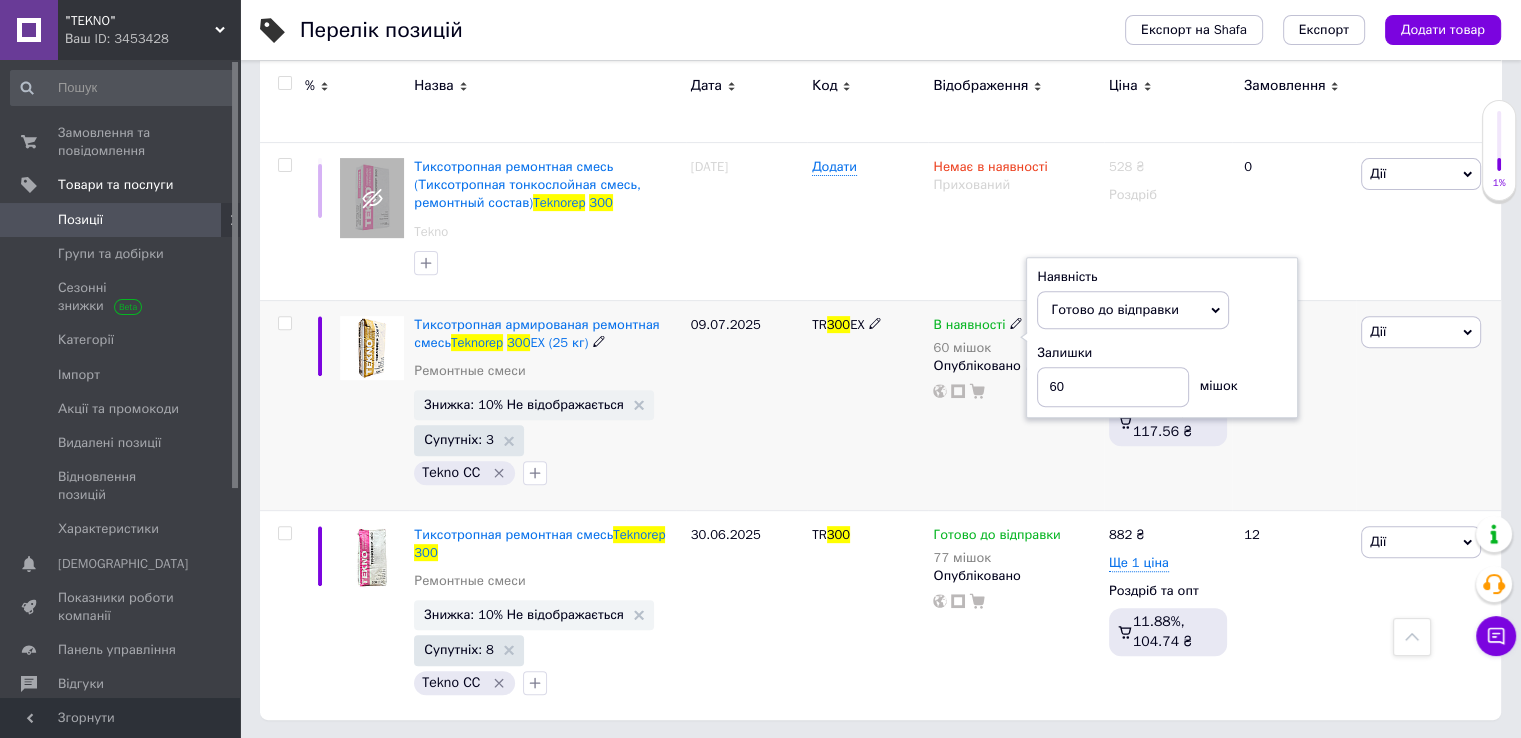 click on "12" at bounding box center [1294, 405] 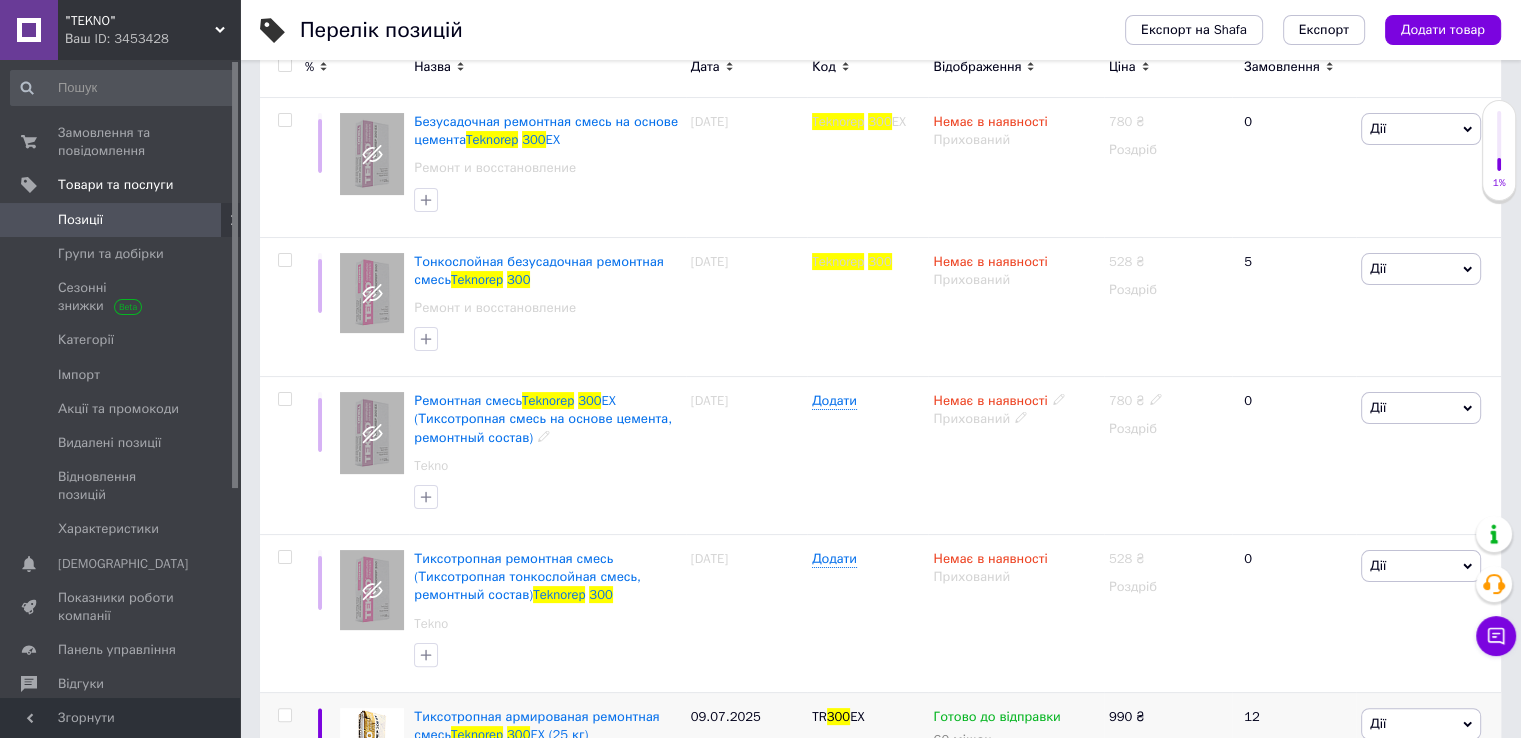 scroll, scrollTop: 697, scrollLeft: 0, axis: vertical 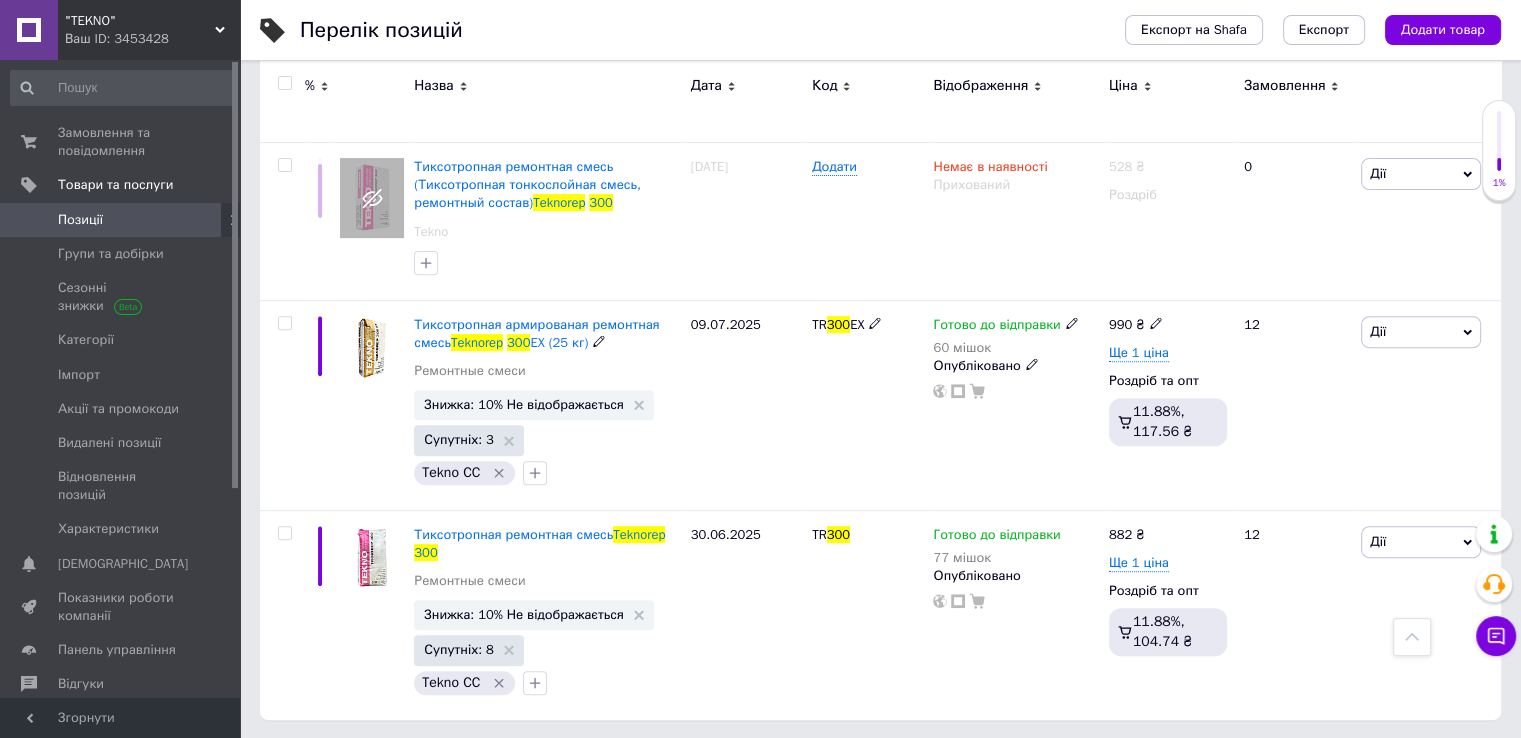 click 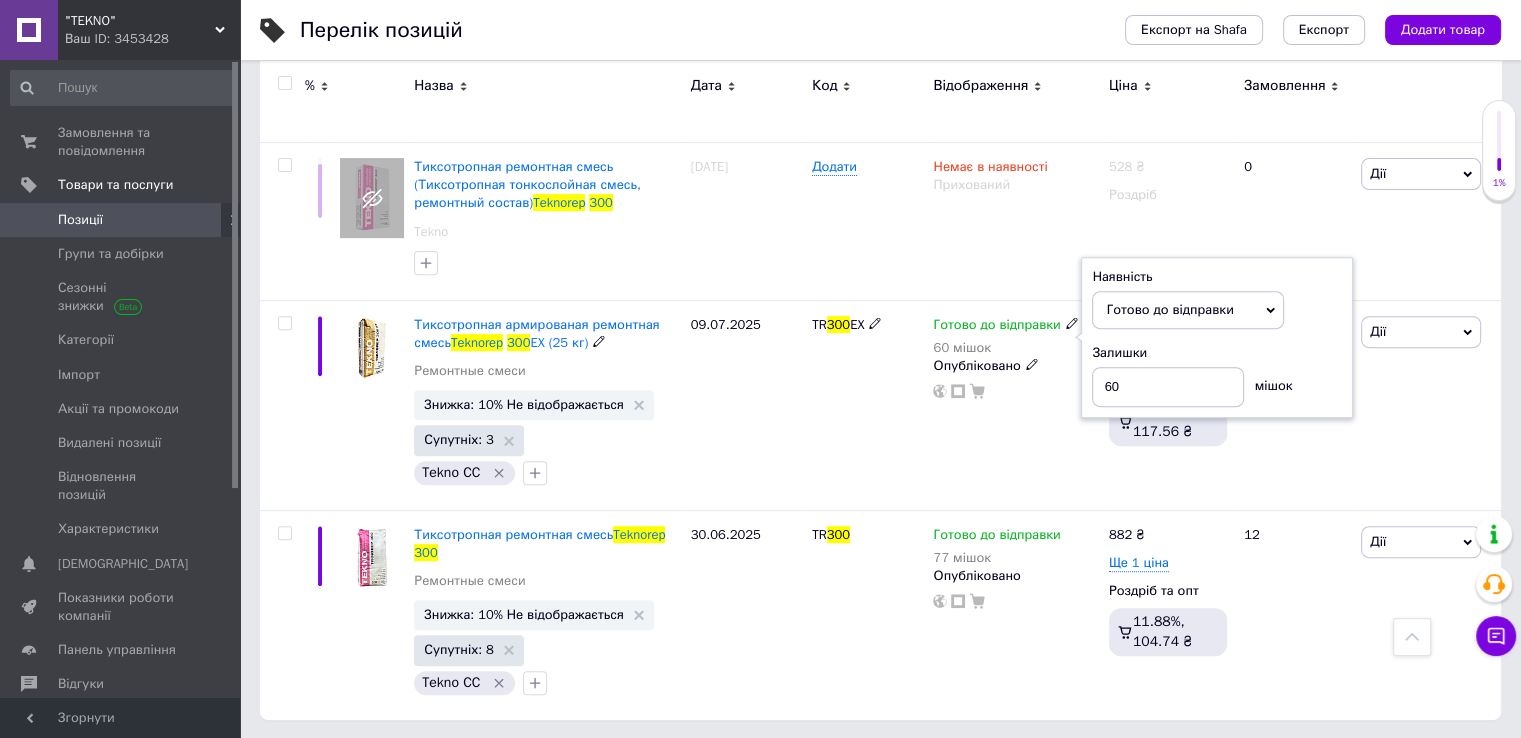 click on "09.07.2025" at bounding box center [746, 405] 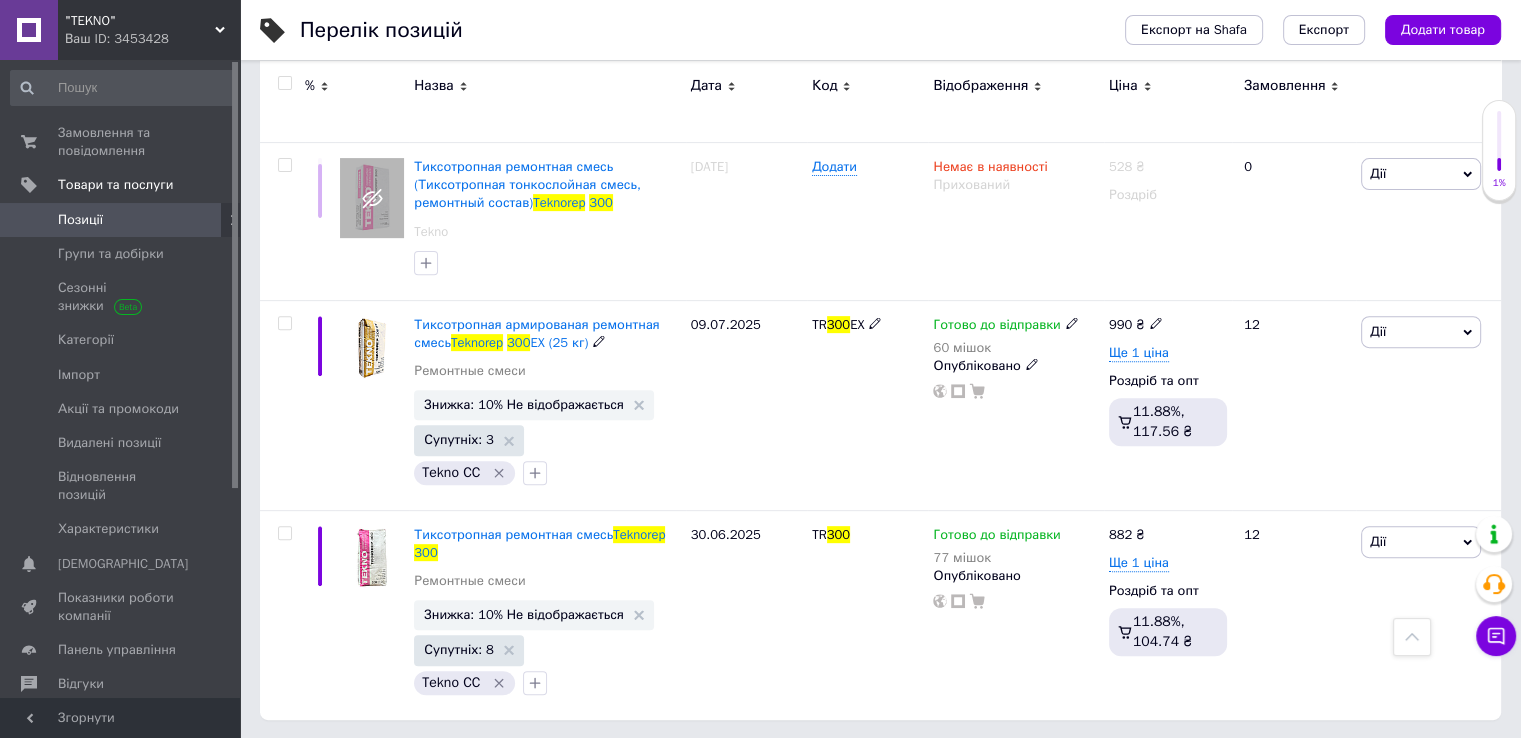 click on "09.07.2025" at bounding box center [746, 405] 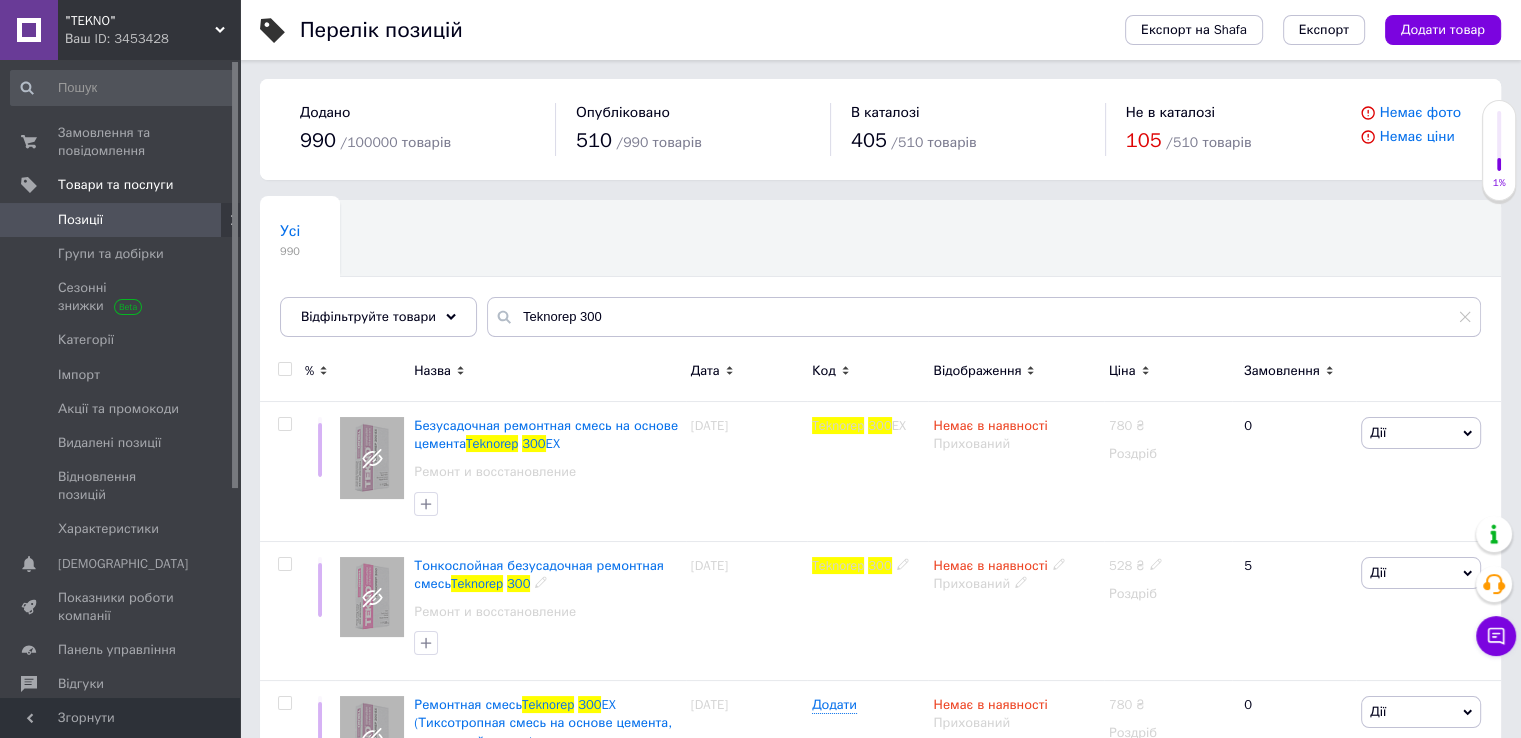 scroll, scrollTop: 0, scrollLeft: 0, axis: both 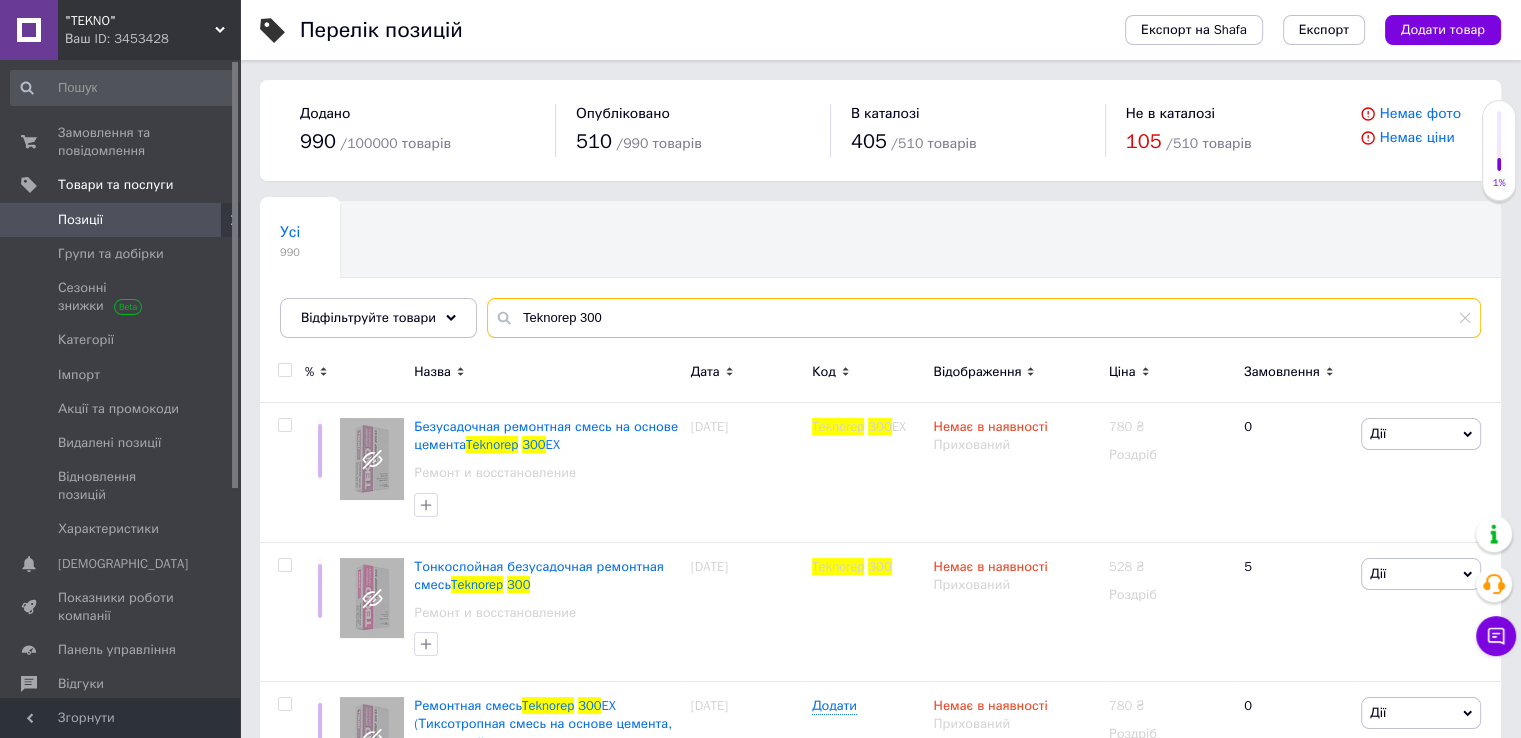 drag, startPoint x: 614, startPoint y: 325, endPoint x: 493, endPoint y: 325, distance: 121 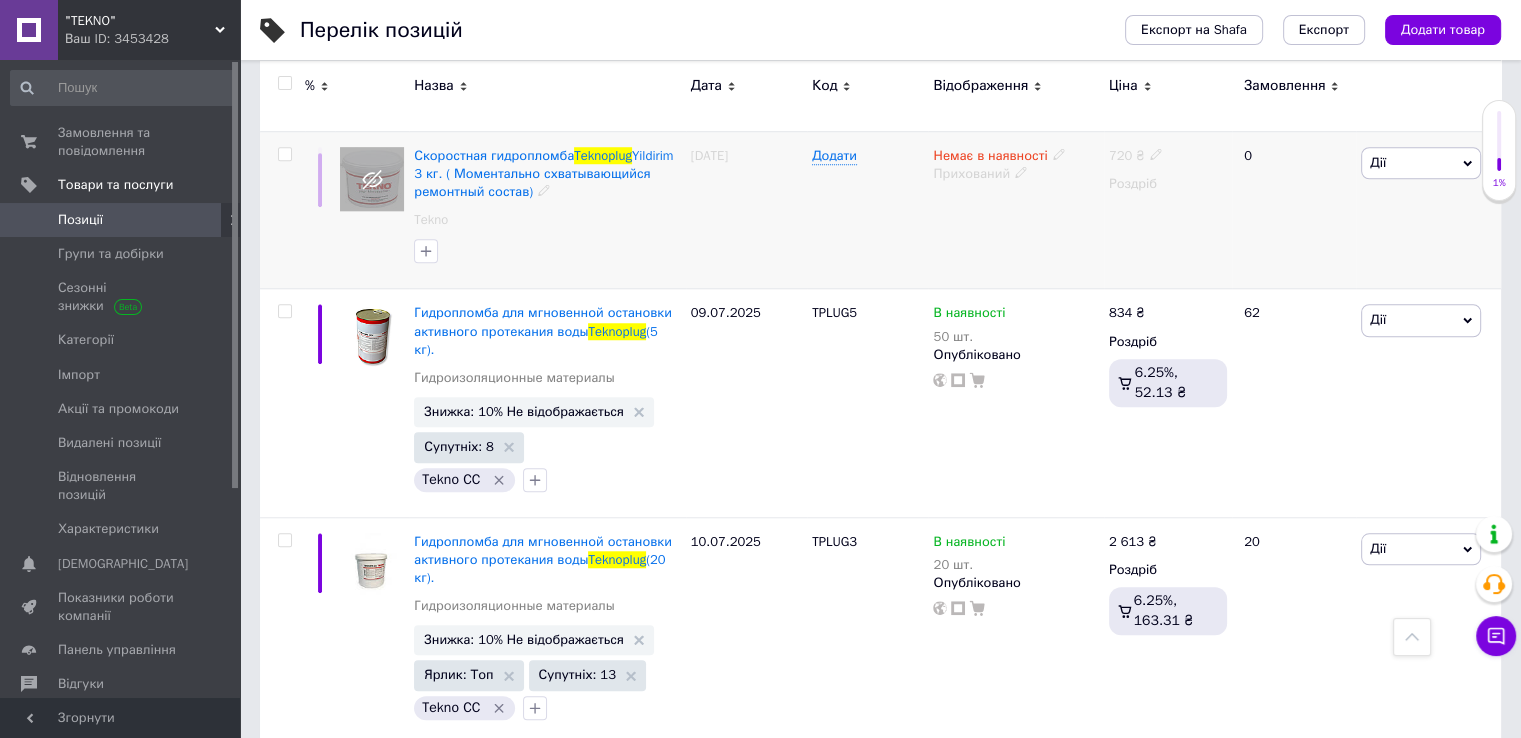 scroll, scrollTop: 1662, scrollLeft: 0, axis: vertical 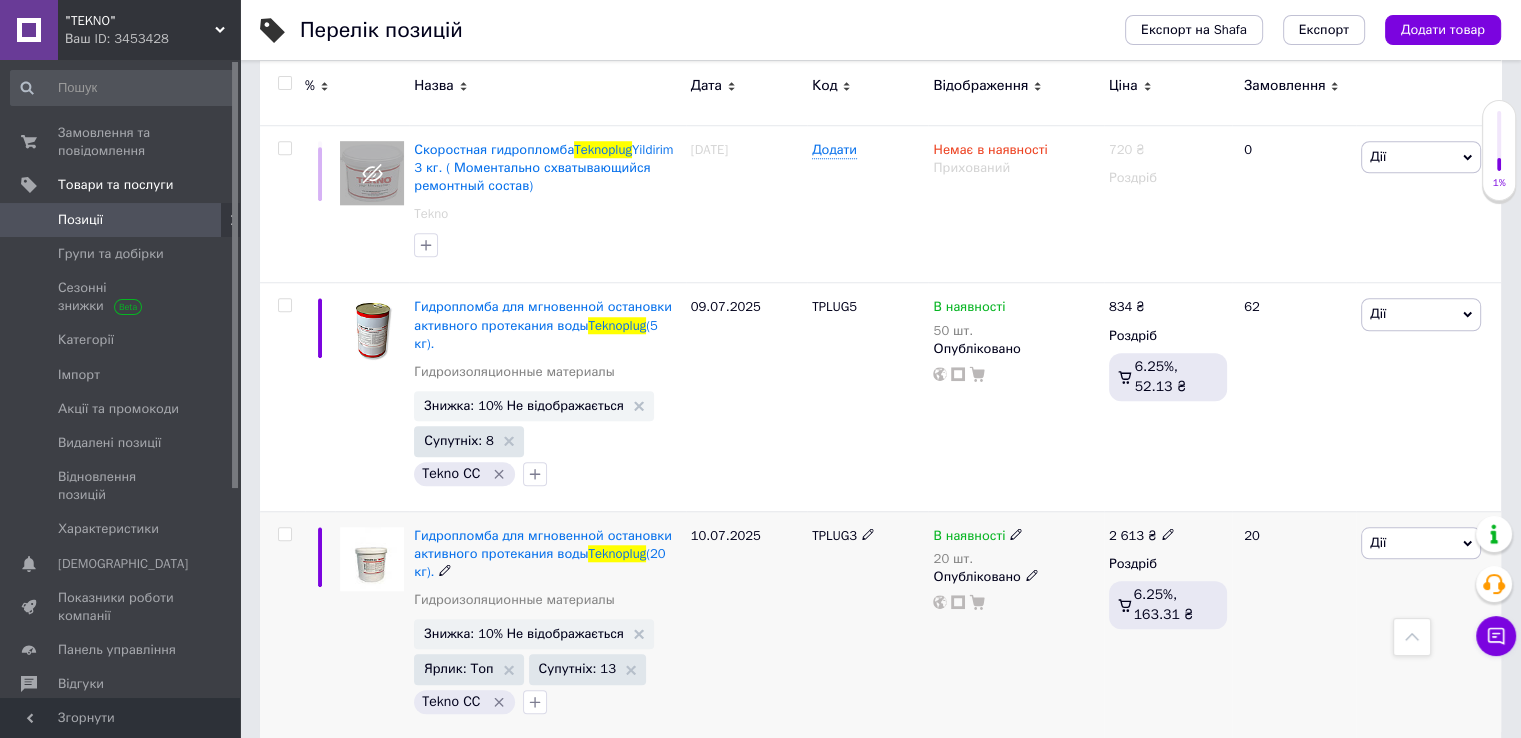 click 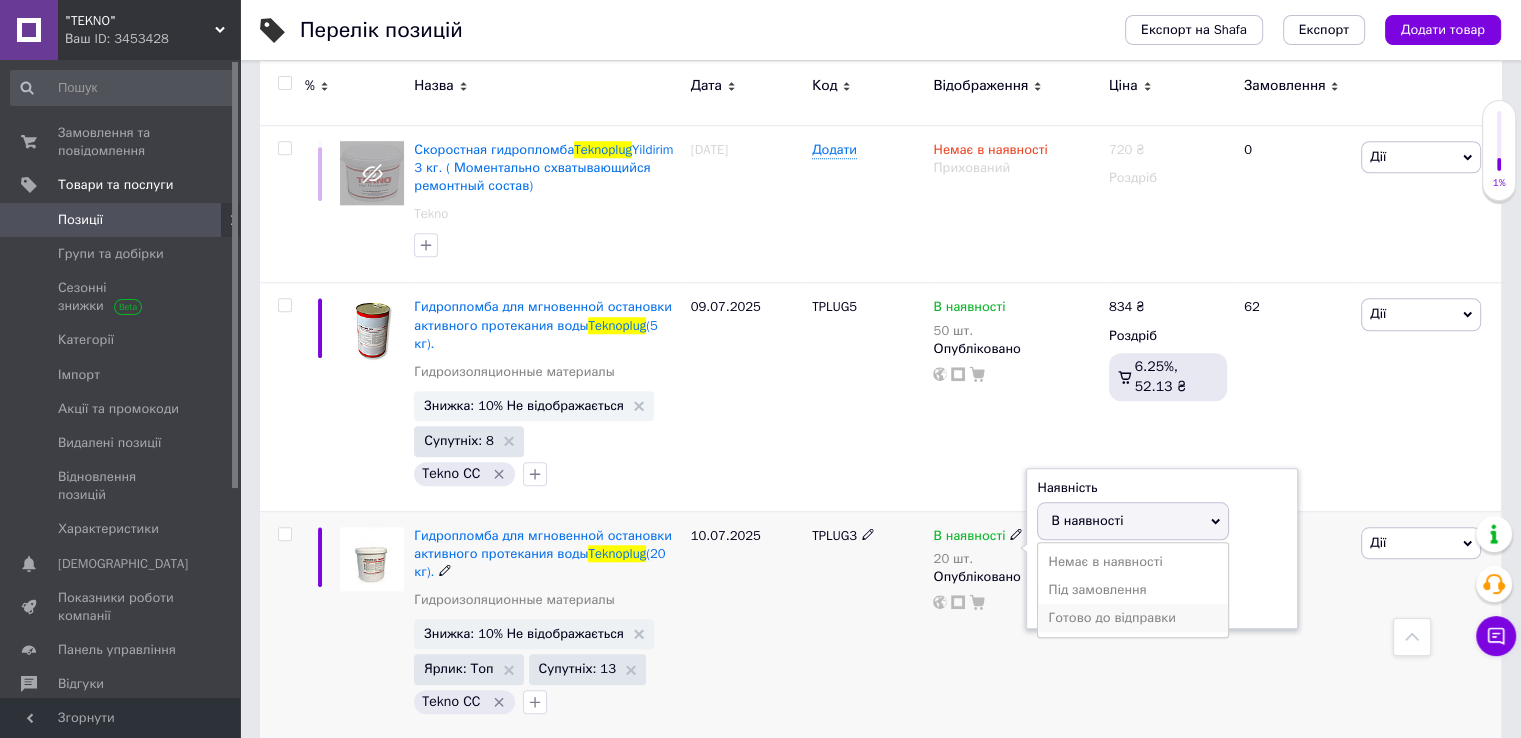 click on "Готово до відправки" at bounding box center (1133, 618) 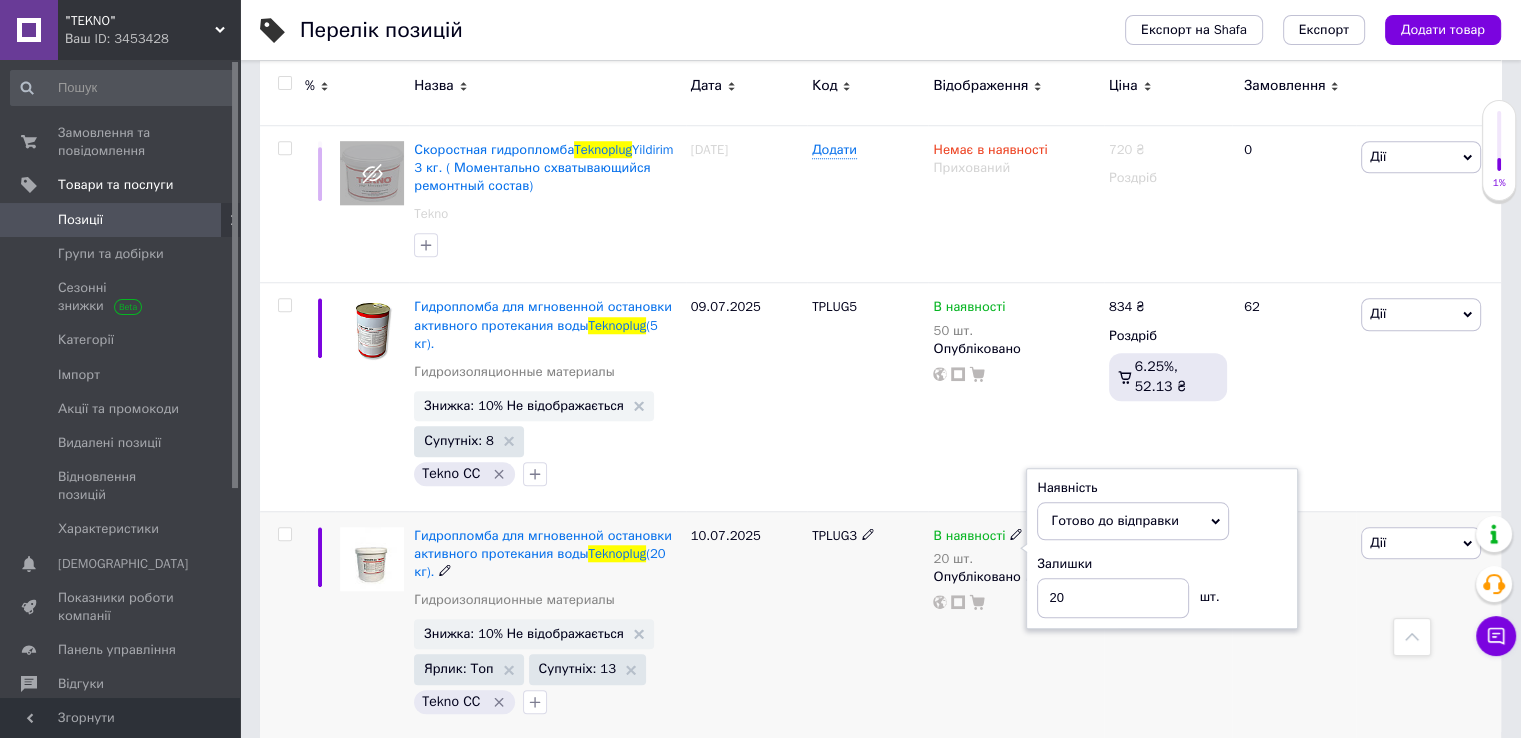 click on "В наявності 20 шт. Наявність [PERSON_NAME] до відправки В наявності Немає в наявності Під замовлення Залишки 20 шт. Опубліковано" at bounding box center (1015, 625) 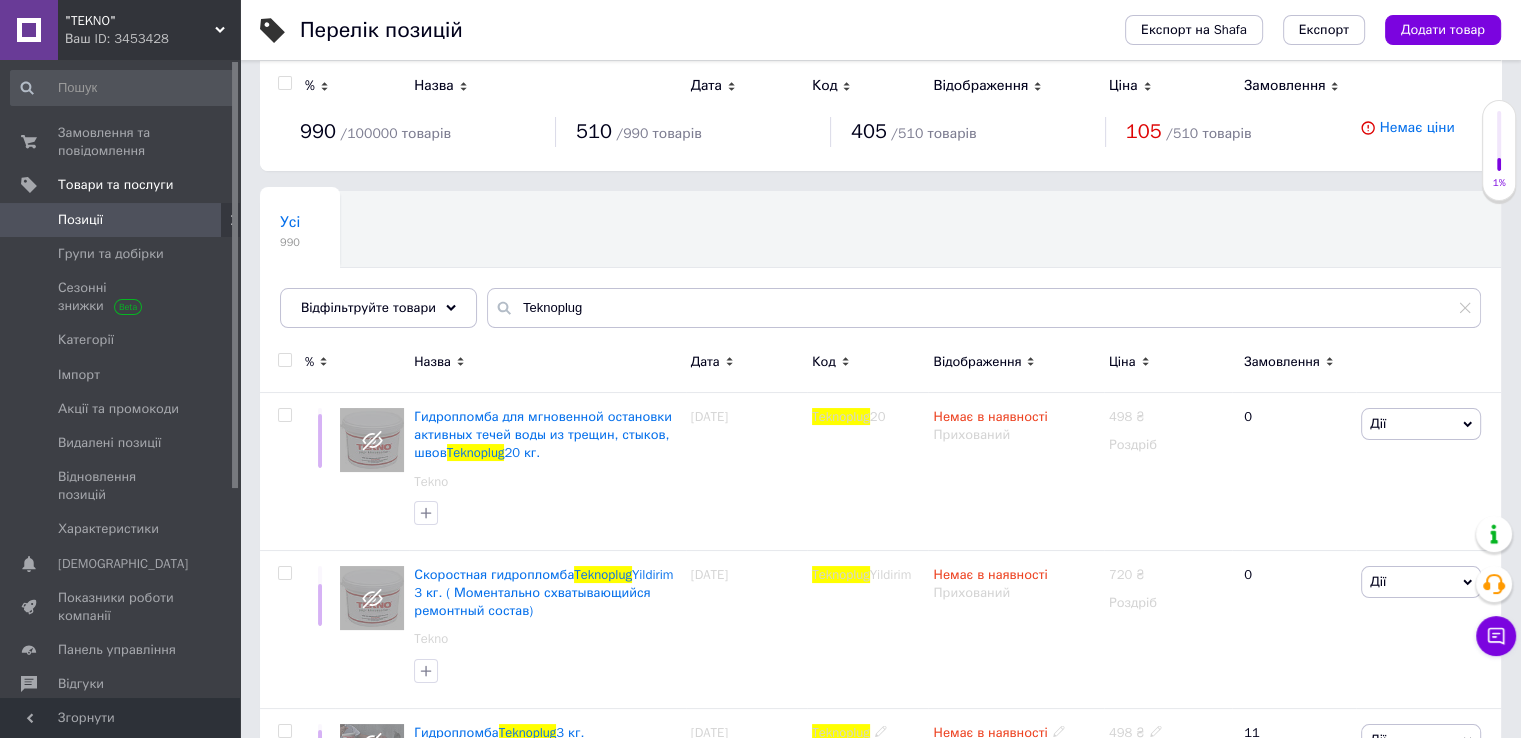 scroll, scrollTop: 0, scrollLeft: 0, axis: both 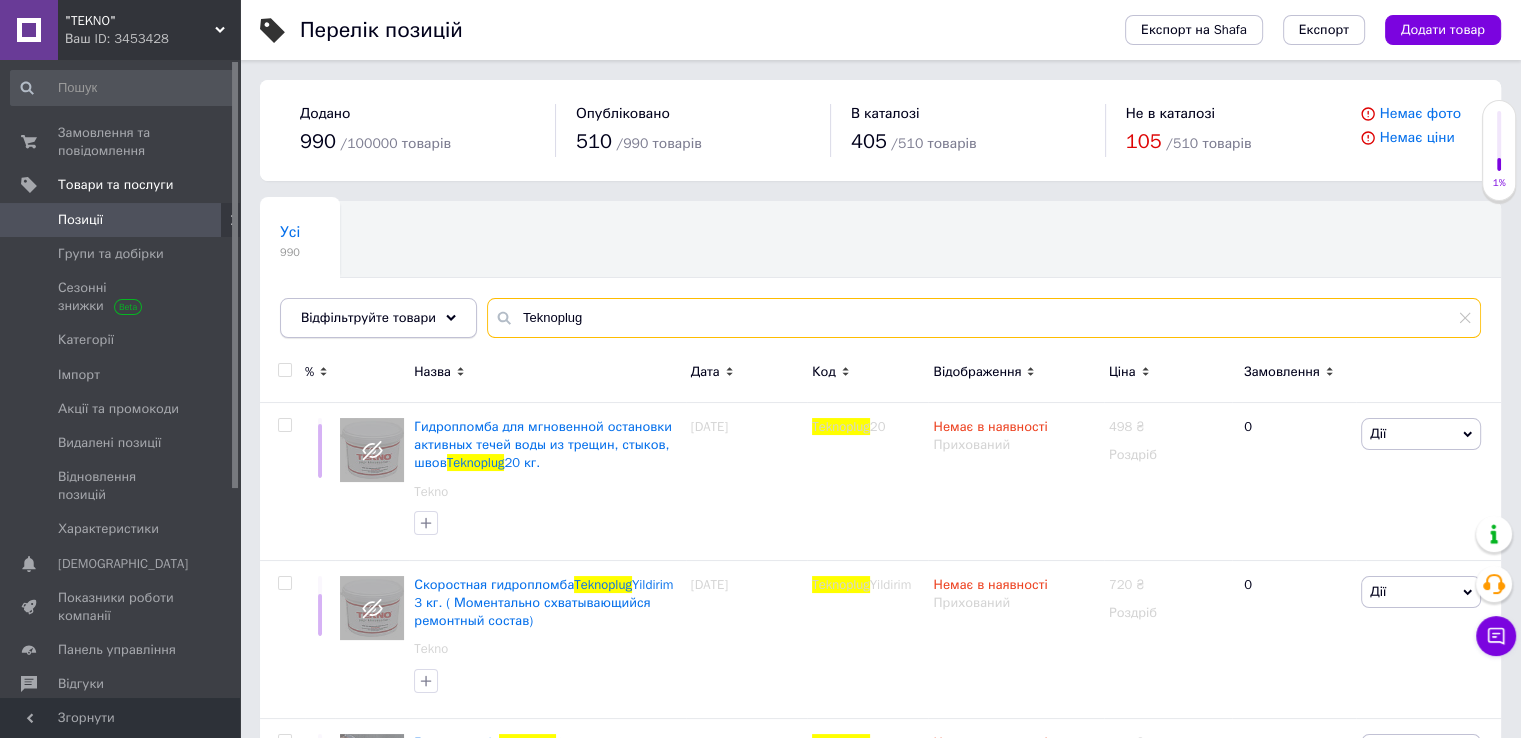 drag, startPoint x: 582, startPoint y: 321, endPoint x: 460, endPoint y: 321, distance: 122 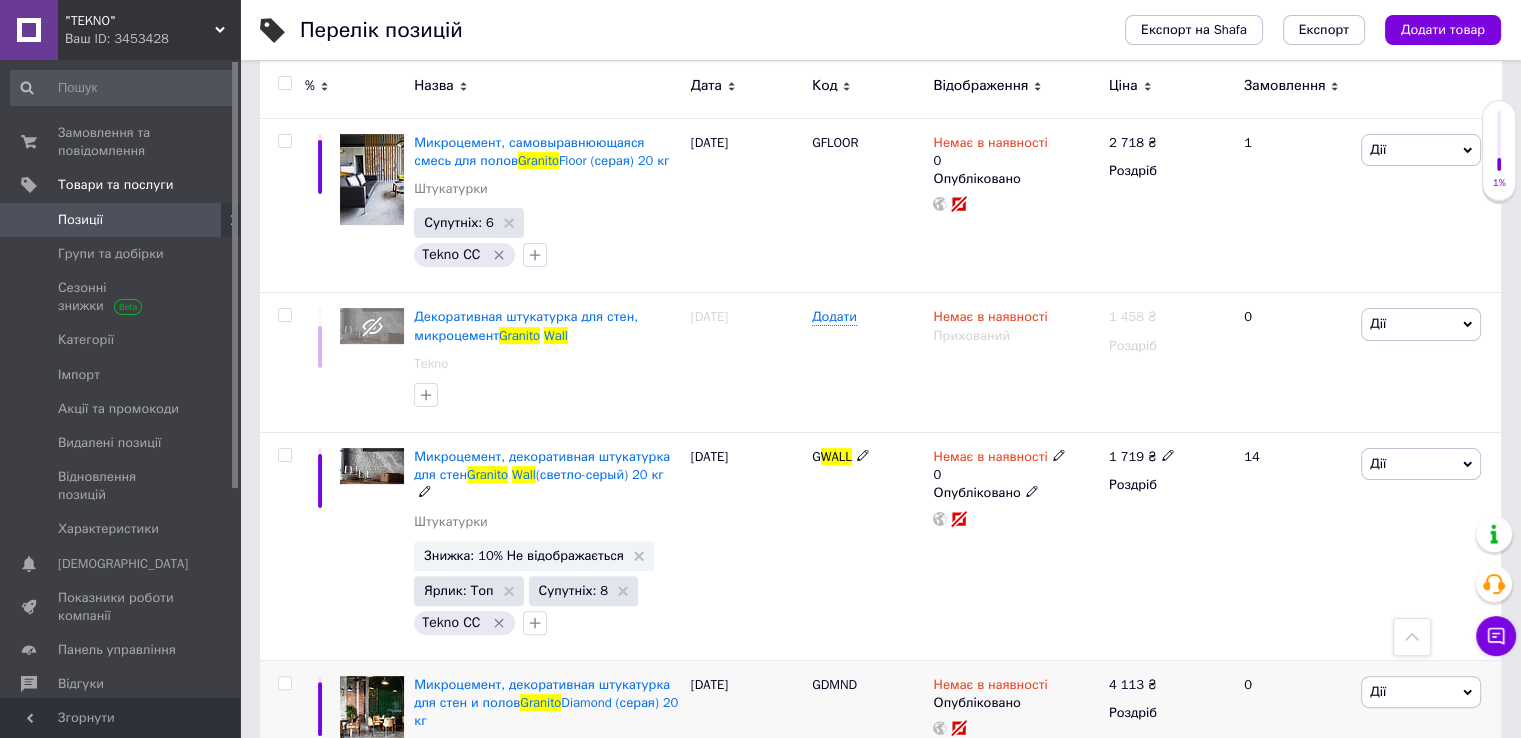 scroll, scrollTop: 368, scrollLeft: 0, axis: vertical 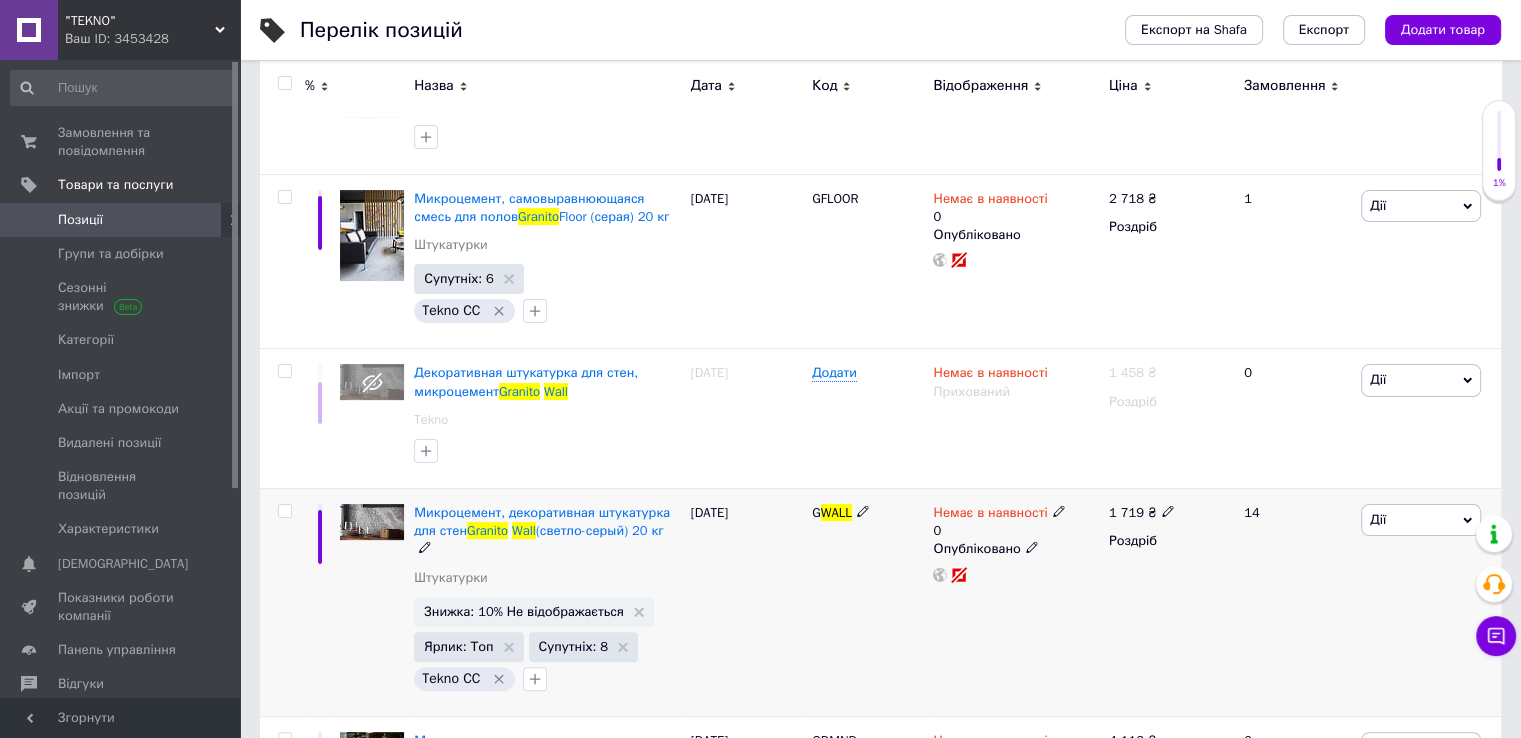 type on "Granito Wall" 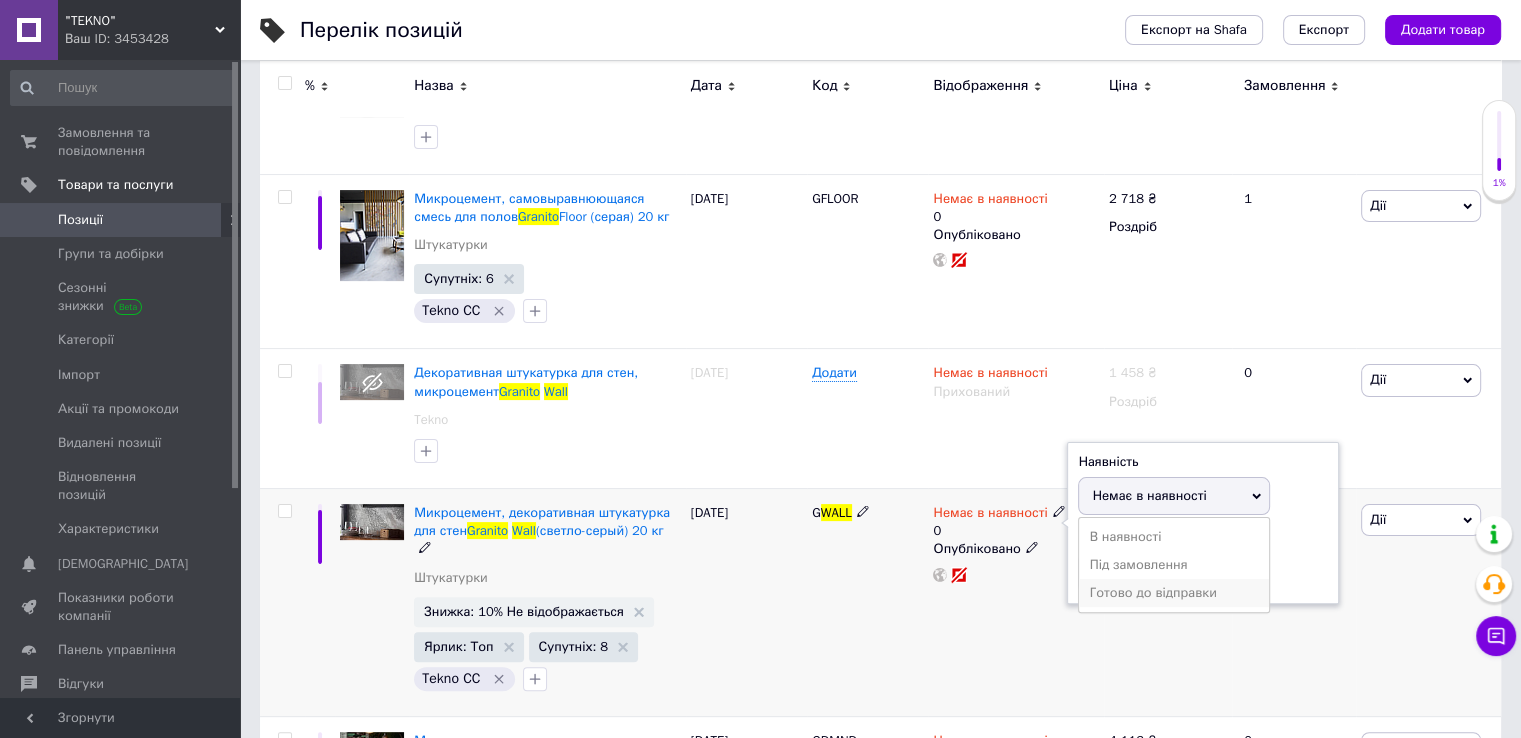 click on "Готово до відправки" at bounding box center [1174, 593] 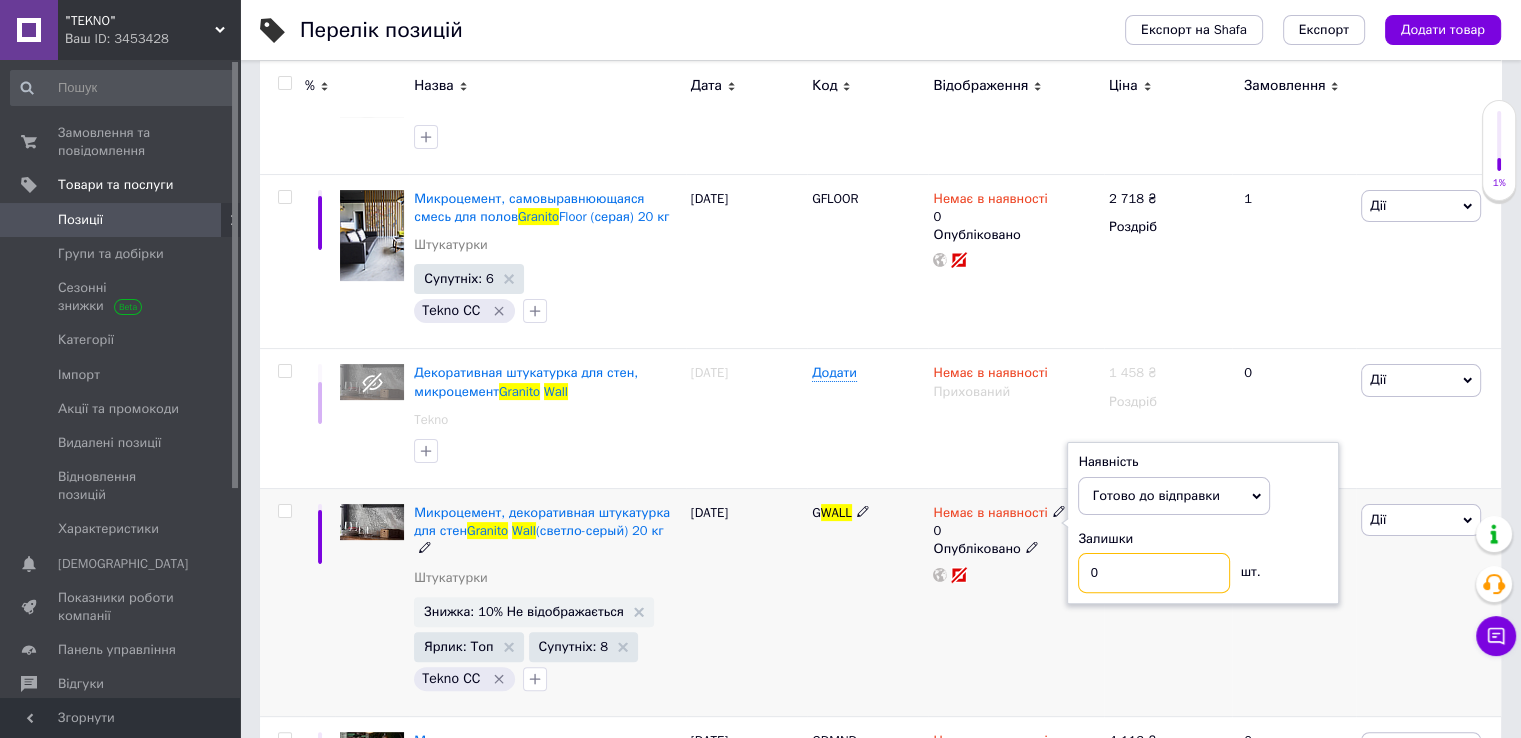 drag, startPoint x: 1121, startPoint y: 575, endPoint x: 1062, endPoint y: 575, distance: 59 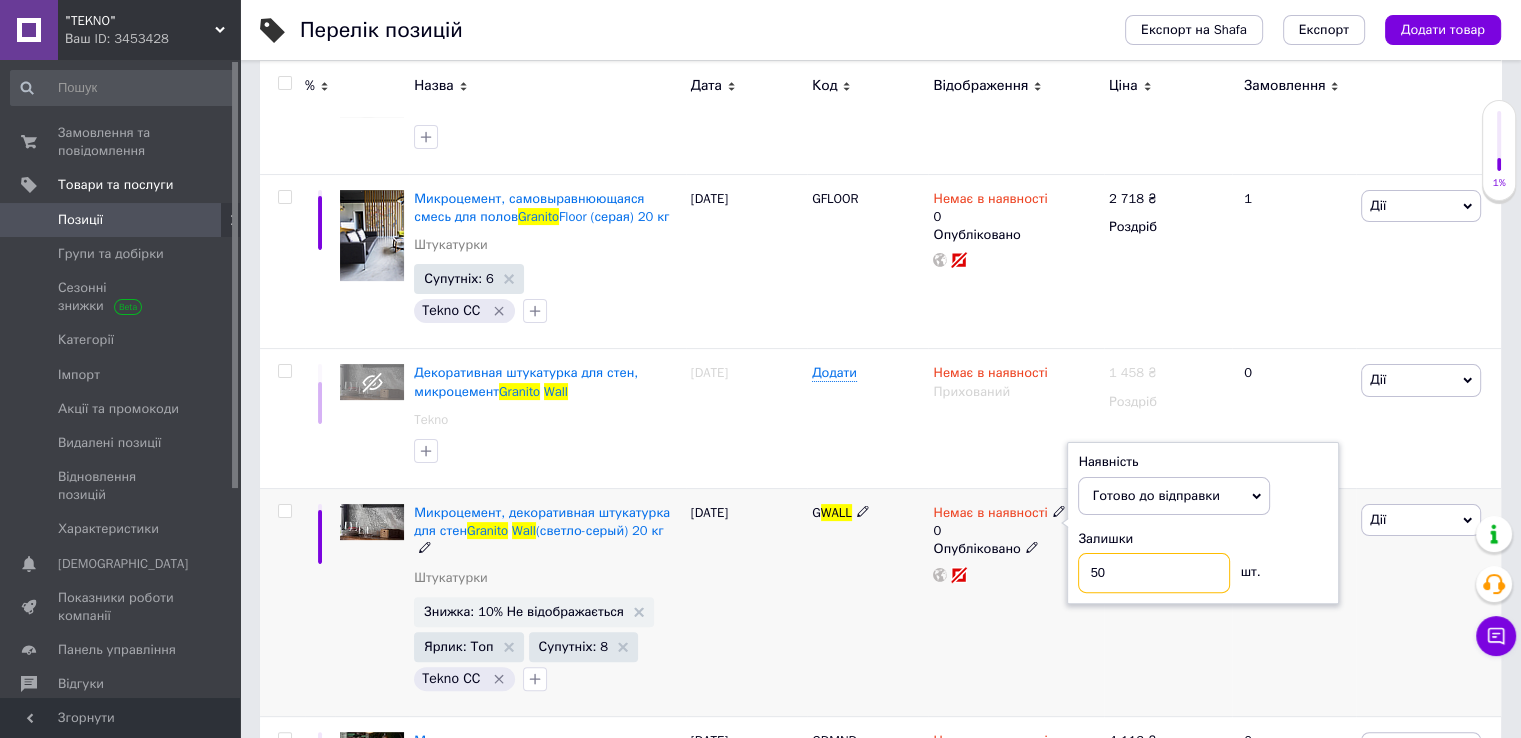 type on "50" 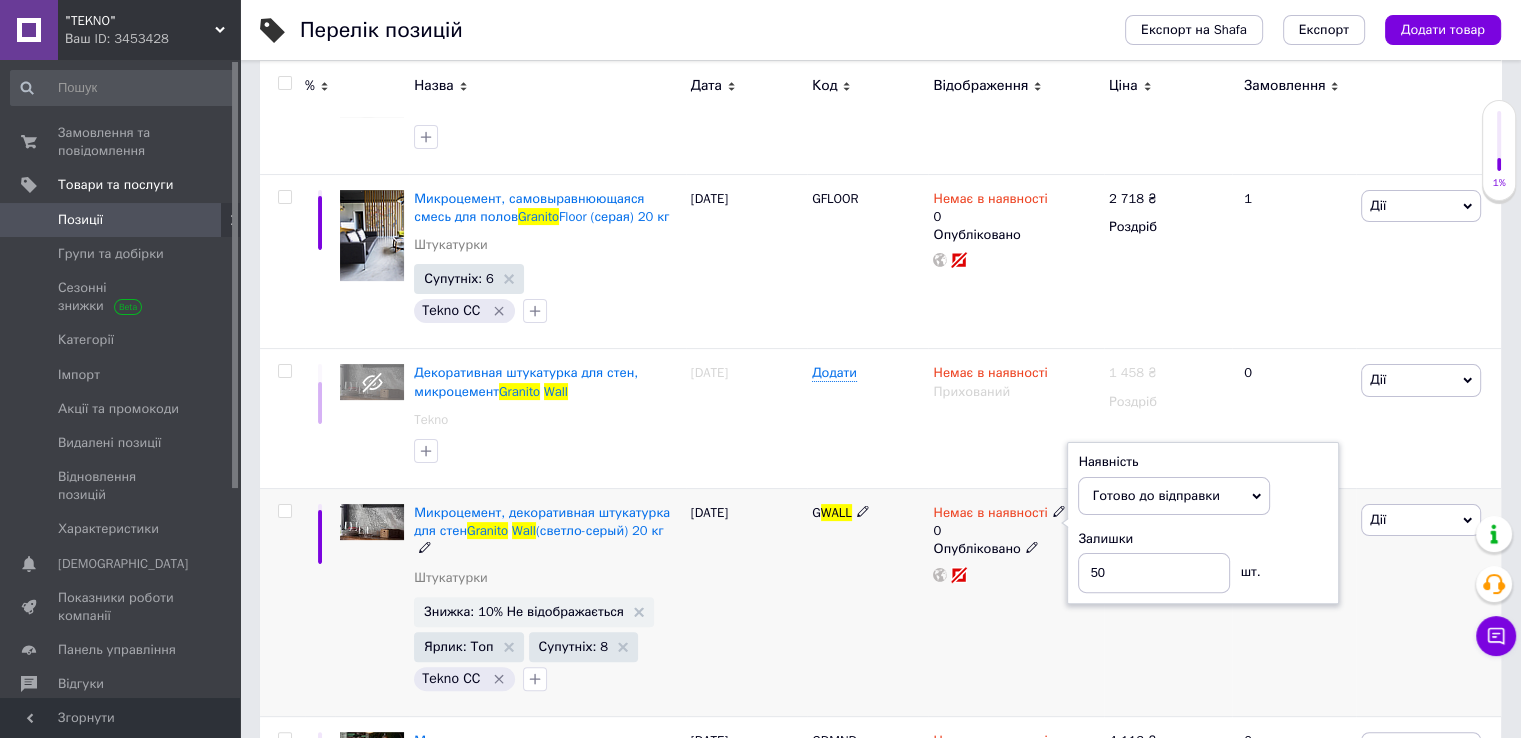 click on "Немає в наявності 0 Наявність [PERSON_NAME] до відправки В наявності Немає в наявності Під замовлення Залишки 50 шт. Опубліковано" at bounding box center [1015, 602] 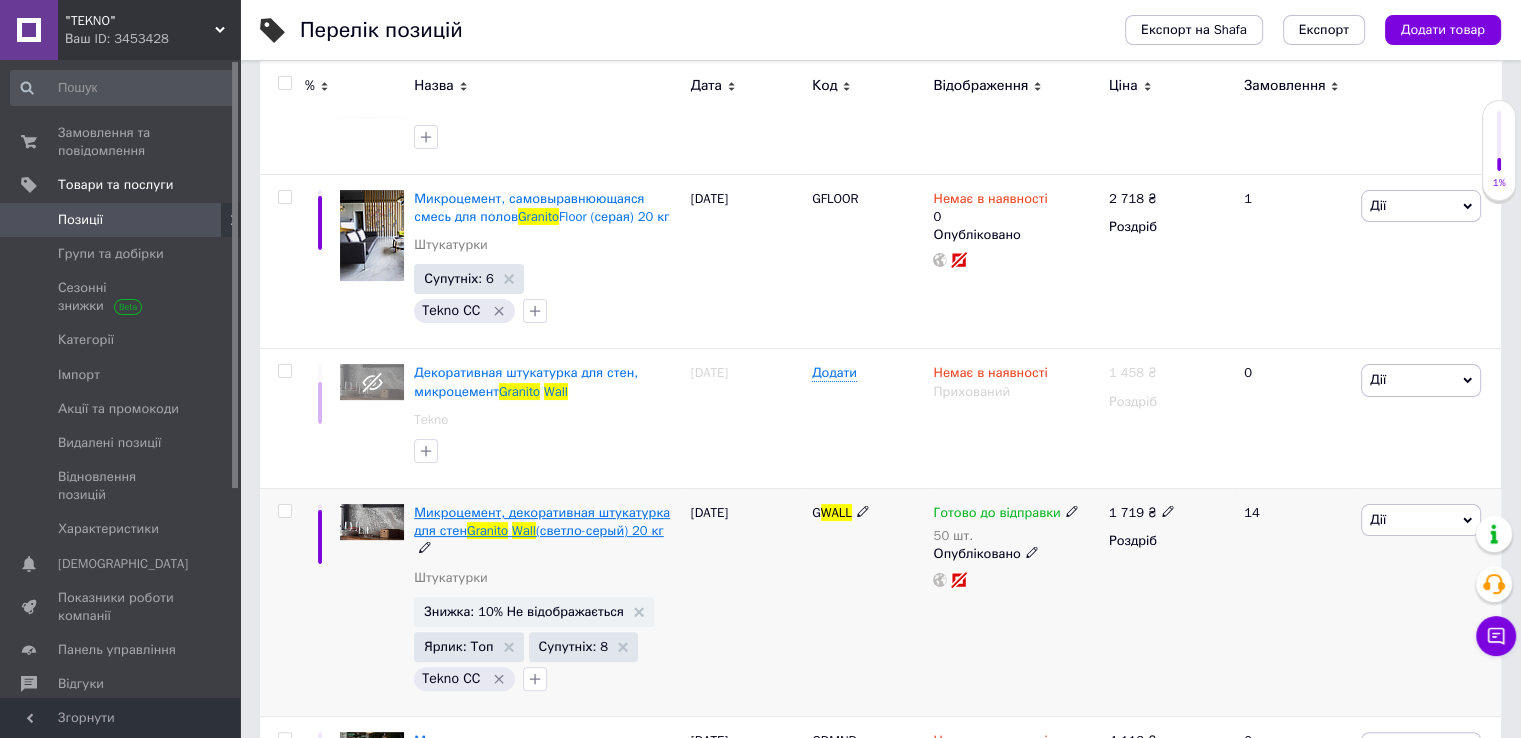 click on "Wall" at bounding box center (524, 530) 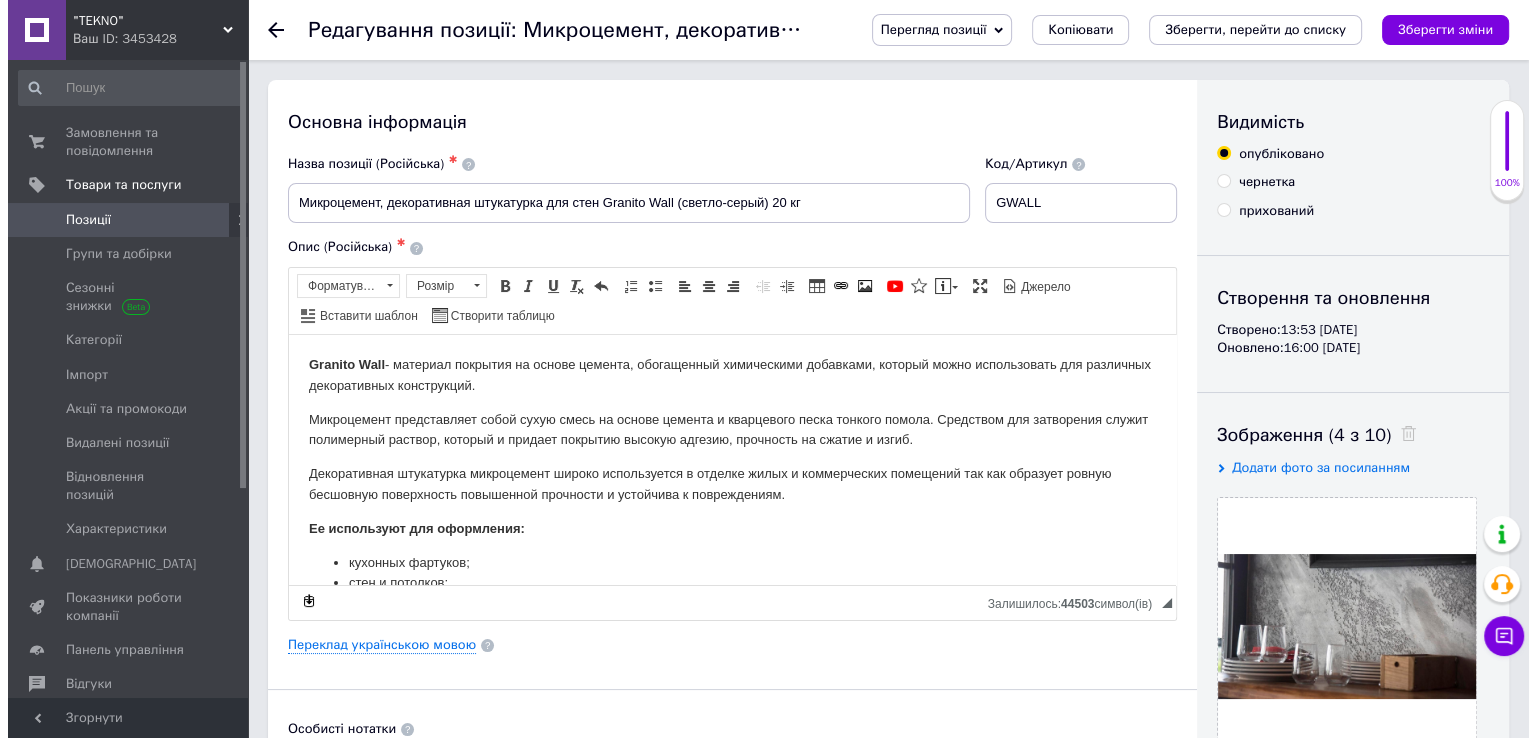 scroll, scrollTop: 0, scrollLeft: 0, axis: both 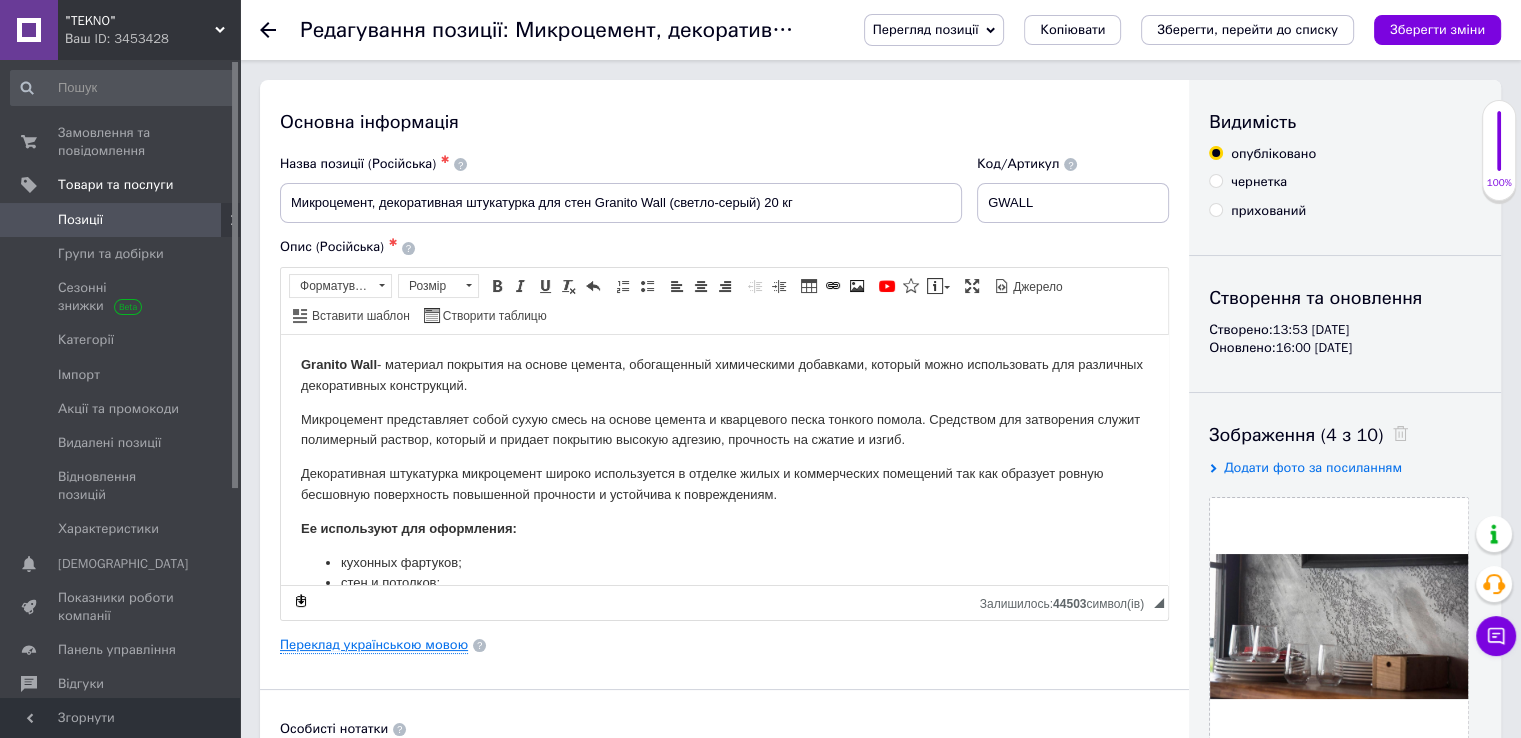 click on "Переклад українською мовою" at bounding box center [374, 645] 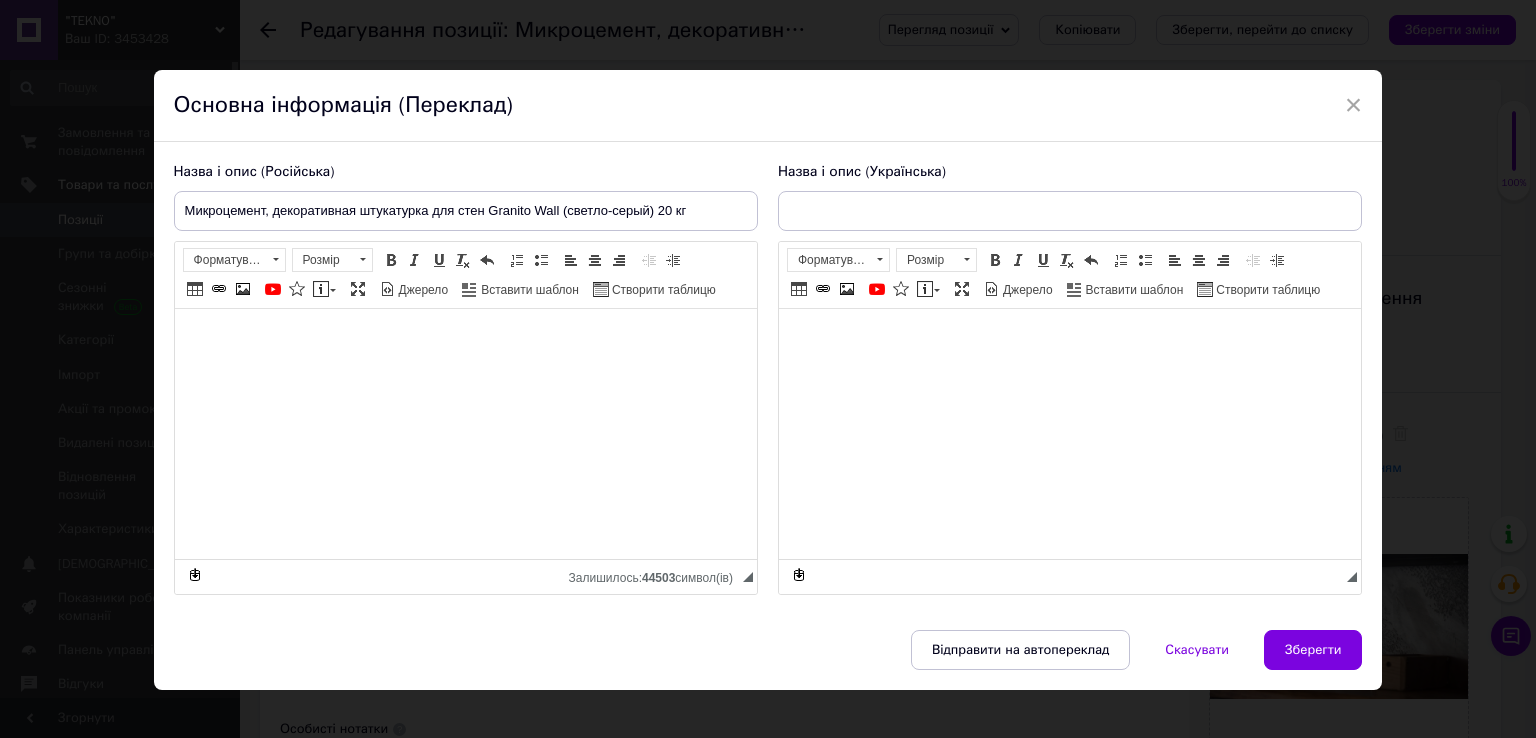 type on "Мікроцемент, декоративна штукатурка для стін Granito Wall (світло-сірий) 20 кг" 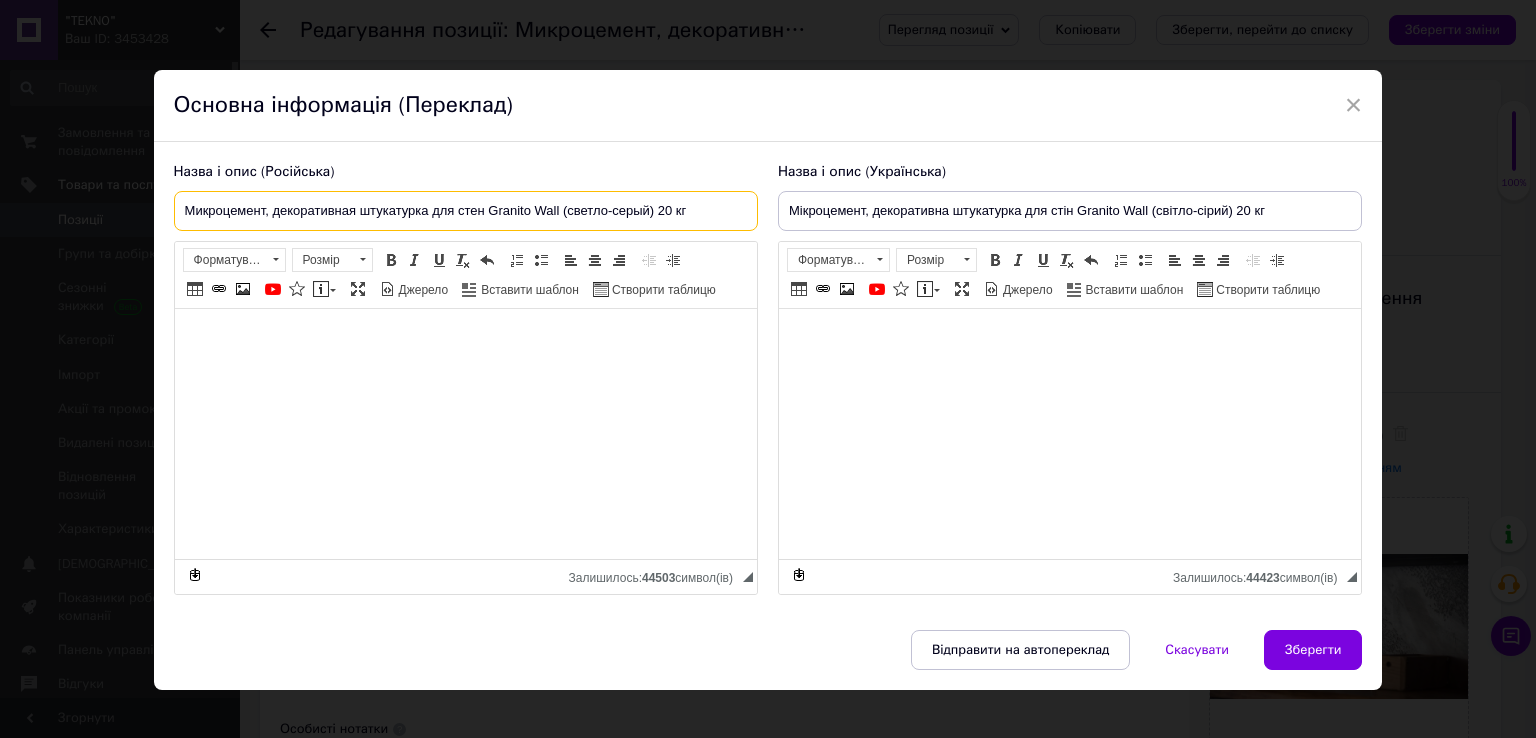 drag, startPoint x: 650, startPoint y: 211, endPoint x: 568, endPoint y: 206, distance: 82.1523 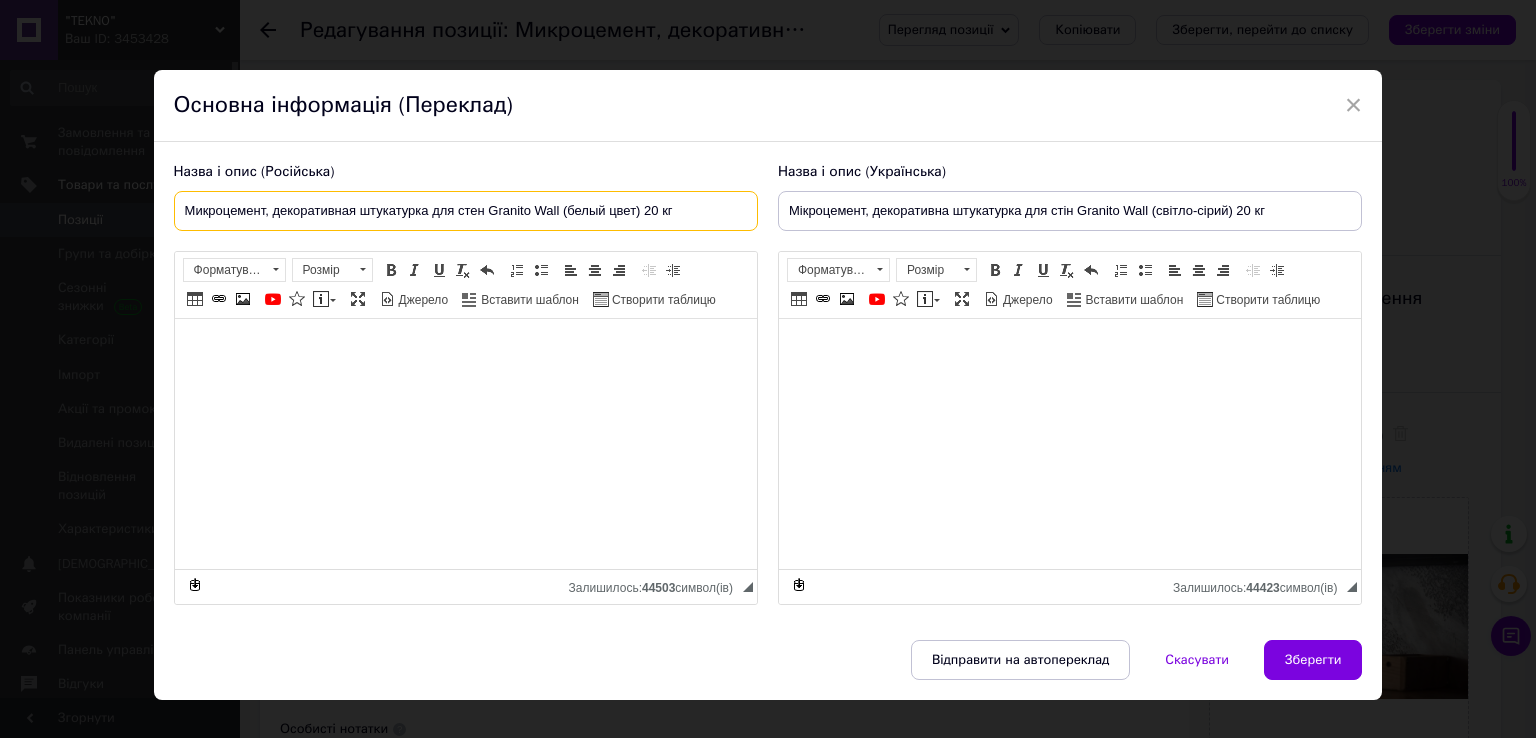 type on "Микроцемент, декоративная штукатурка для стен Granito Wall (белый цвет) 20 кг" 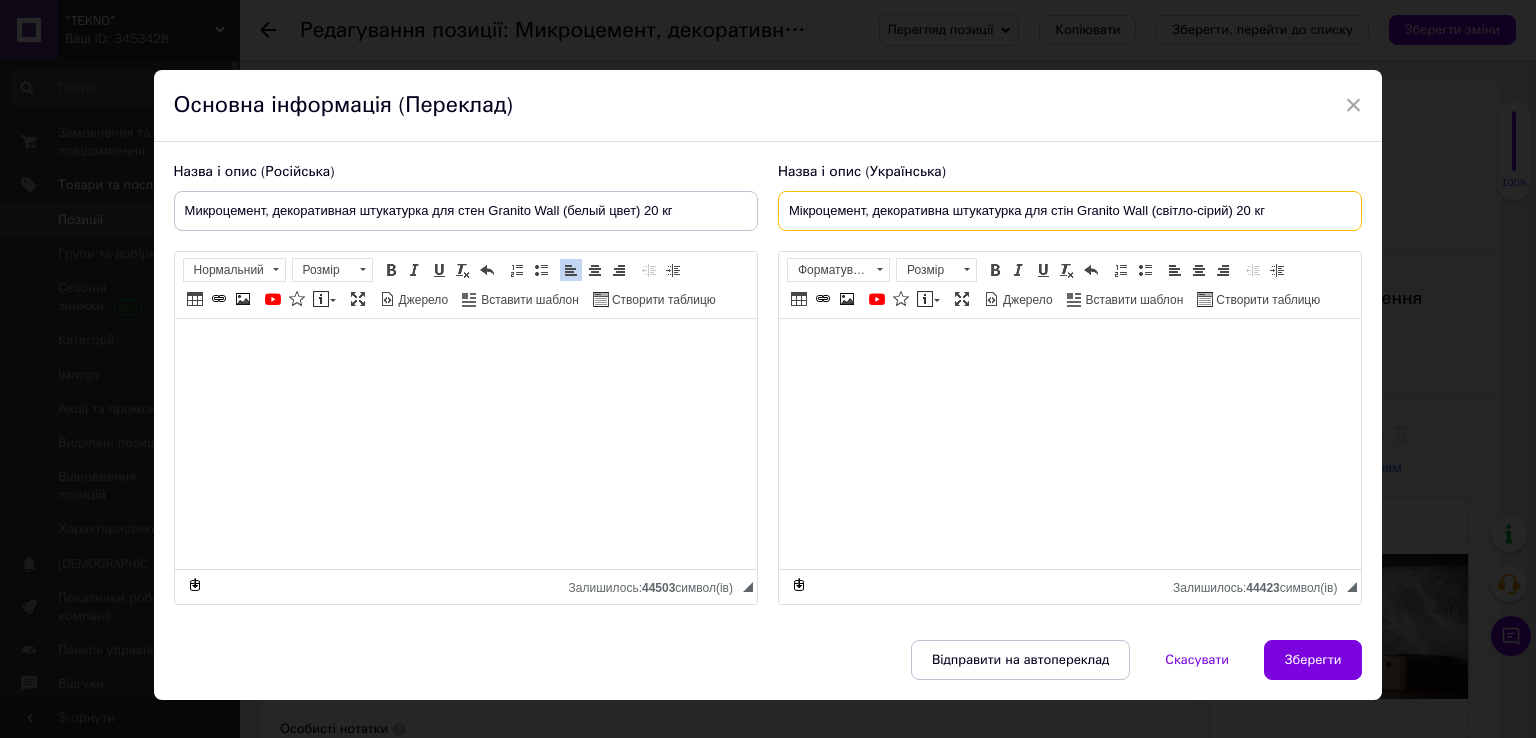 drag, startPoint x: 1225, startPoint y: 212, endPoint x: 1154, endPoint y: 213, distance: 71.00704 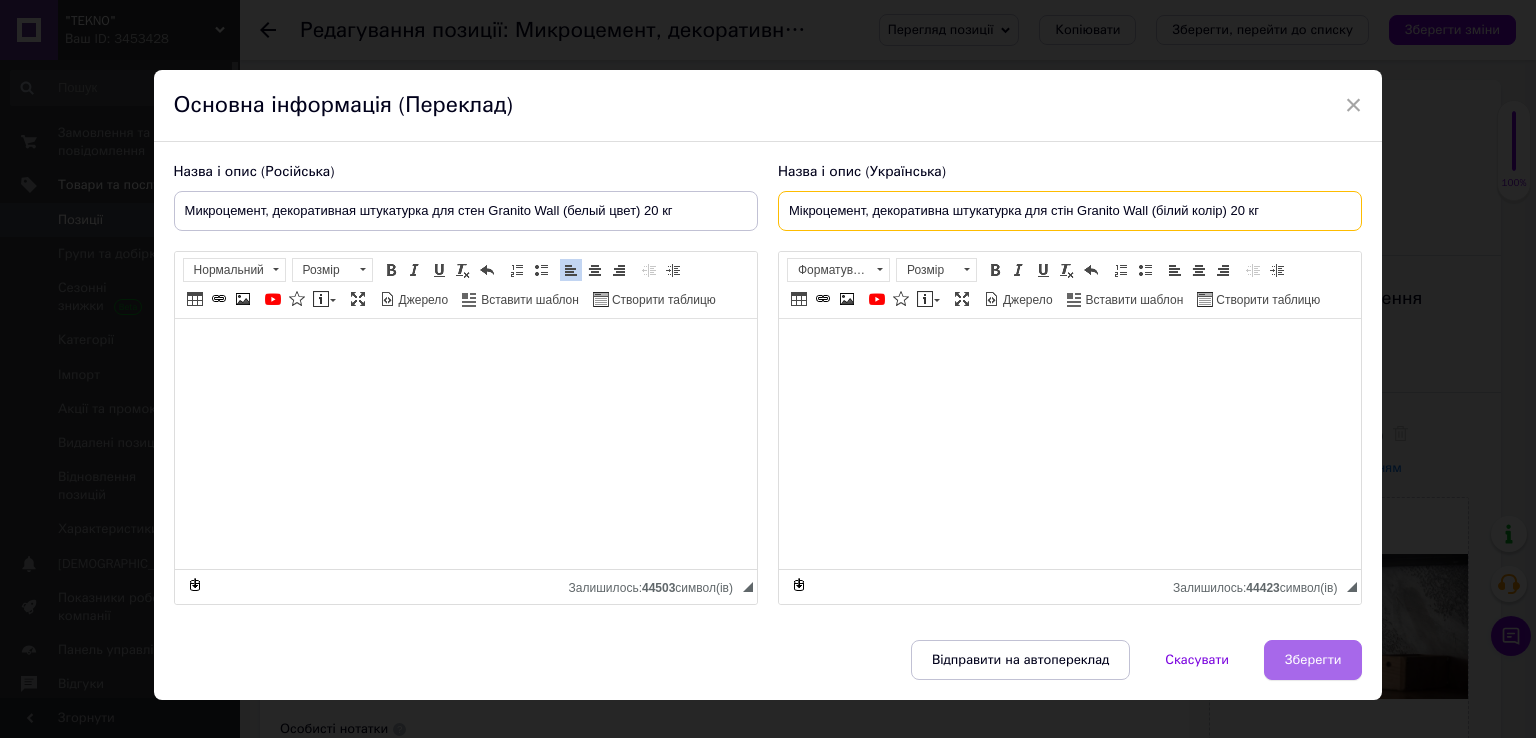 type on "Мікроцемент, декоративна штукатурка для стін Granito Wall (білий колір) 20 кг" 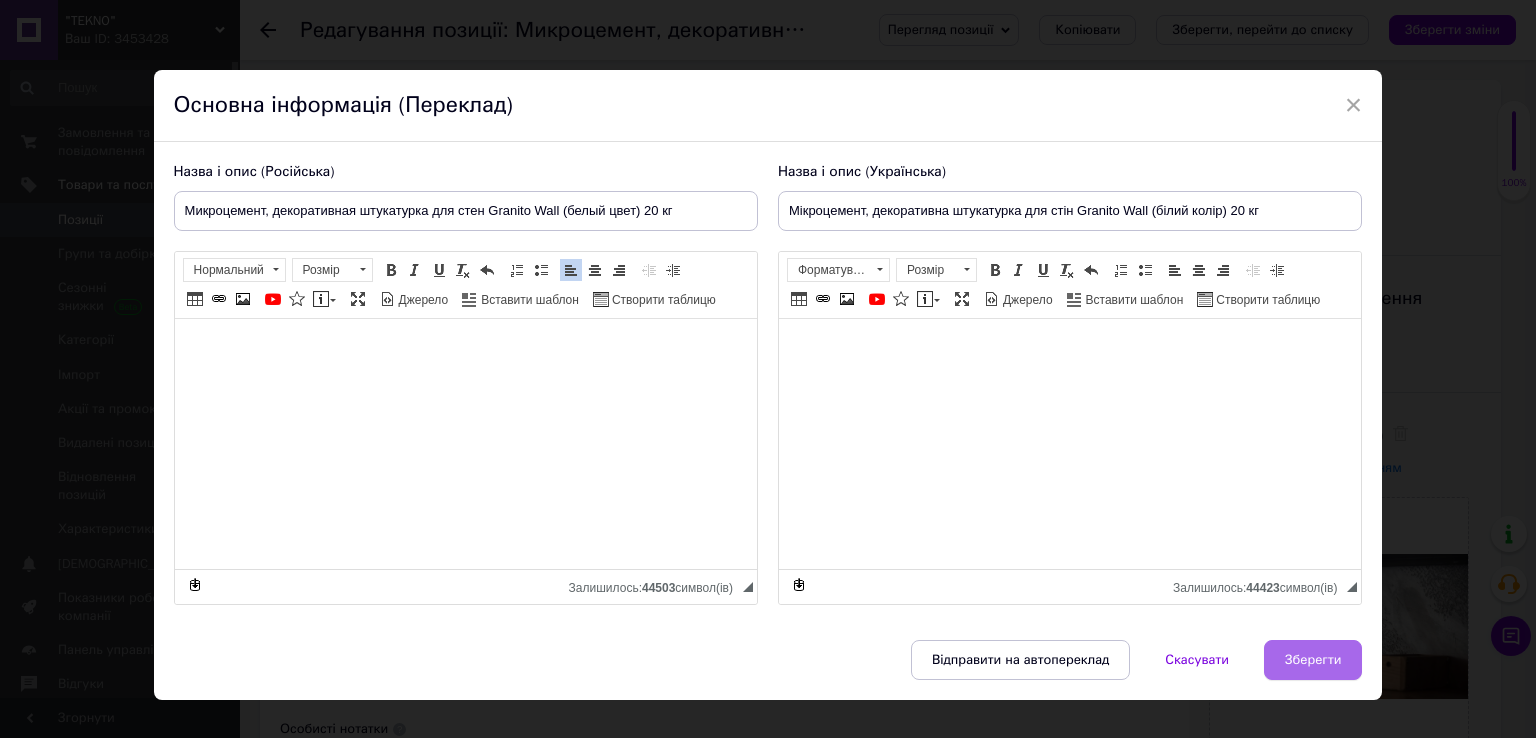 click on "Зберегти" at bounding box center (1313, 660) 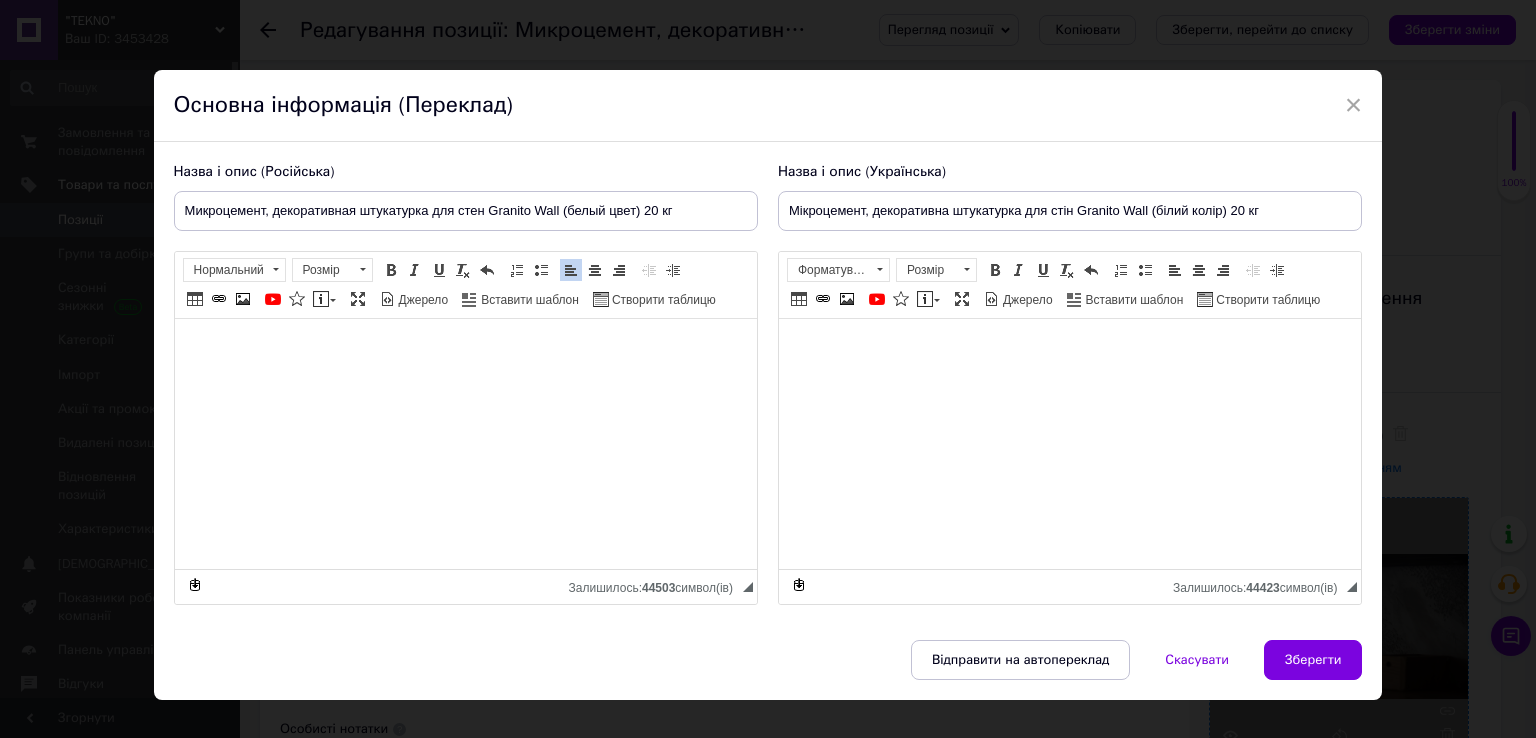 type on "Микроцемент, декоративная штукатурка для стен Granito Wall (белый цвет) 20 кг" 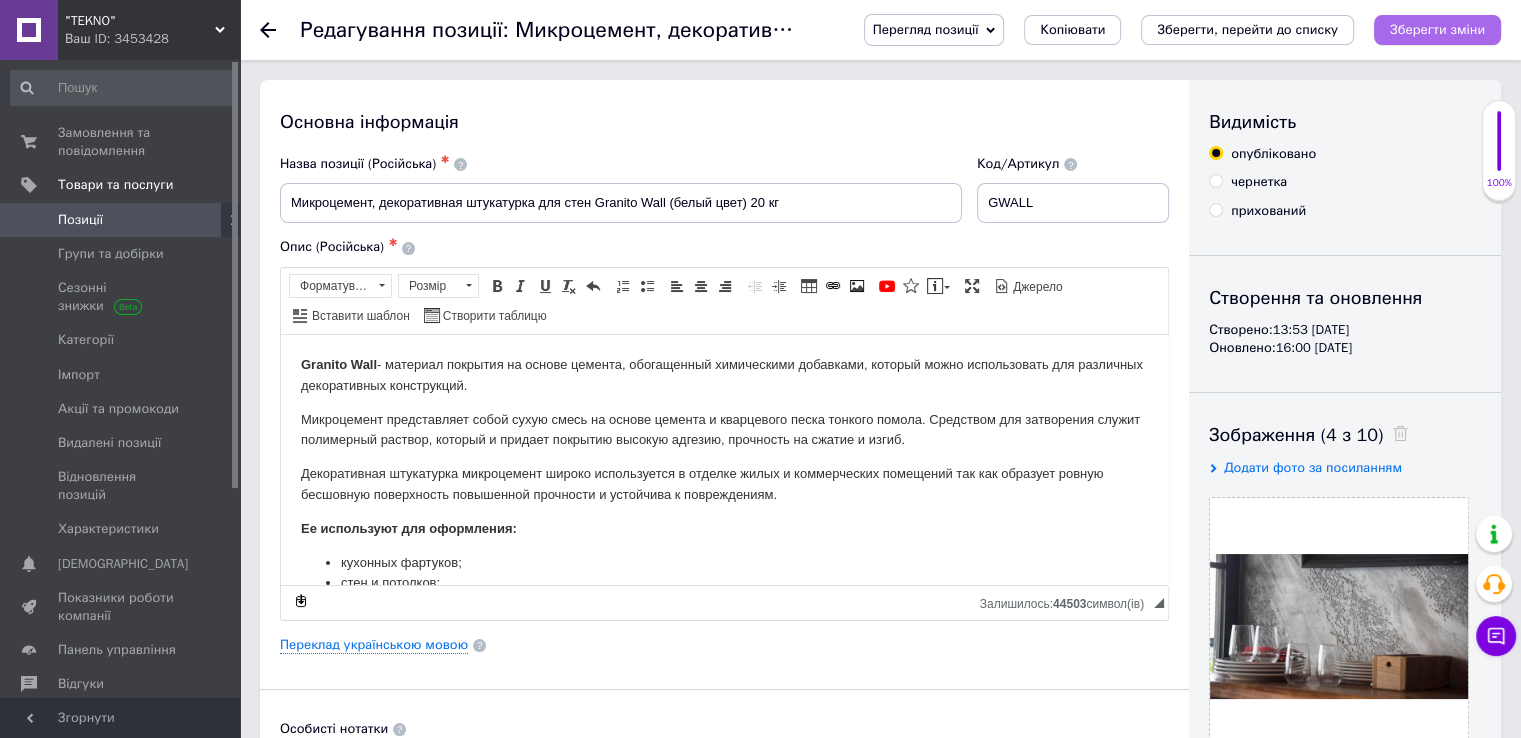 click on "Зберегти зміни" at bounding box center [1437, 30] 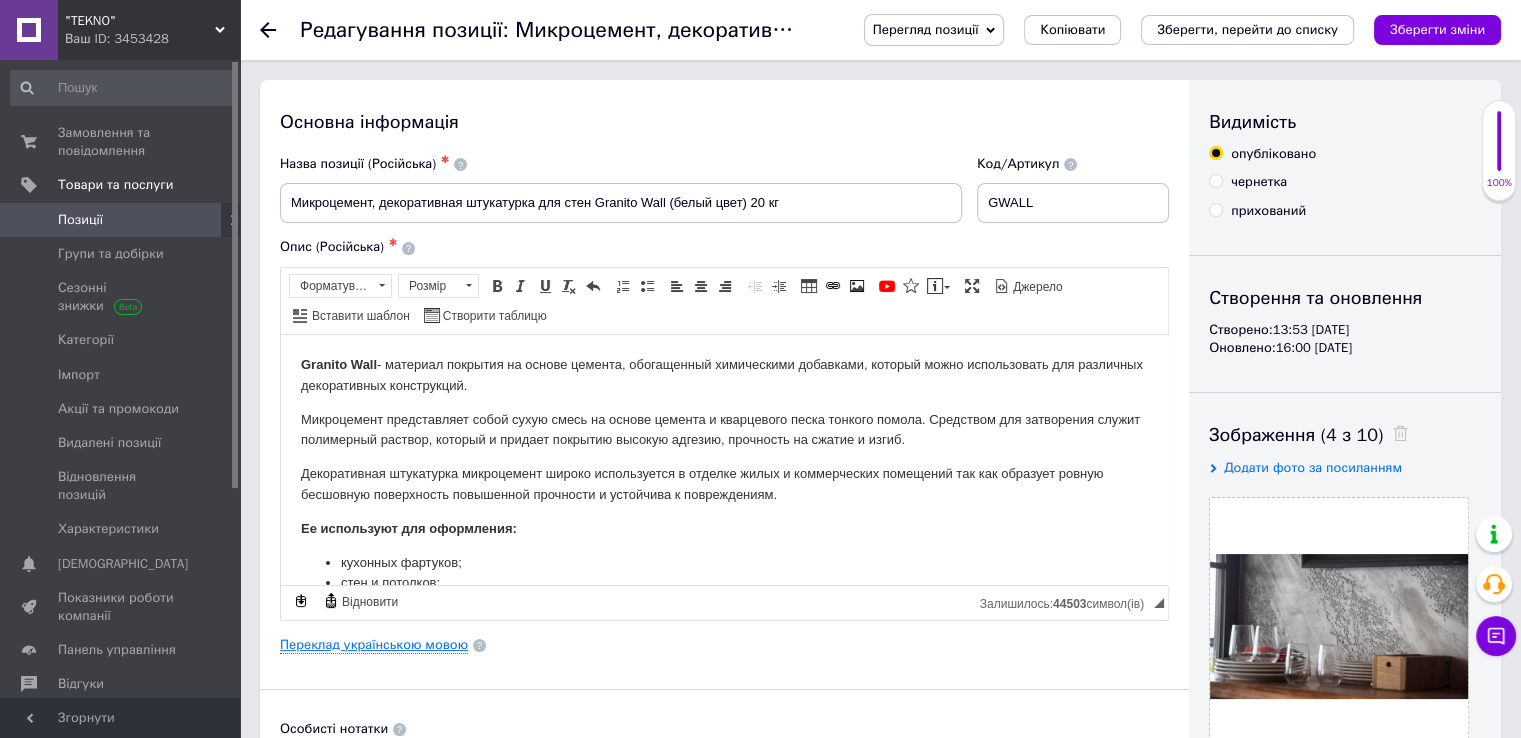 click on "Переклад українською мовою" at bounding box center [374, 645] 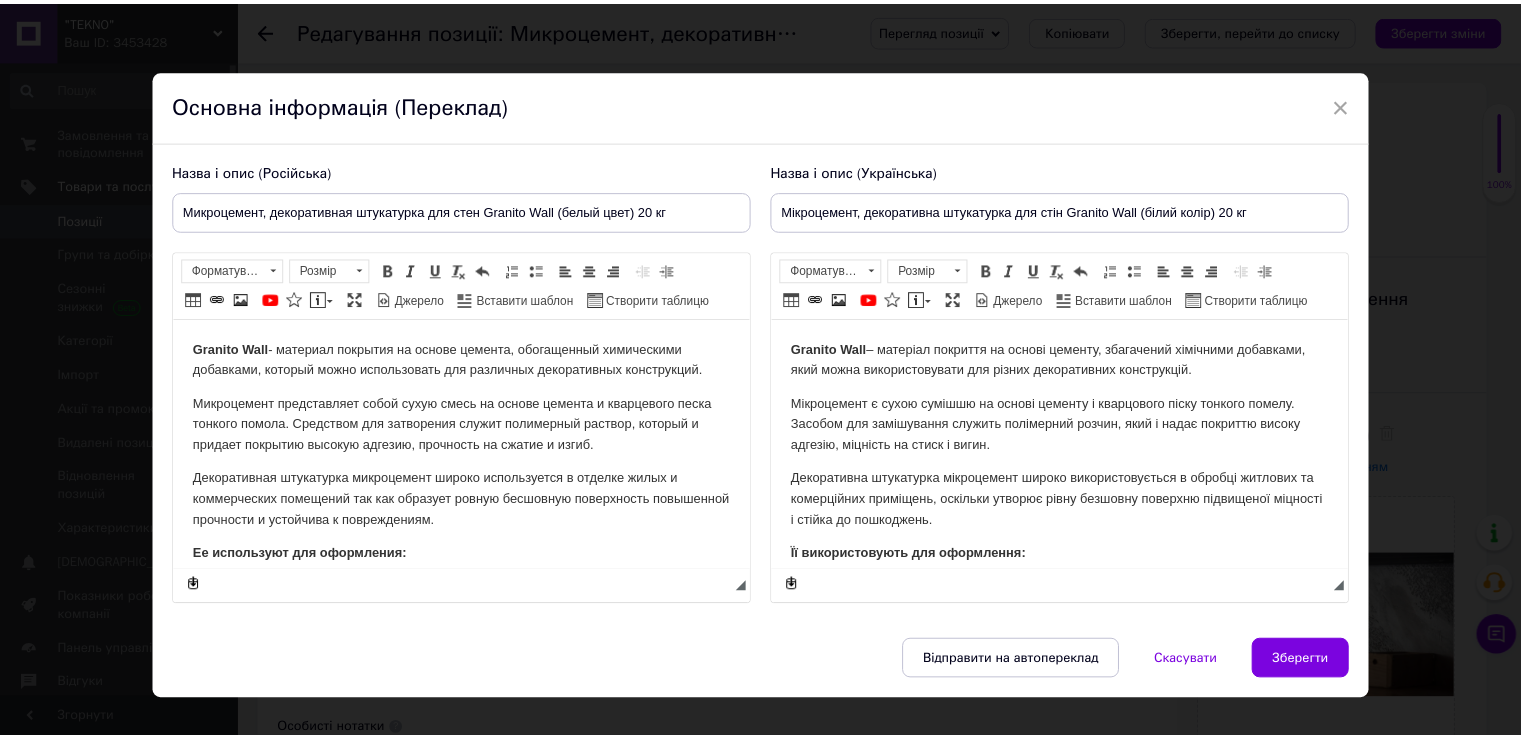 scroll, scrollTop: 0, scrollLeft: 0, axis: both 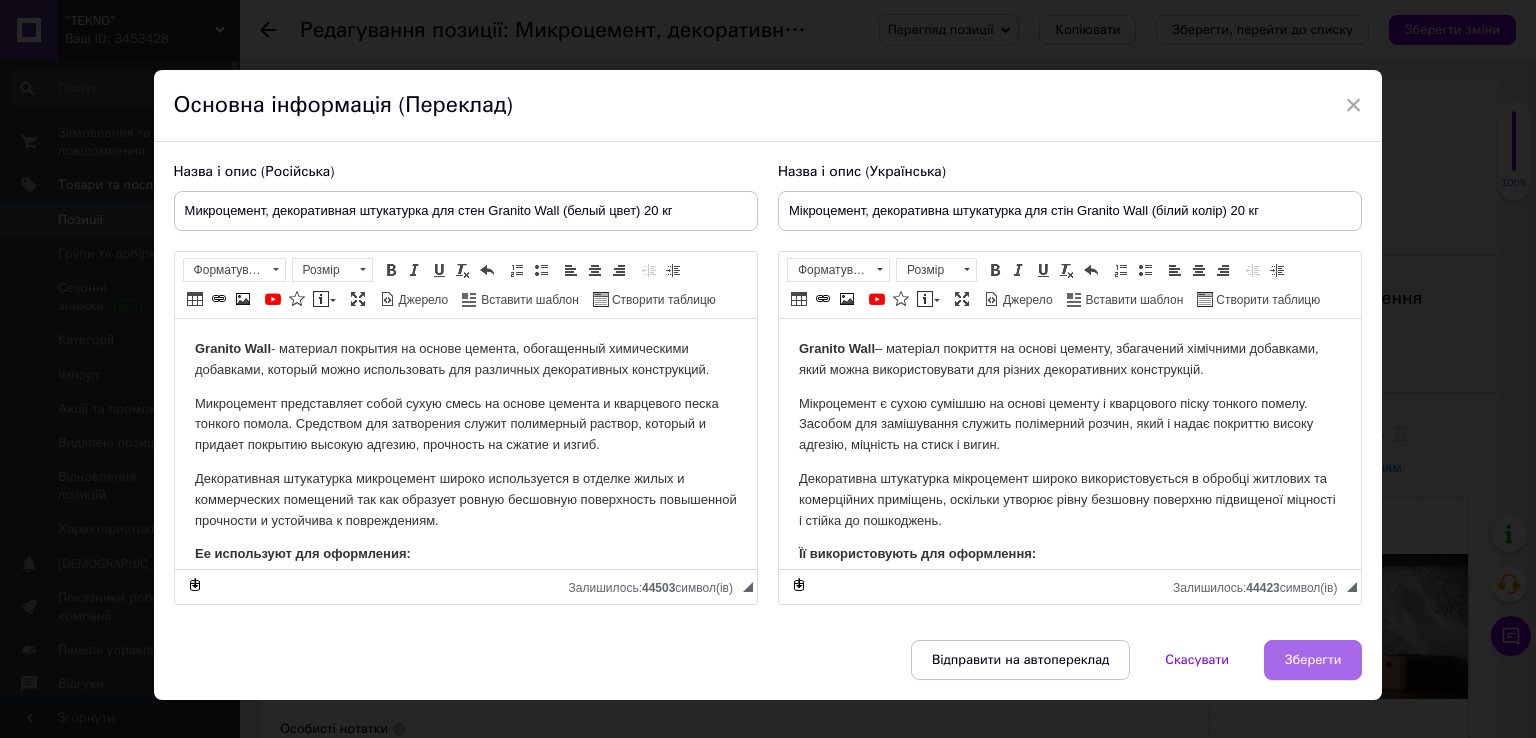 click on "Зберегти" at bounding box center (1313, 660) 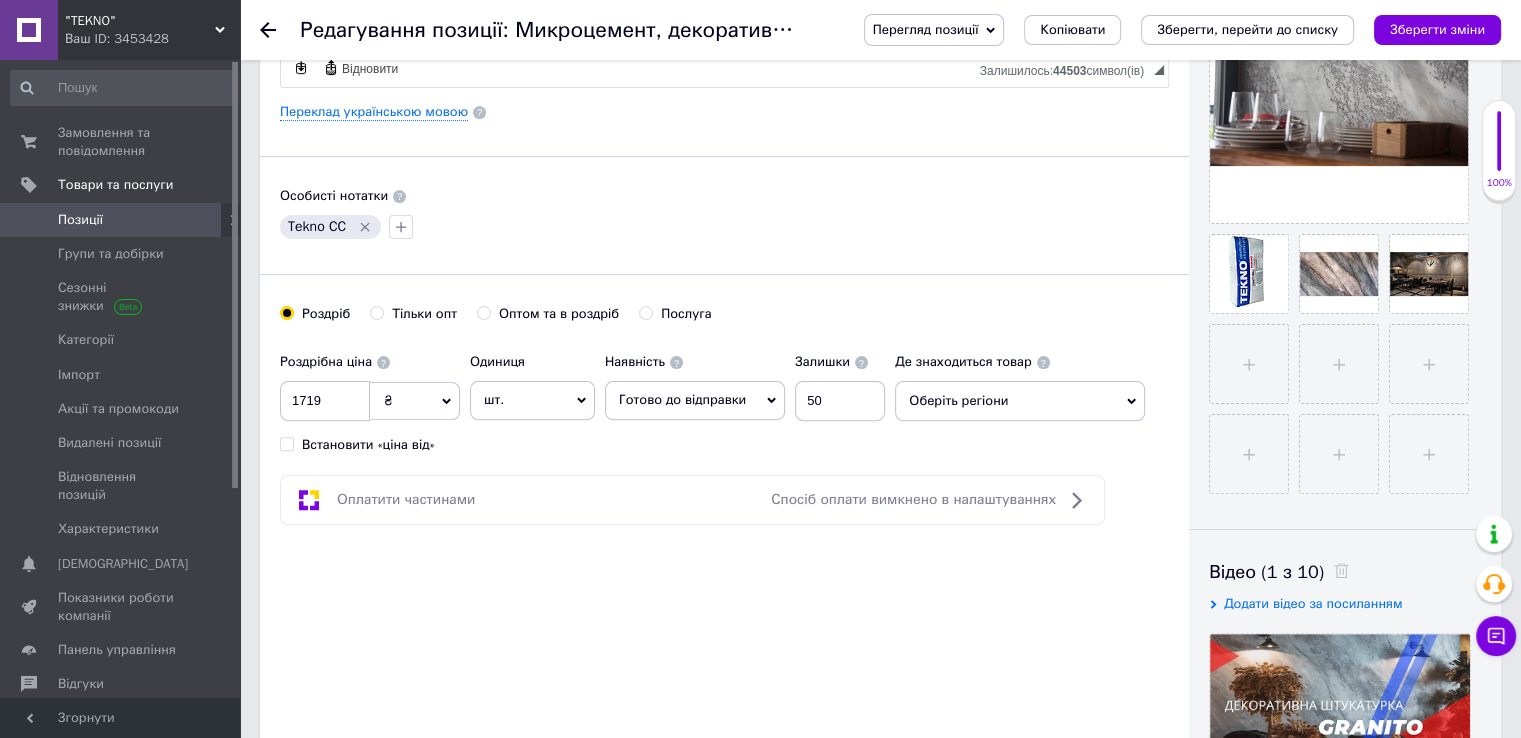 scroll, scrollTop: 0, scrollLeft: 0, axis: both 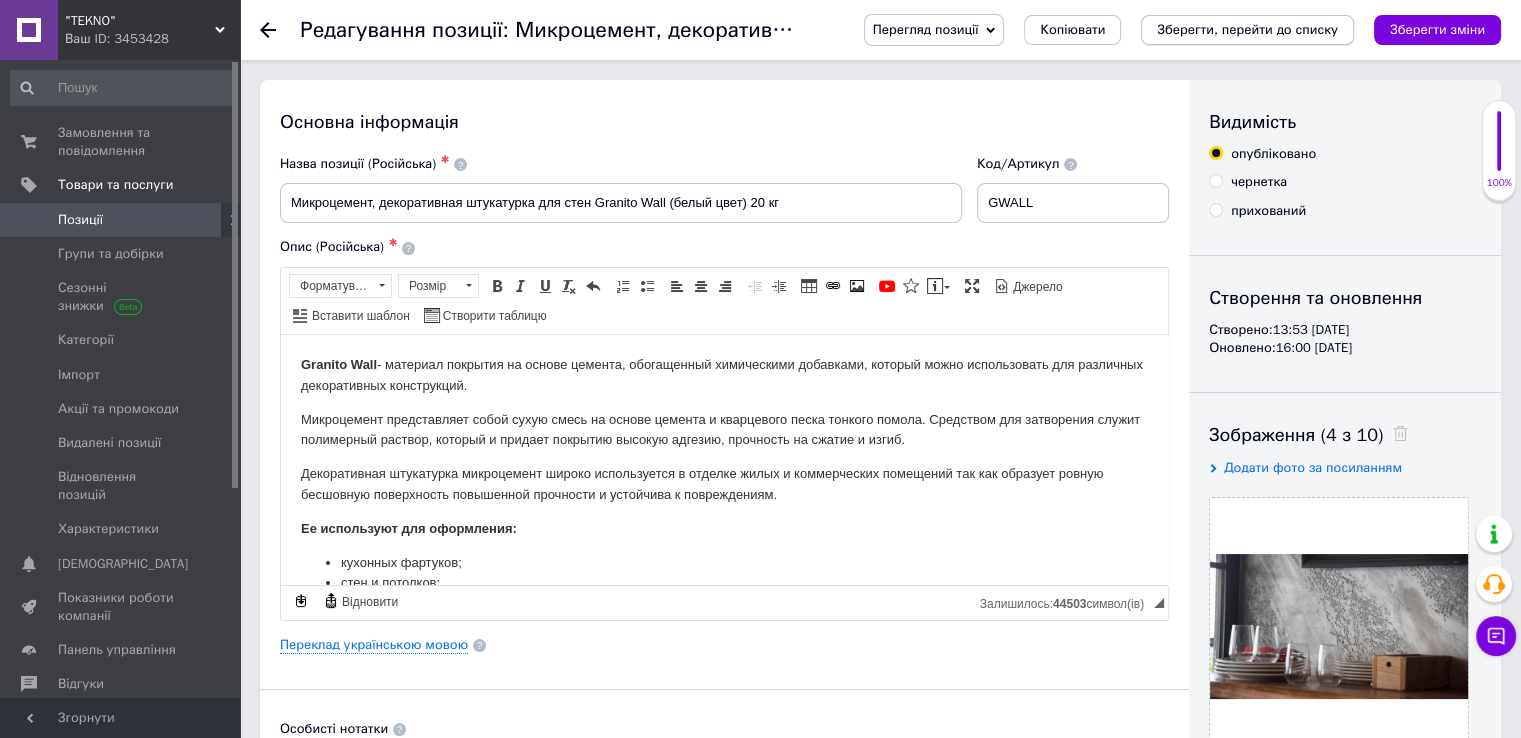 click on "Зберегти, перейти до списку" at bounding box center [1247, 29] 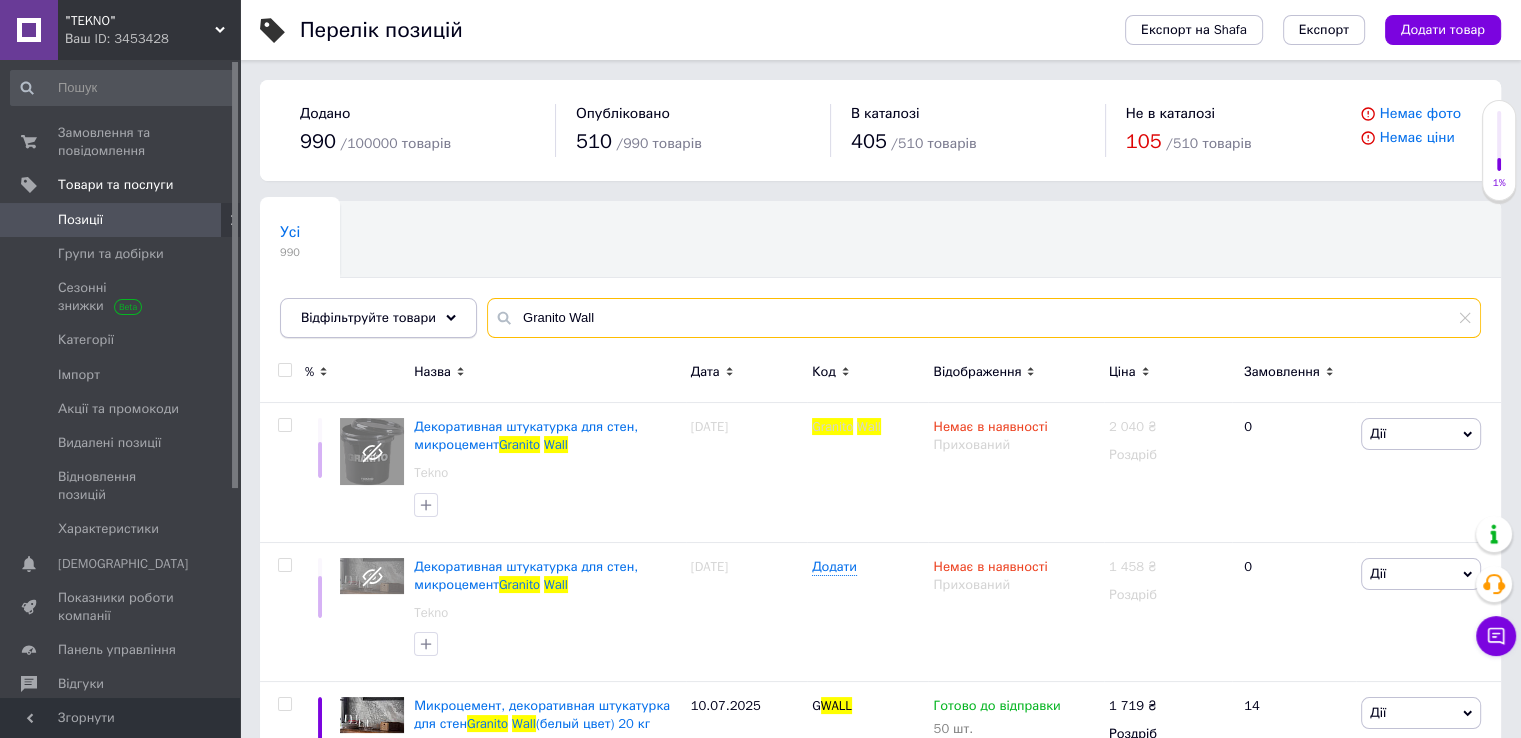 drag, startPoint x: 659, startPoint y: 315, endPoint x: 439, endPoint y: 309, distance: 220.0818 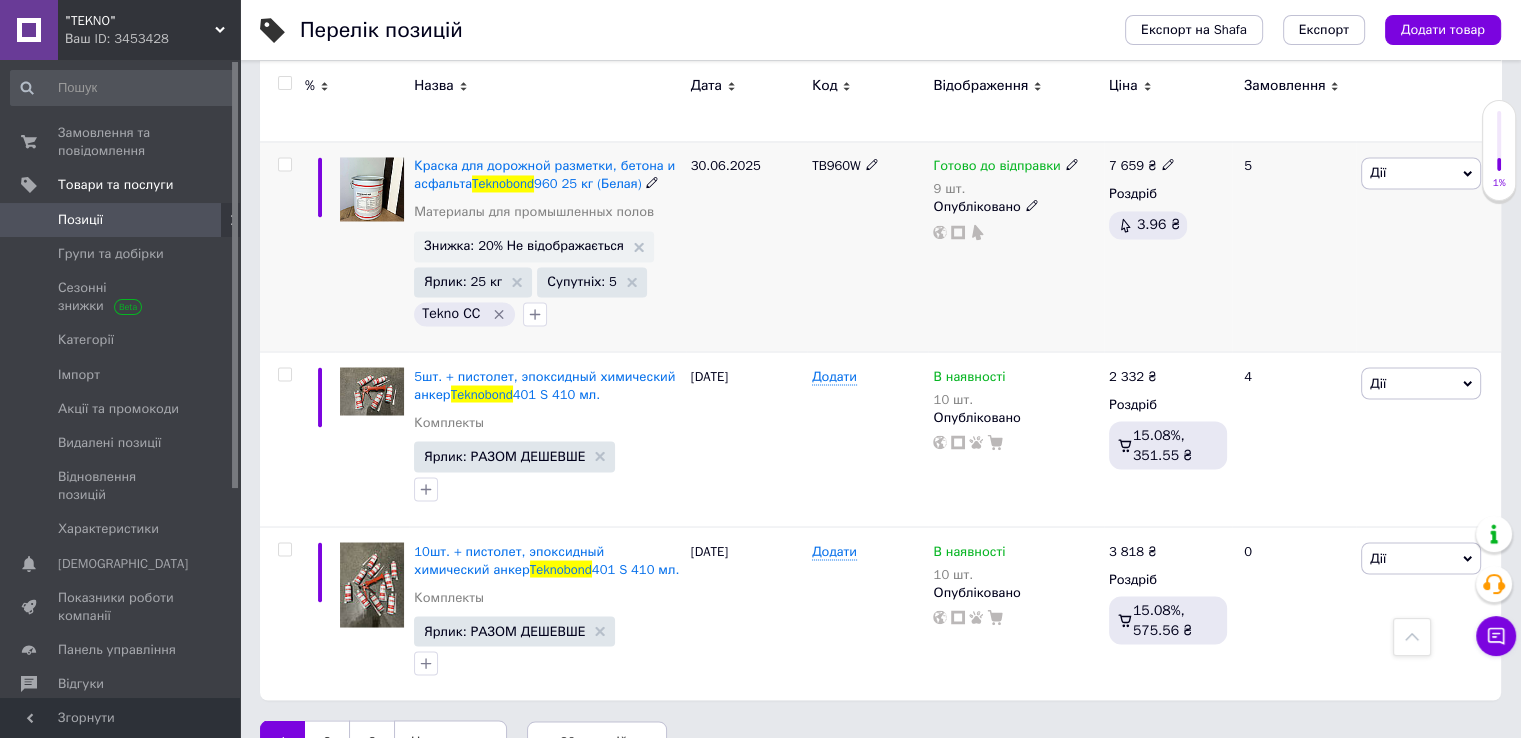 scroll, scrollTop: 3471, scrollLeft: 0, axis: vertical 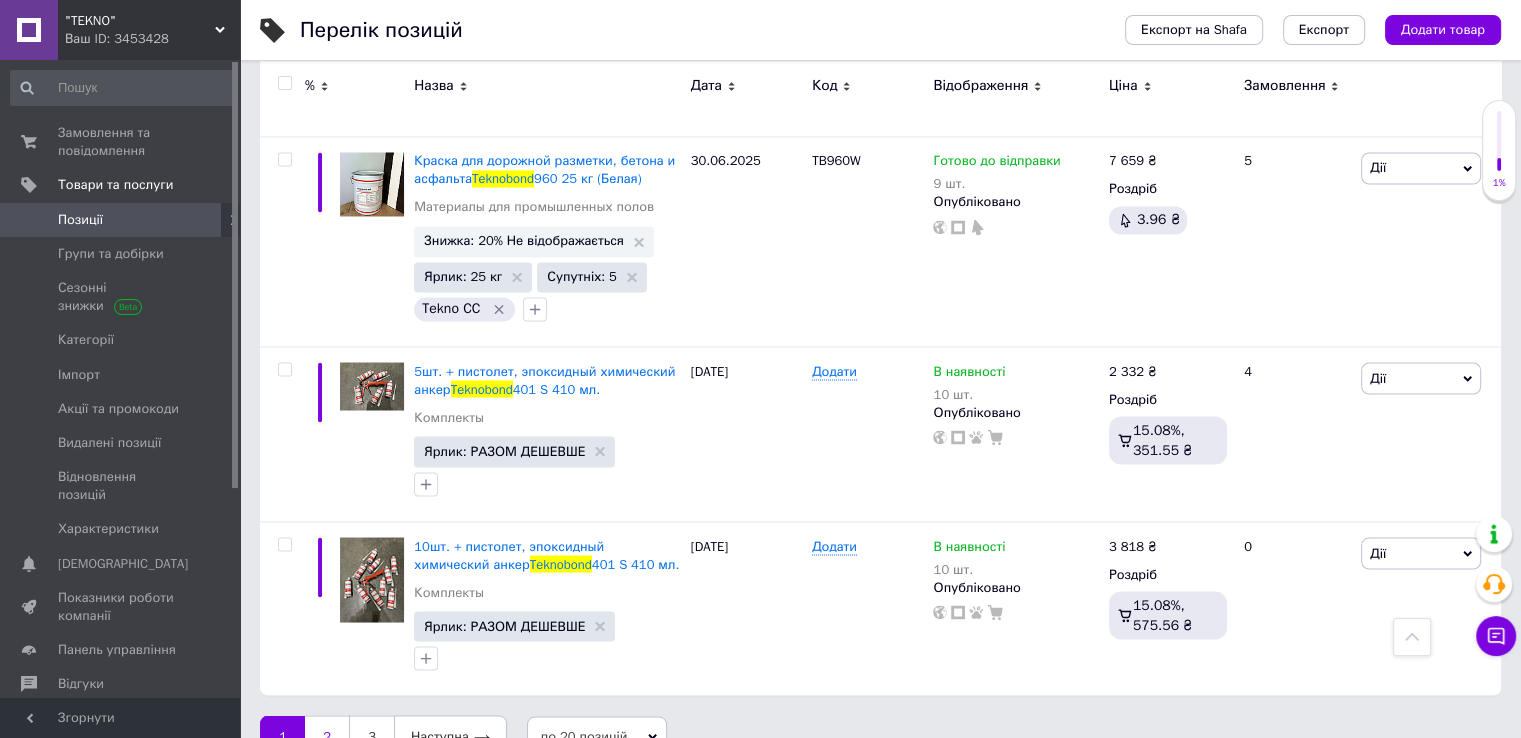 click on "2" at bounding box center (327, 736) 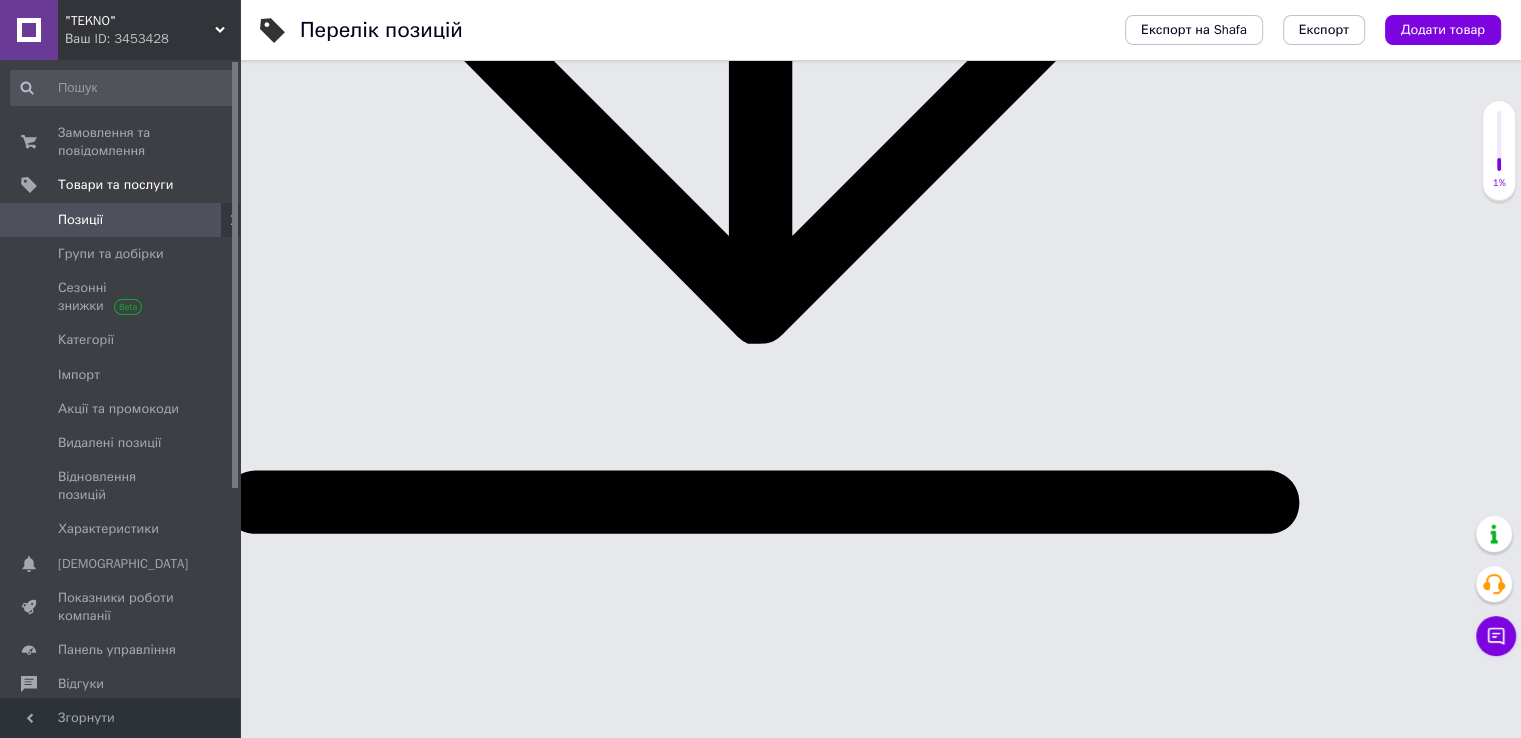 scroll, scrollTop: 121, scrollLeft: 0, axis: vertical 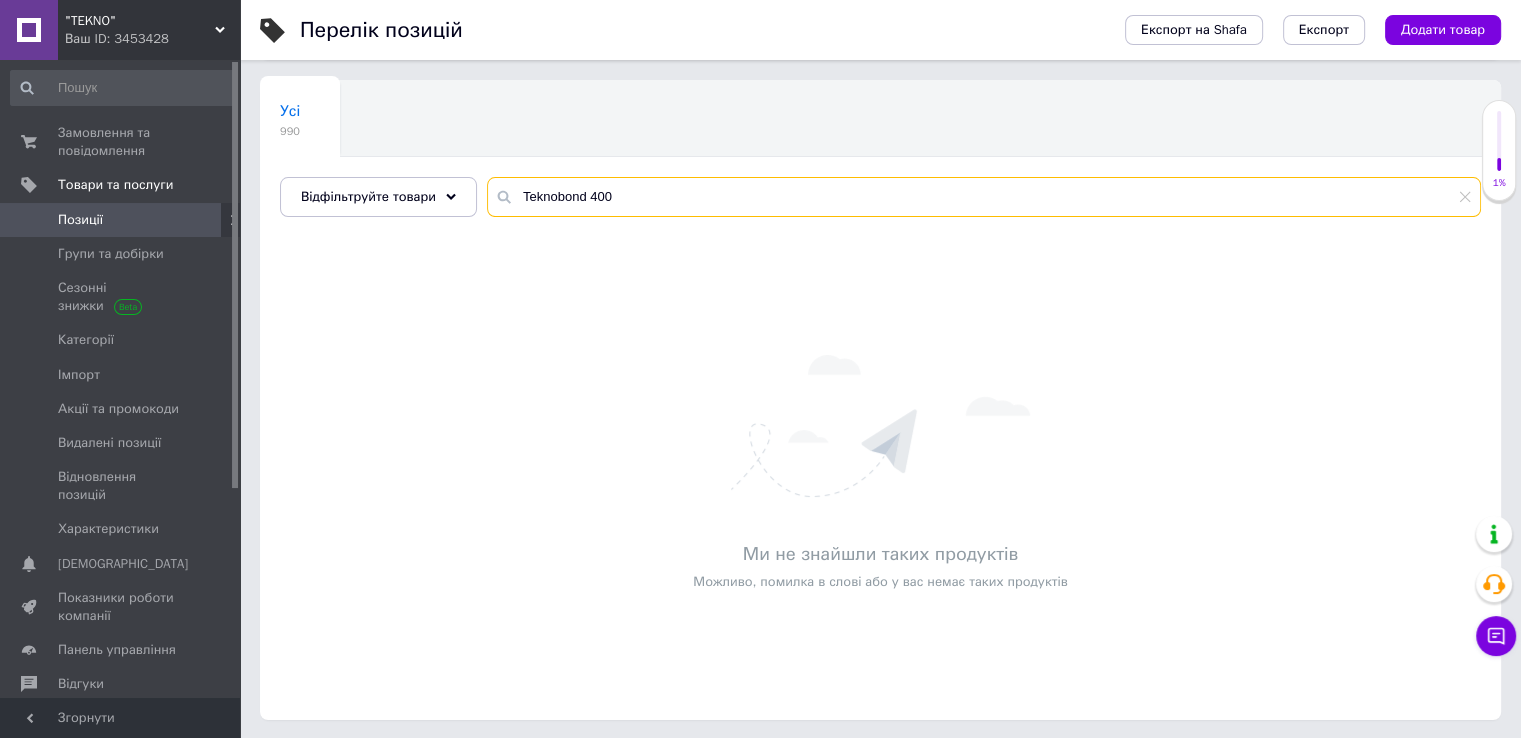 click on "Teknobond 400" at bounding box center (984, 197) 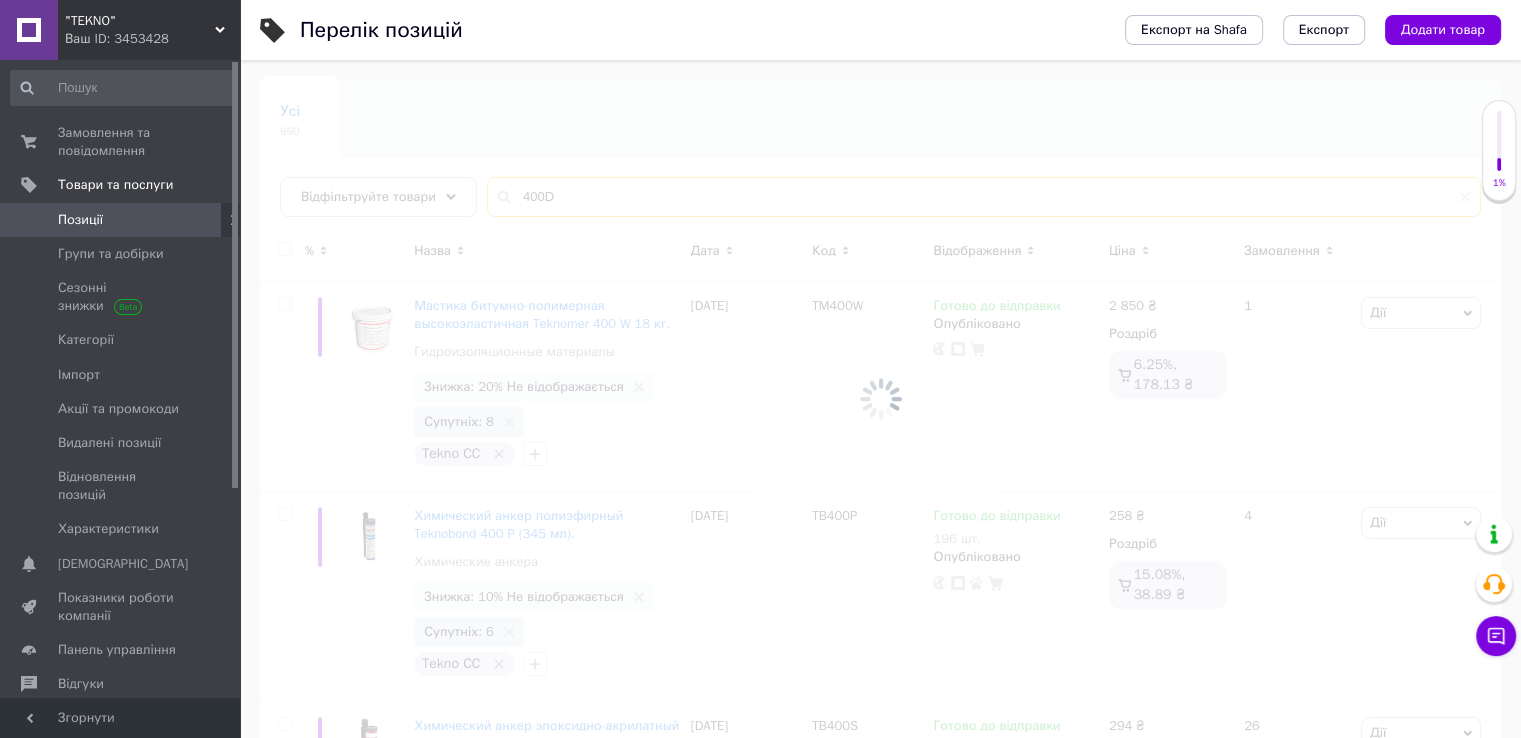 scroll, scrollTop: 0, scrollLeft: 0, axis: both 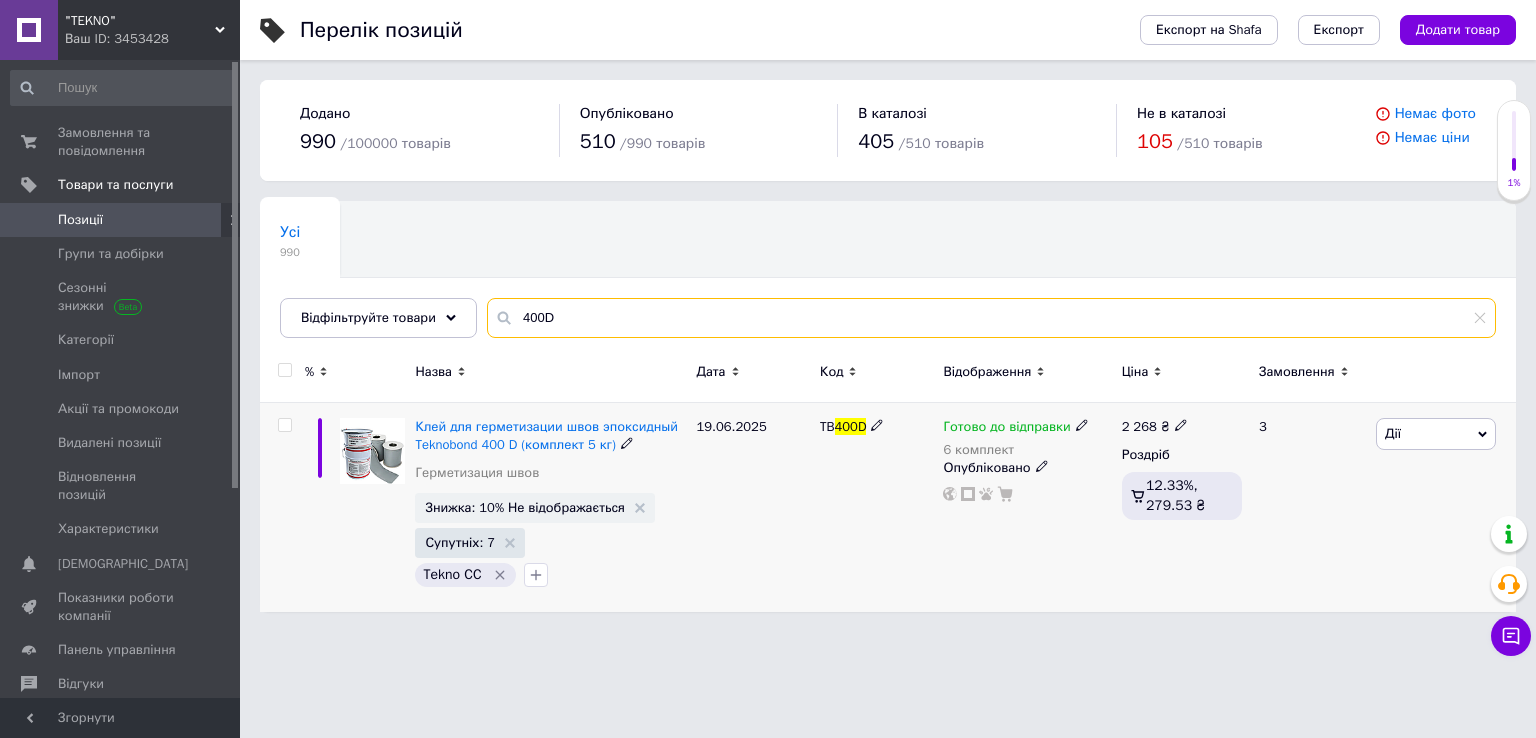 type on "400D" 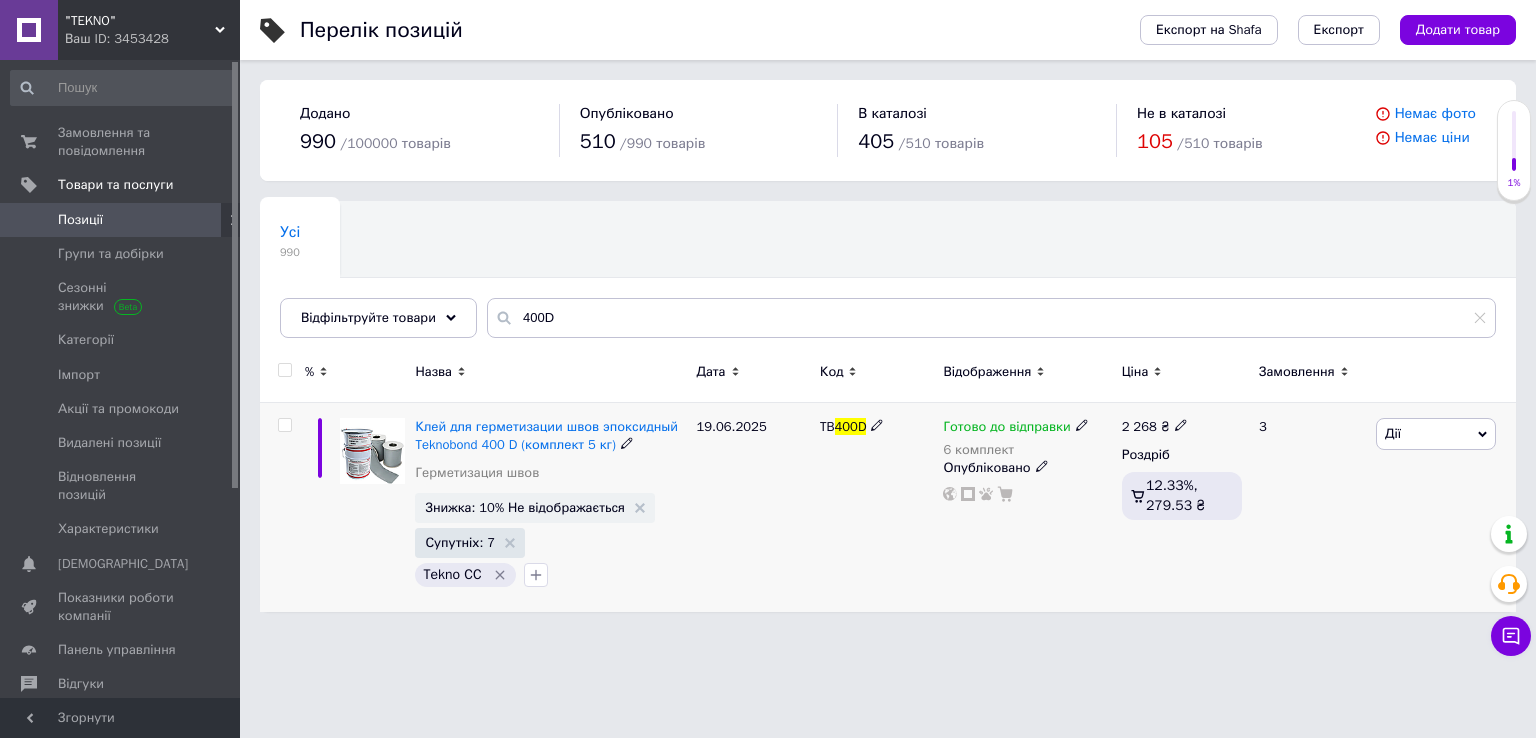 click 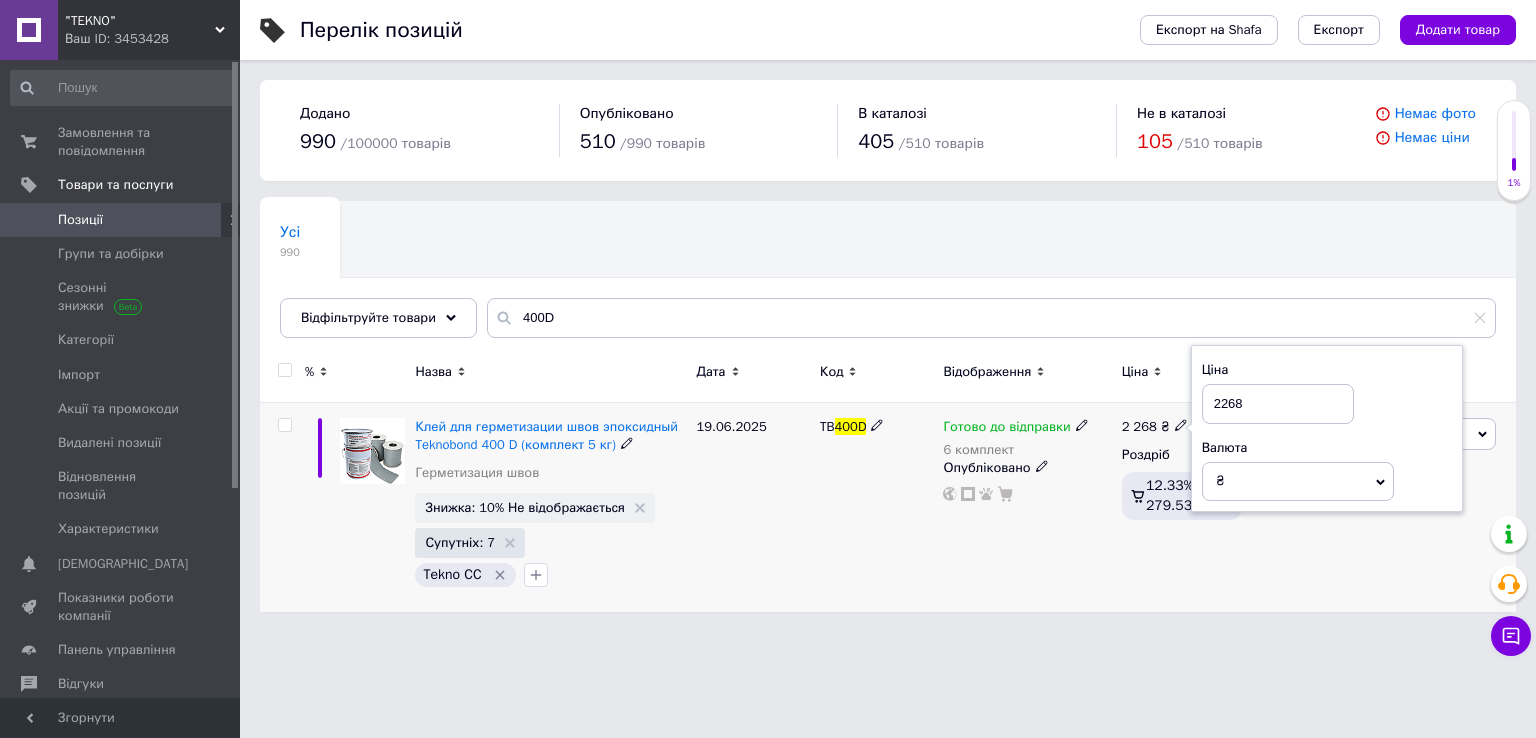 drag, startPoint x: 1252, startPoint y: 409, endPoint x: 1222, endPoint y: 407, distance: 30.066593 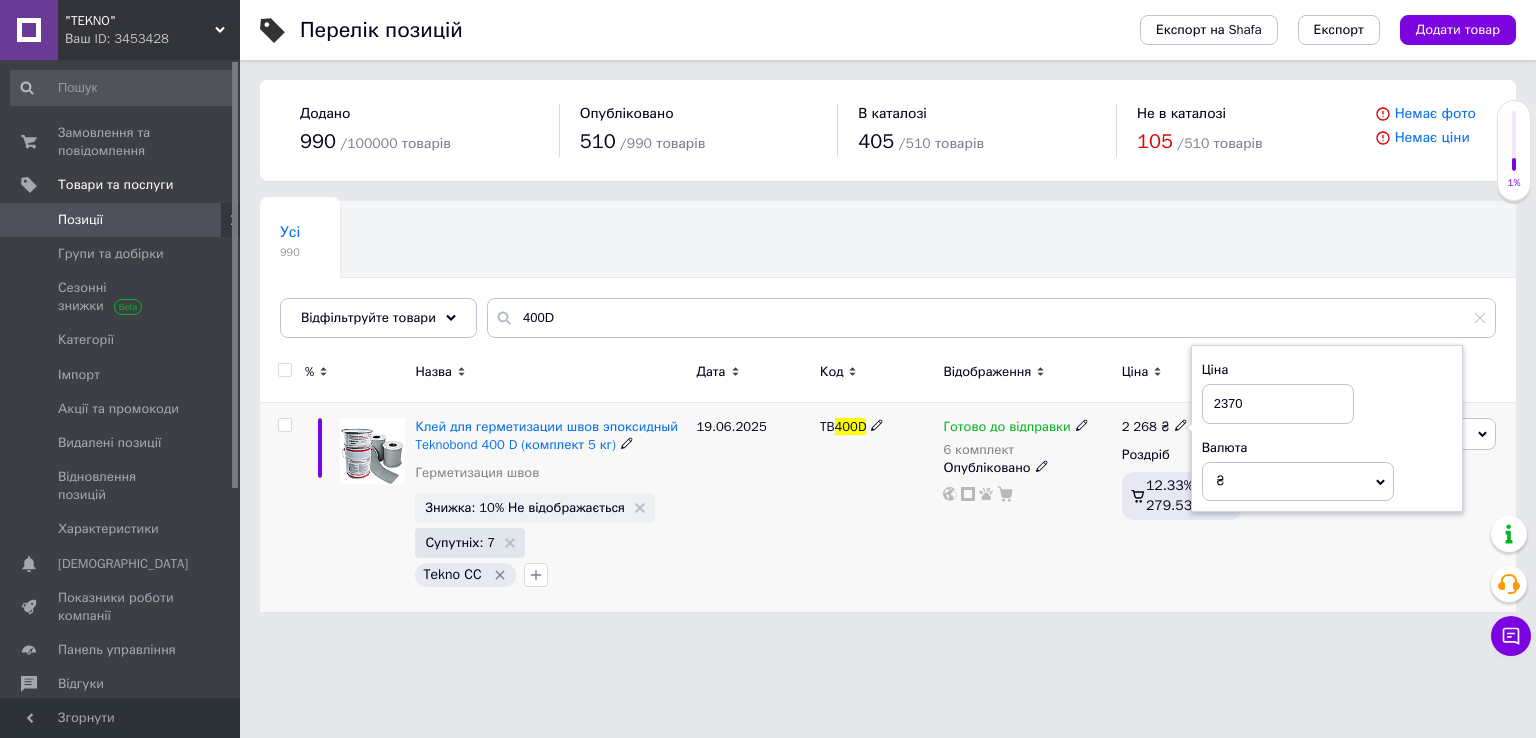 type on "2370" 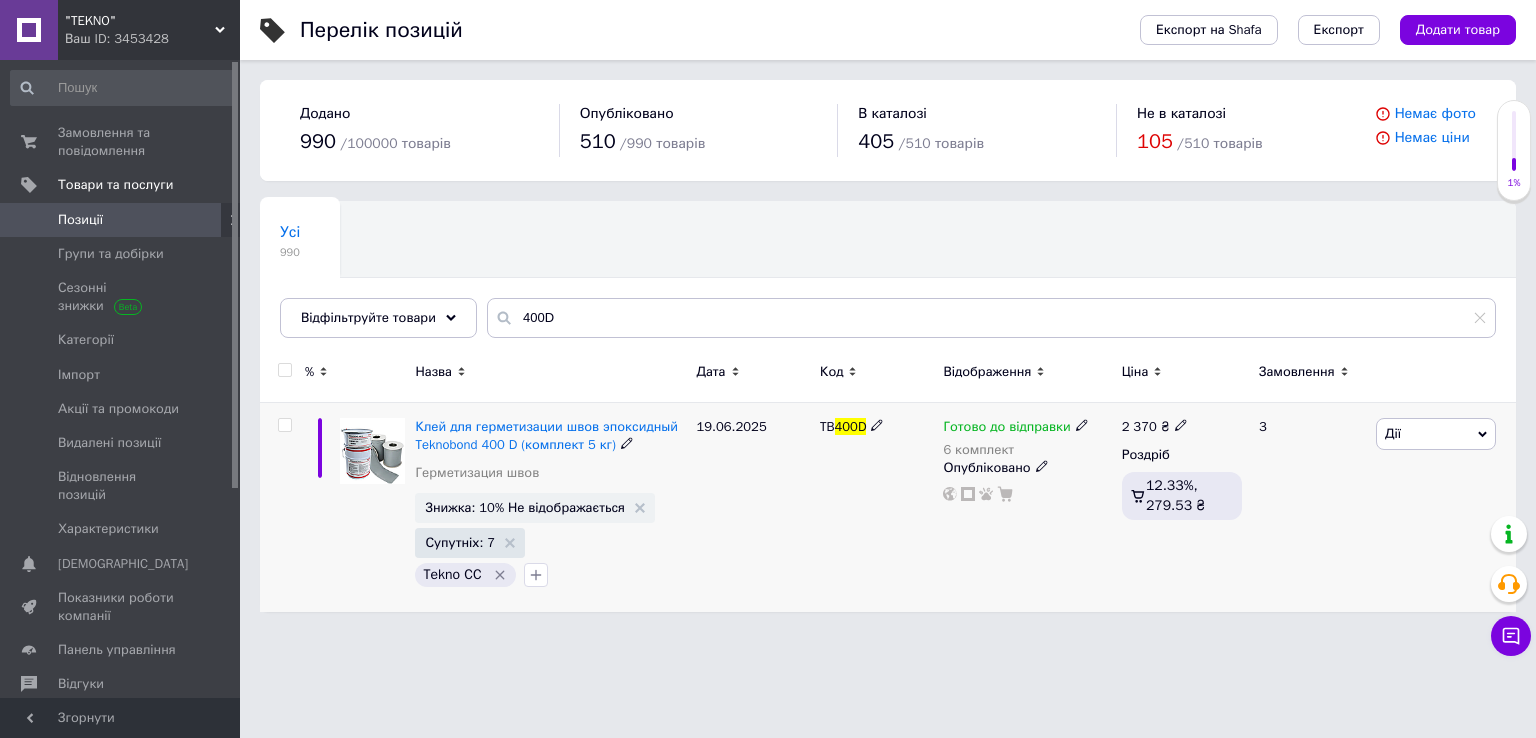 click 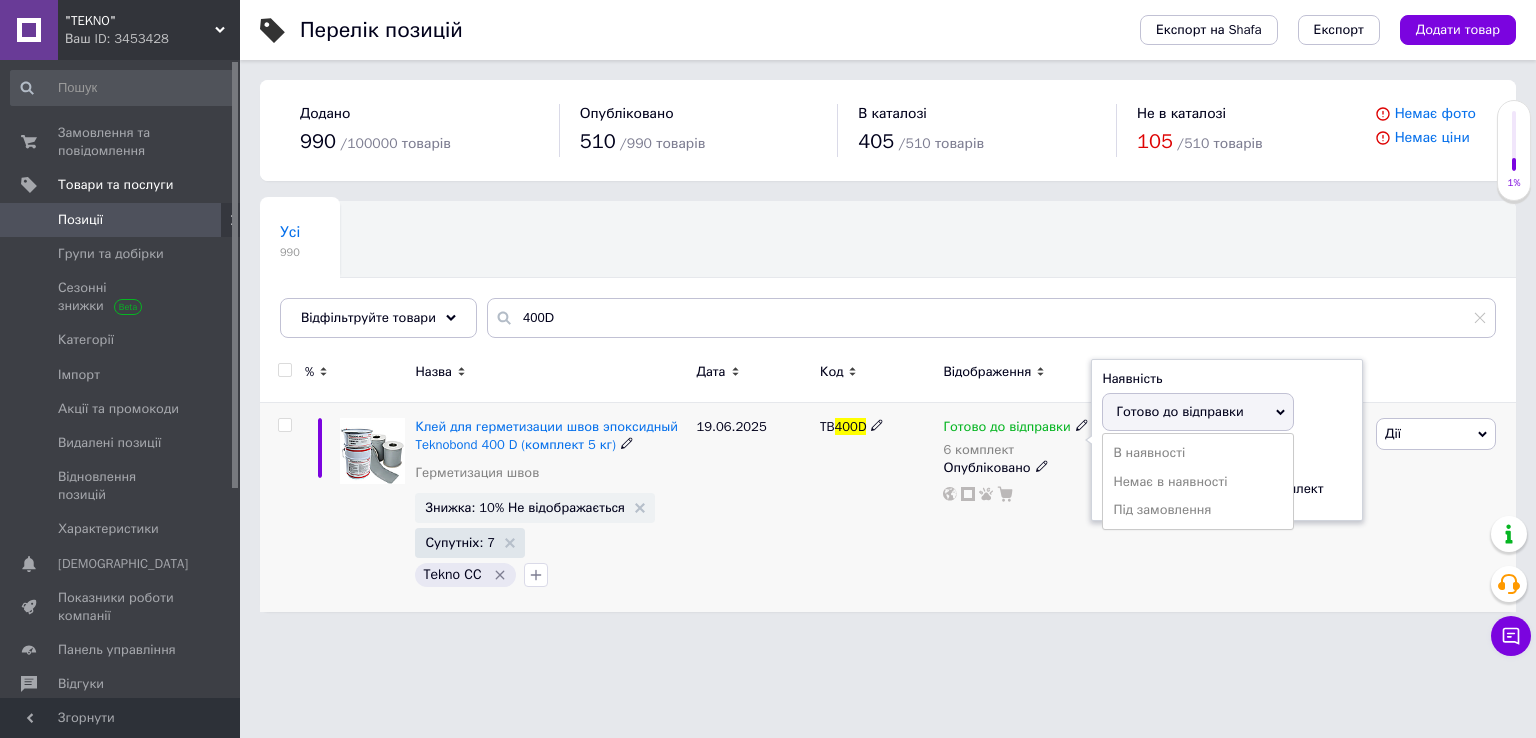 click on "Готово до відправки 6 комплект Наявність [PERSON_NAME] до відправки В наявності Немає в наявності Під замовлення Залишки 6 комплект Опубліковано" at bounding box center [1027, 507] 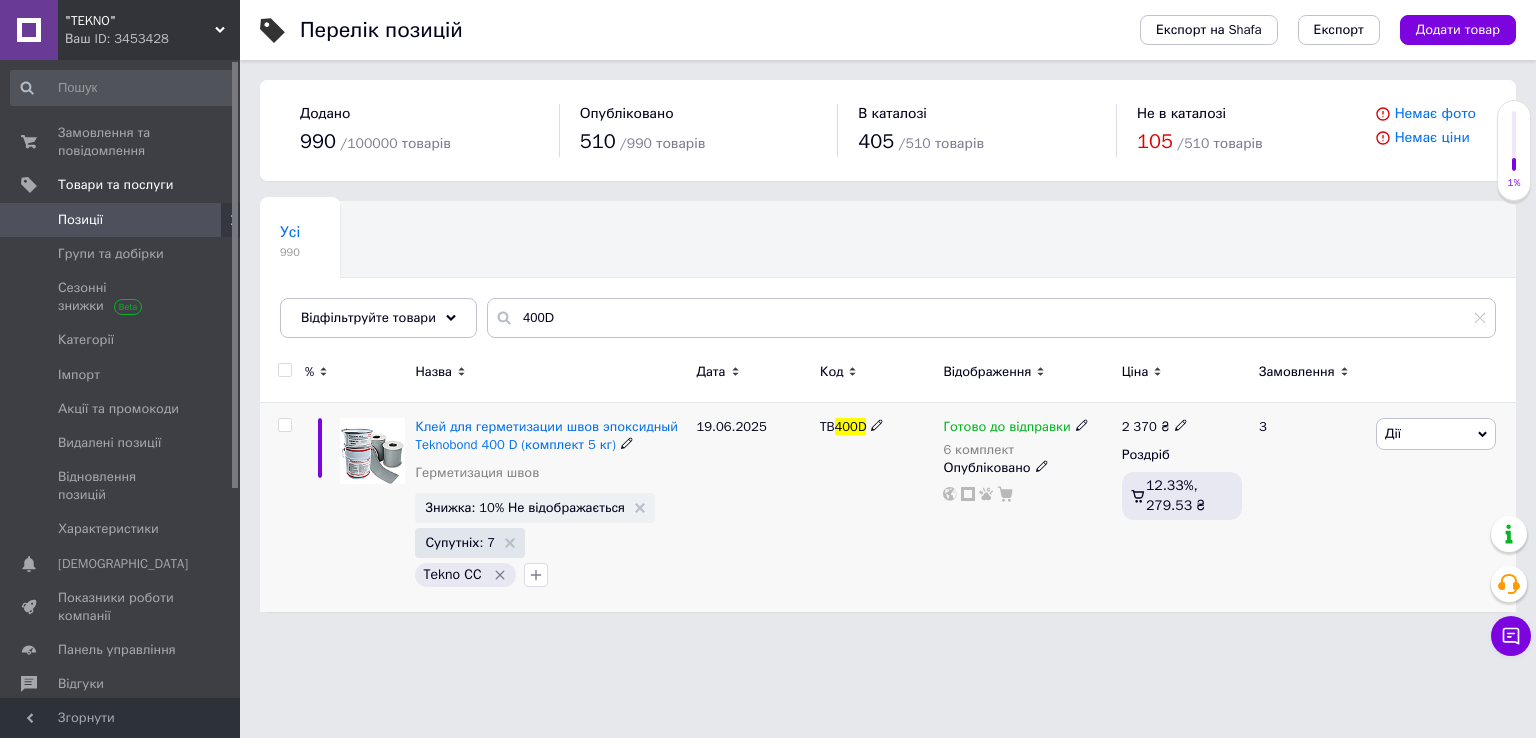 click 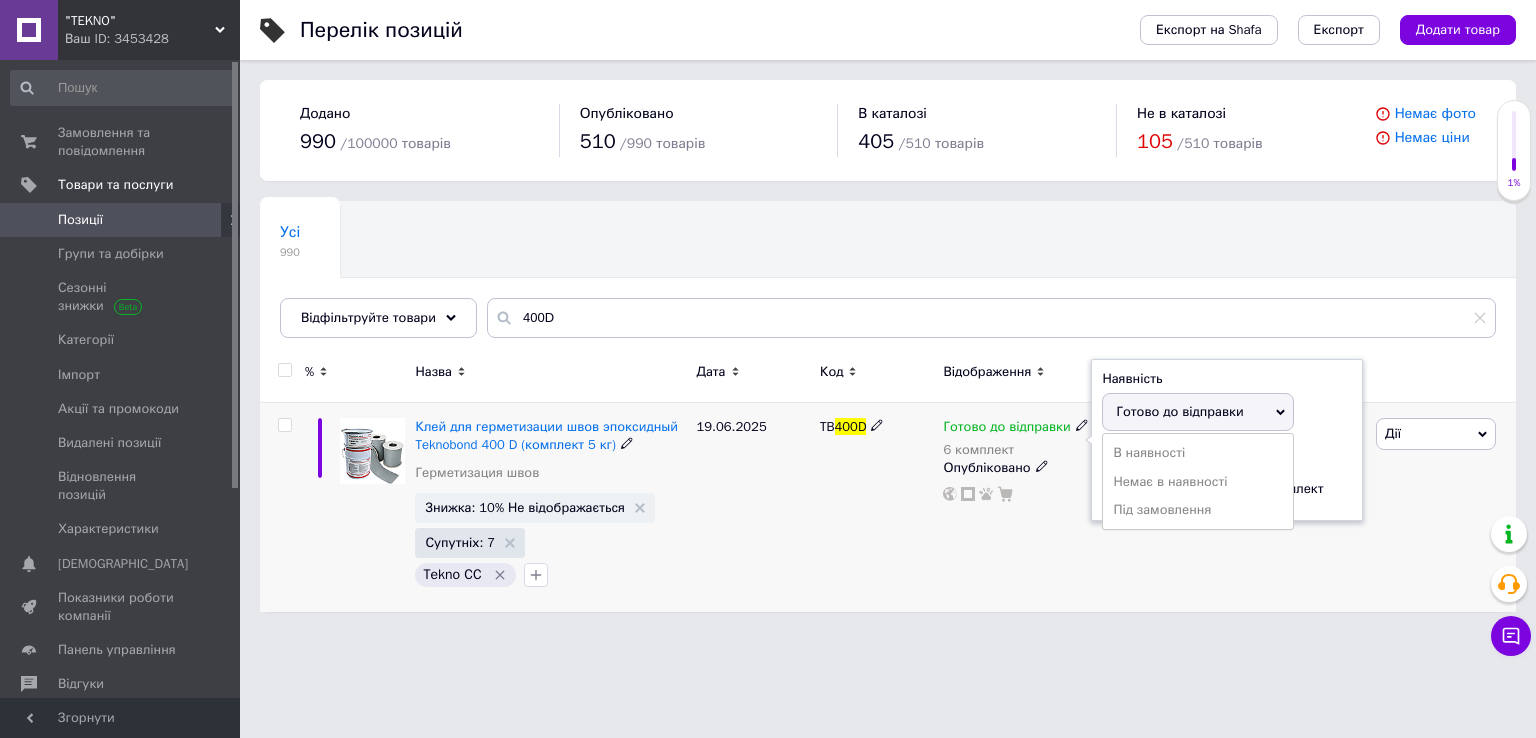 click on "Готово до відправки 6 комплект Наявність [PERSON_NAME] до відправки В наявності Немає в наявності Під замовлення Залишки 6 комплект Опубліковано" at bounding box center (1027, 507) 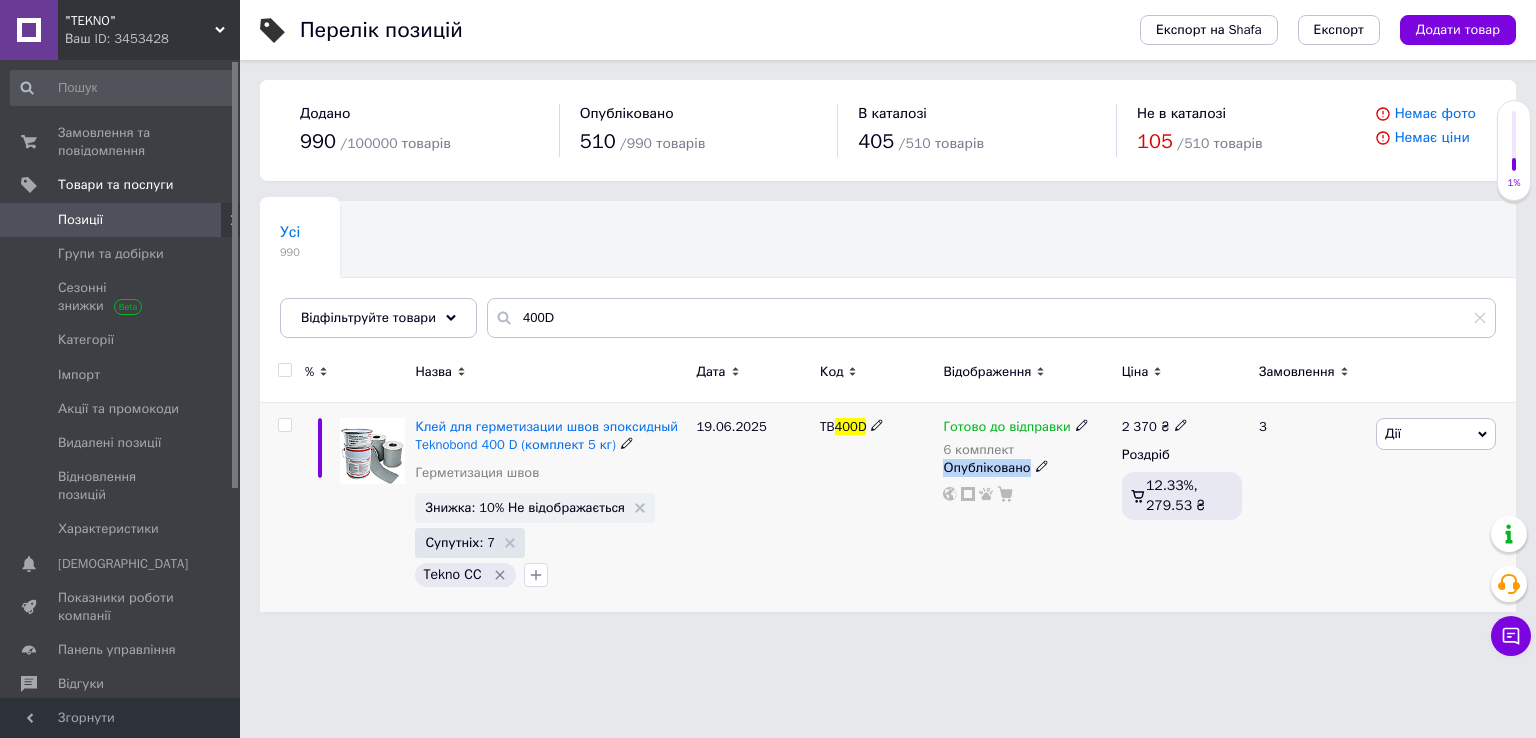 drag, startPoint x: 1130, startPoint y: 487, endPoint x: 1104, endPoint y: 486, distance: 26.019224 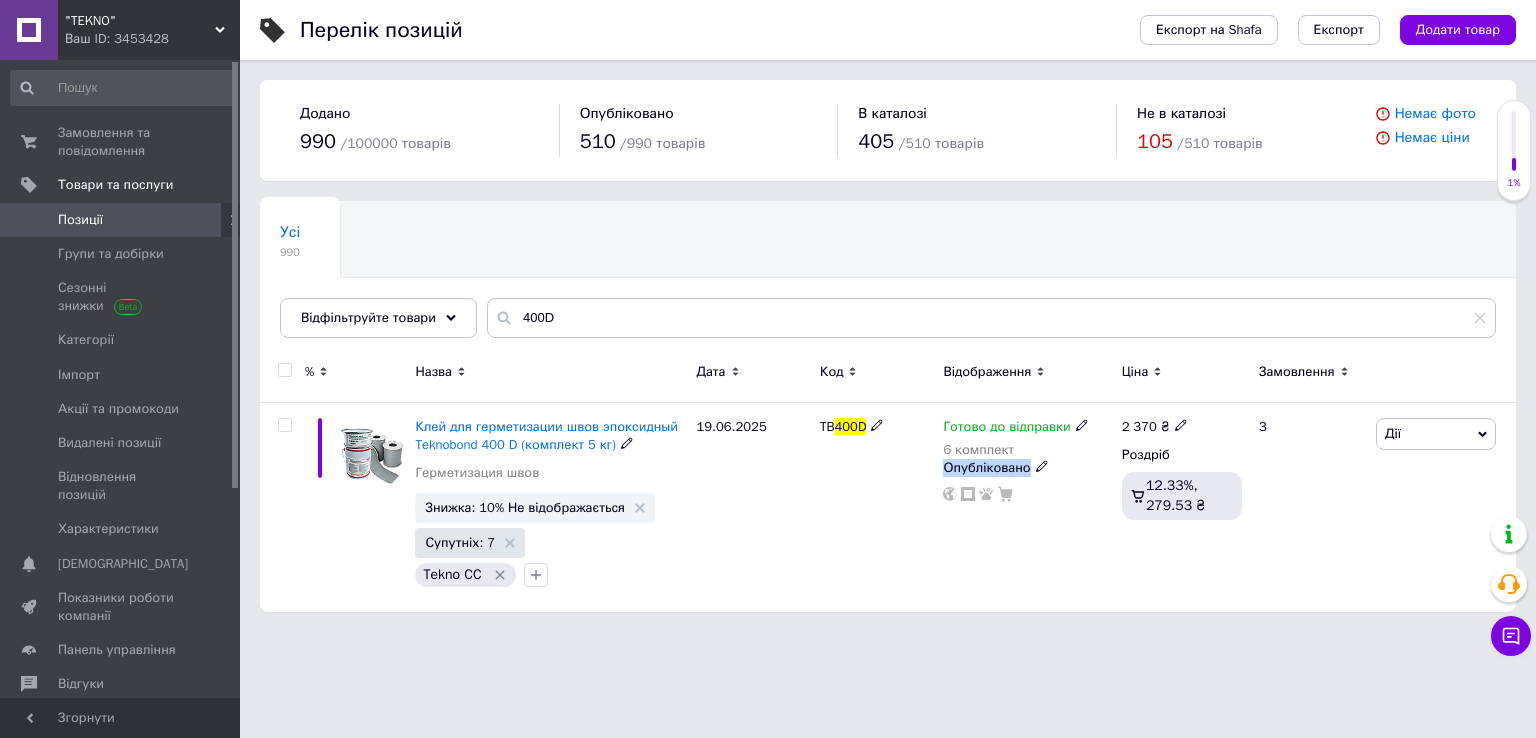 click on "Готово до відправки 6 комплект" at bounding box center [1027, 438] 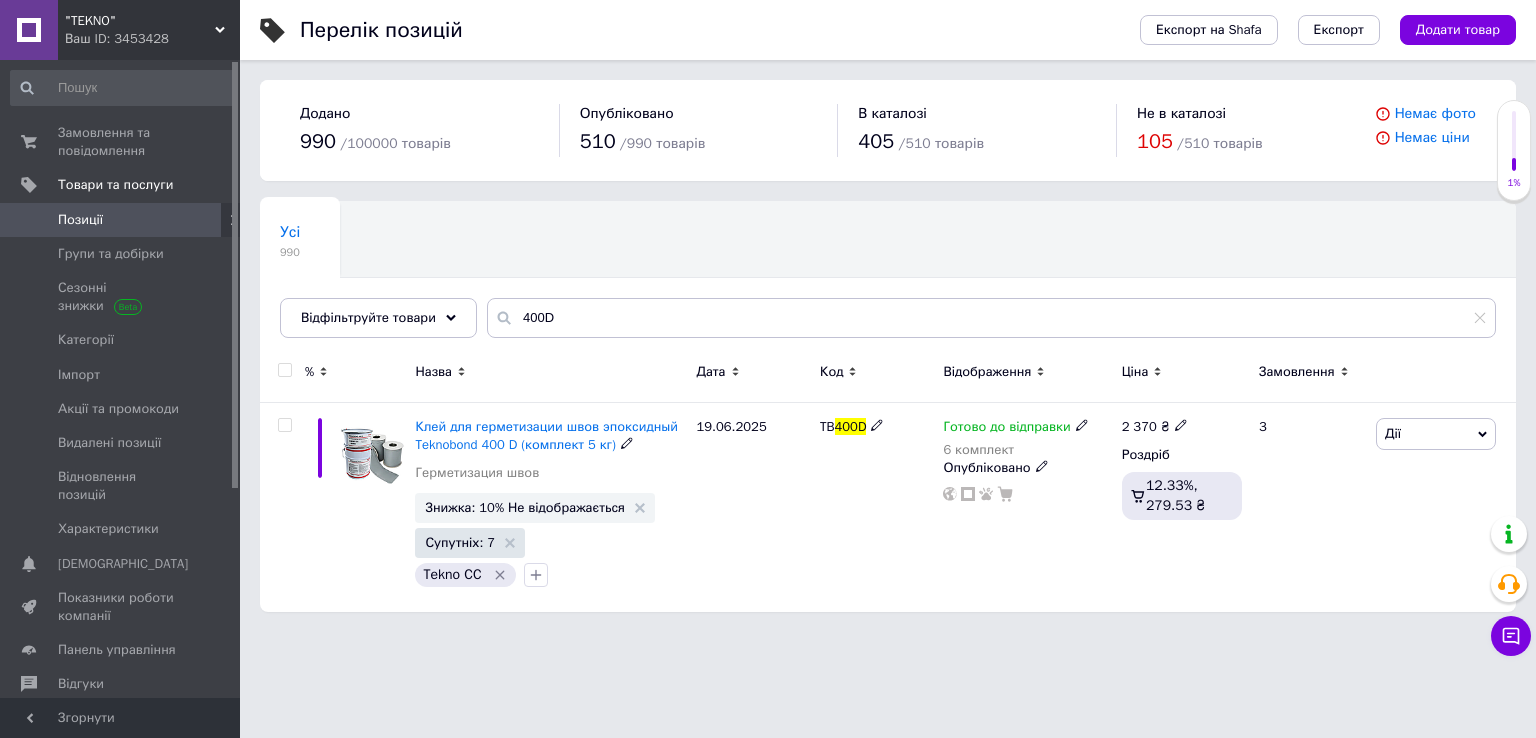 click 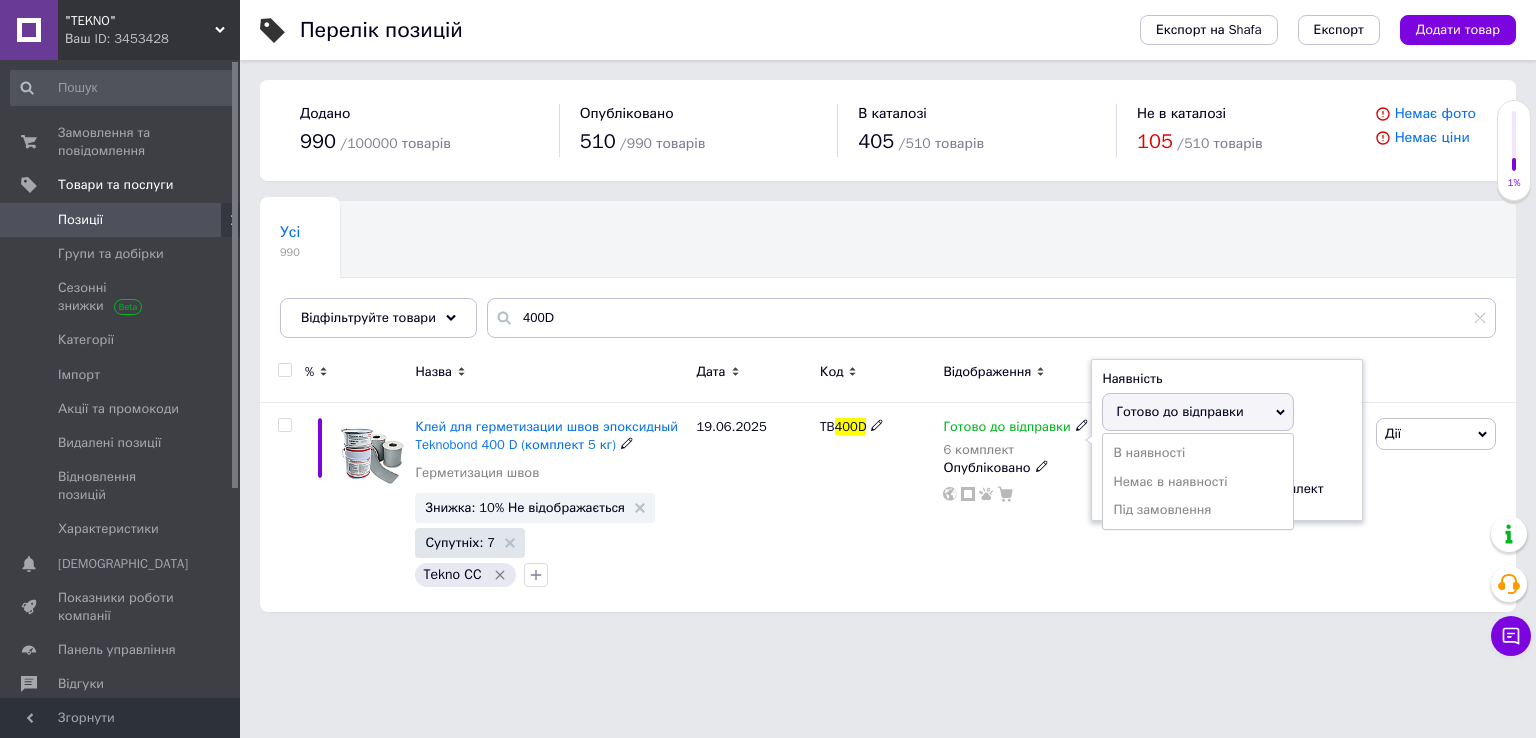 click on "Готово до відправки" at bounding box center (1198, 412) 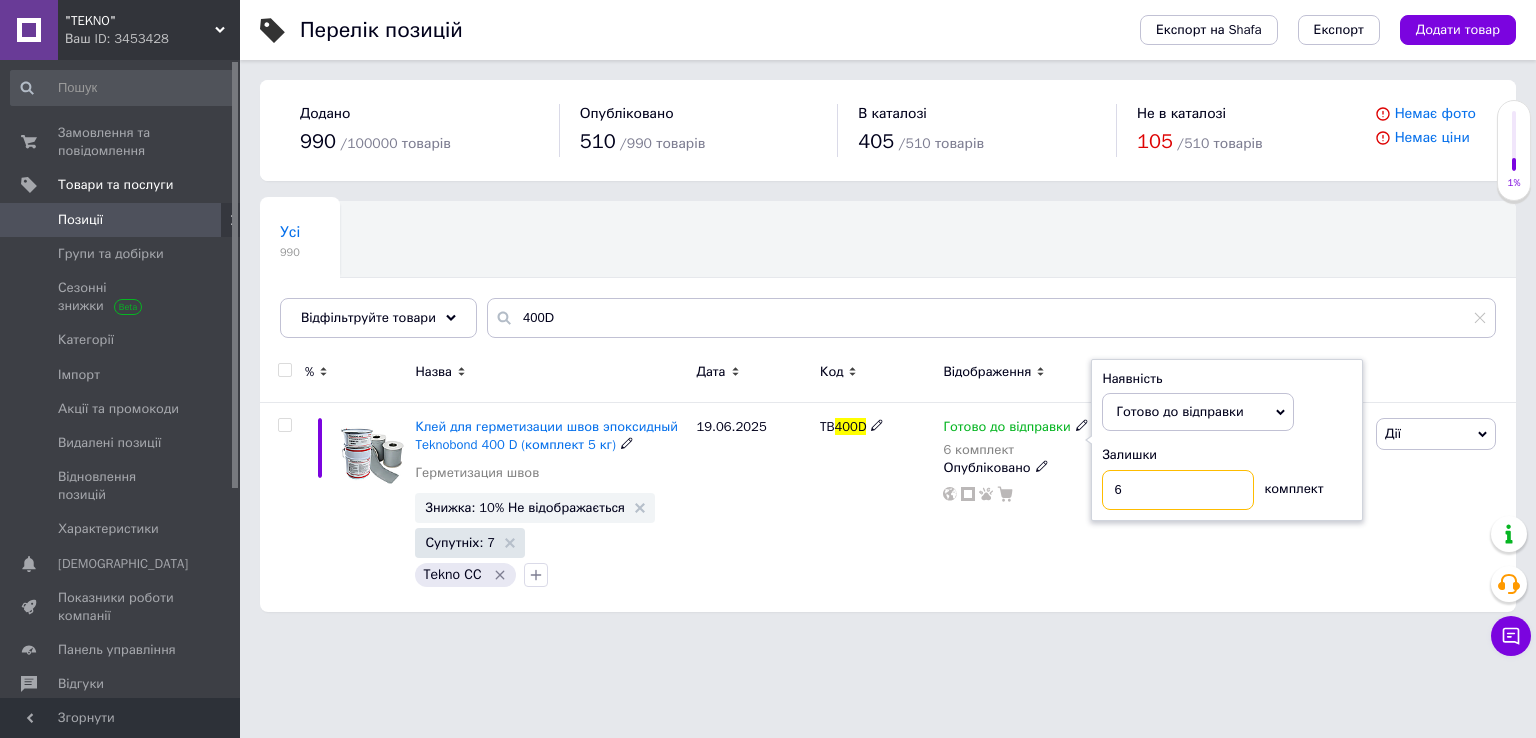 click on "6" at bounding box center (1178, 490) 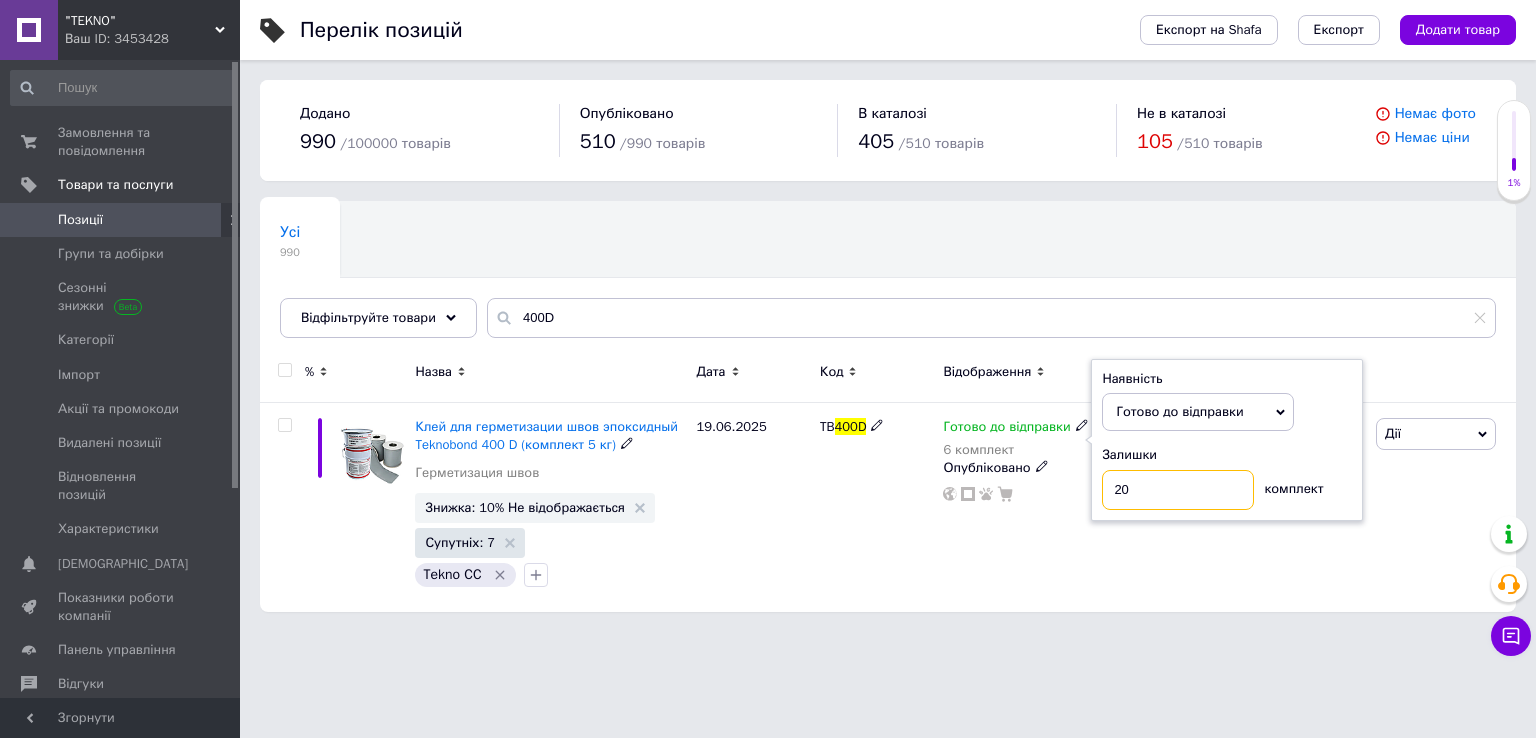 type on "20" 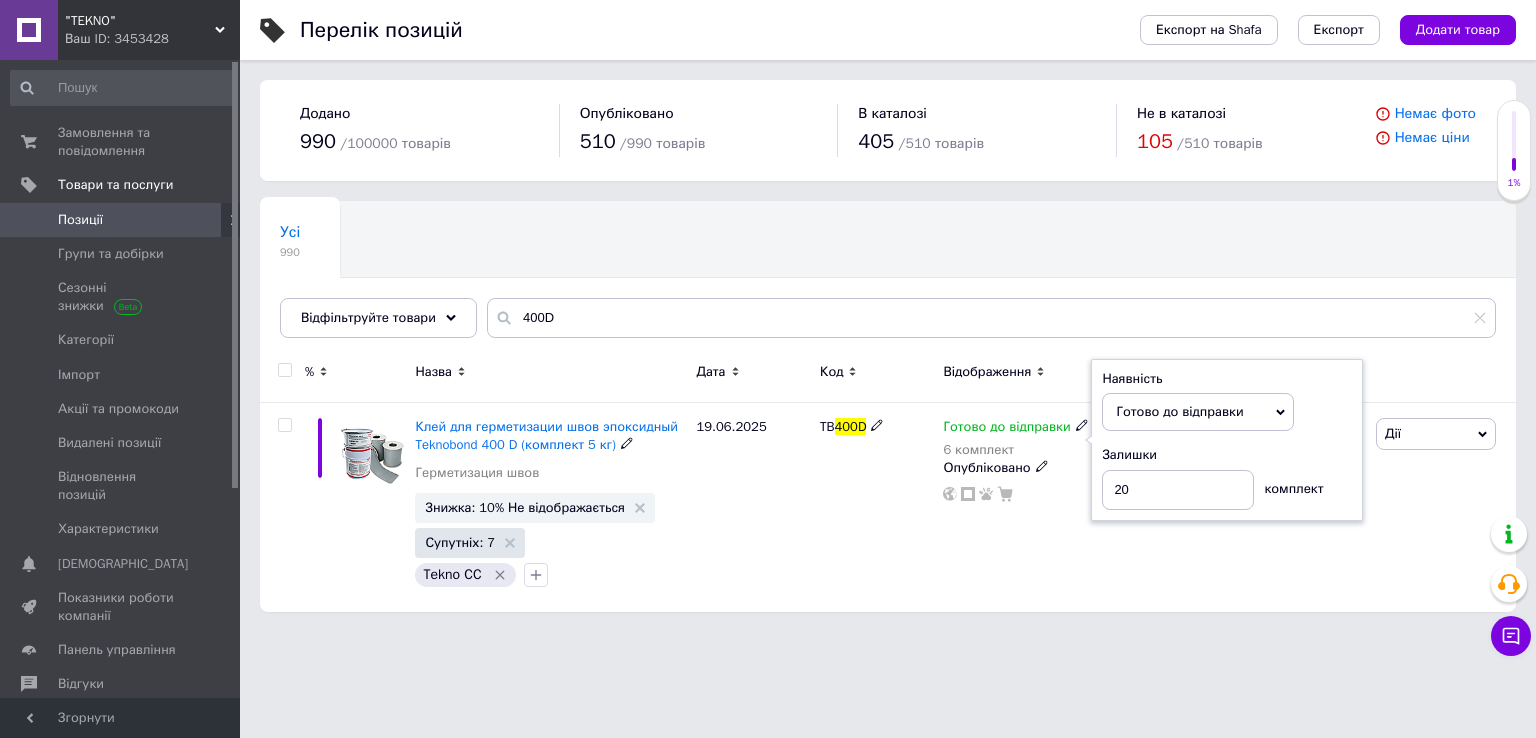 click on "Готово до відправки 6 комплект Наявність [PERSON_NAME] до відправки В наявності Немає в наявності Під замовлення Залишки 20 комплект Опубліковано" at bounding box center (1027, 507) 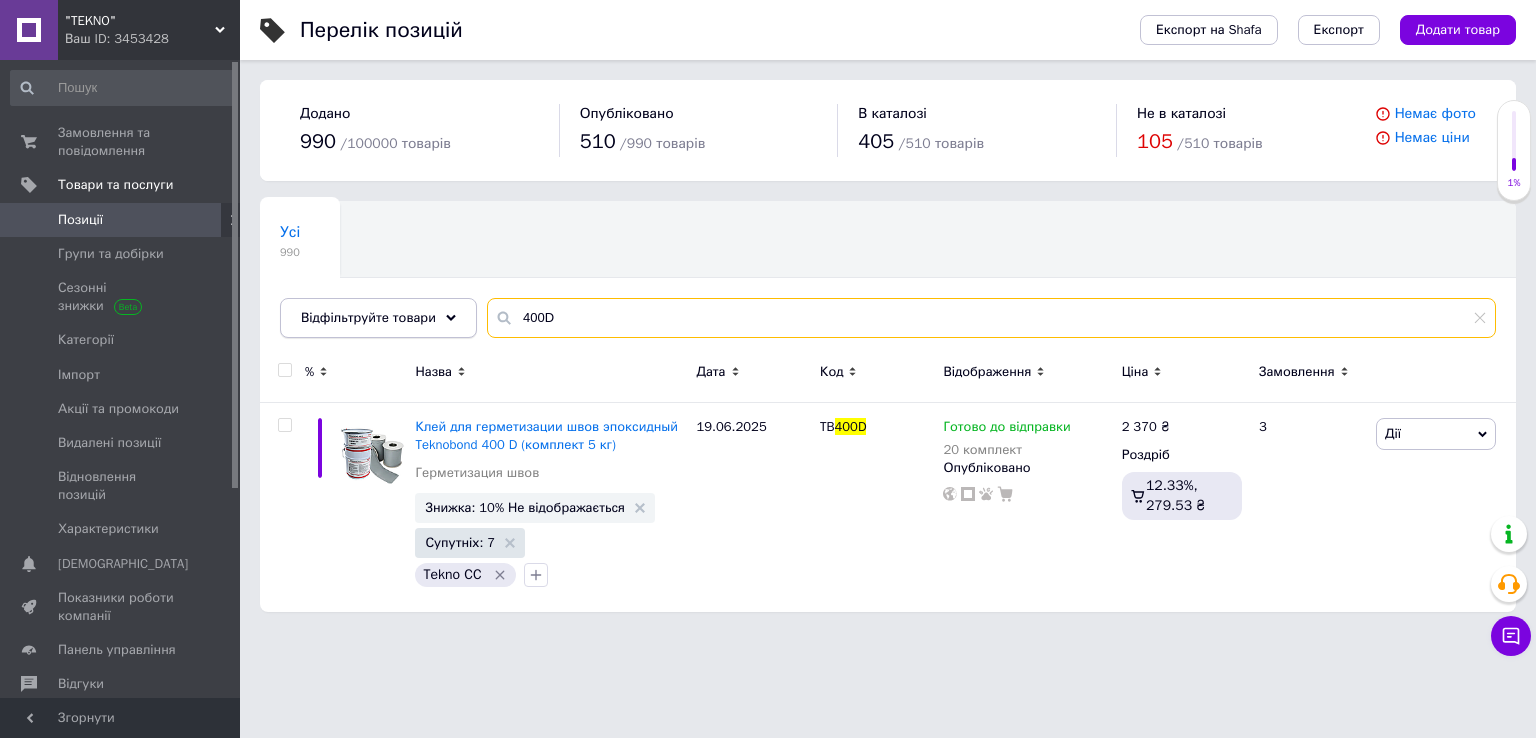 drag, startPoint x: 581, startPoint y: 317, endPoint x: 423, endPoint y: 313, distance: 158.05063 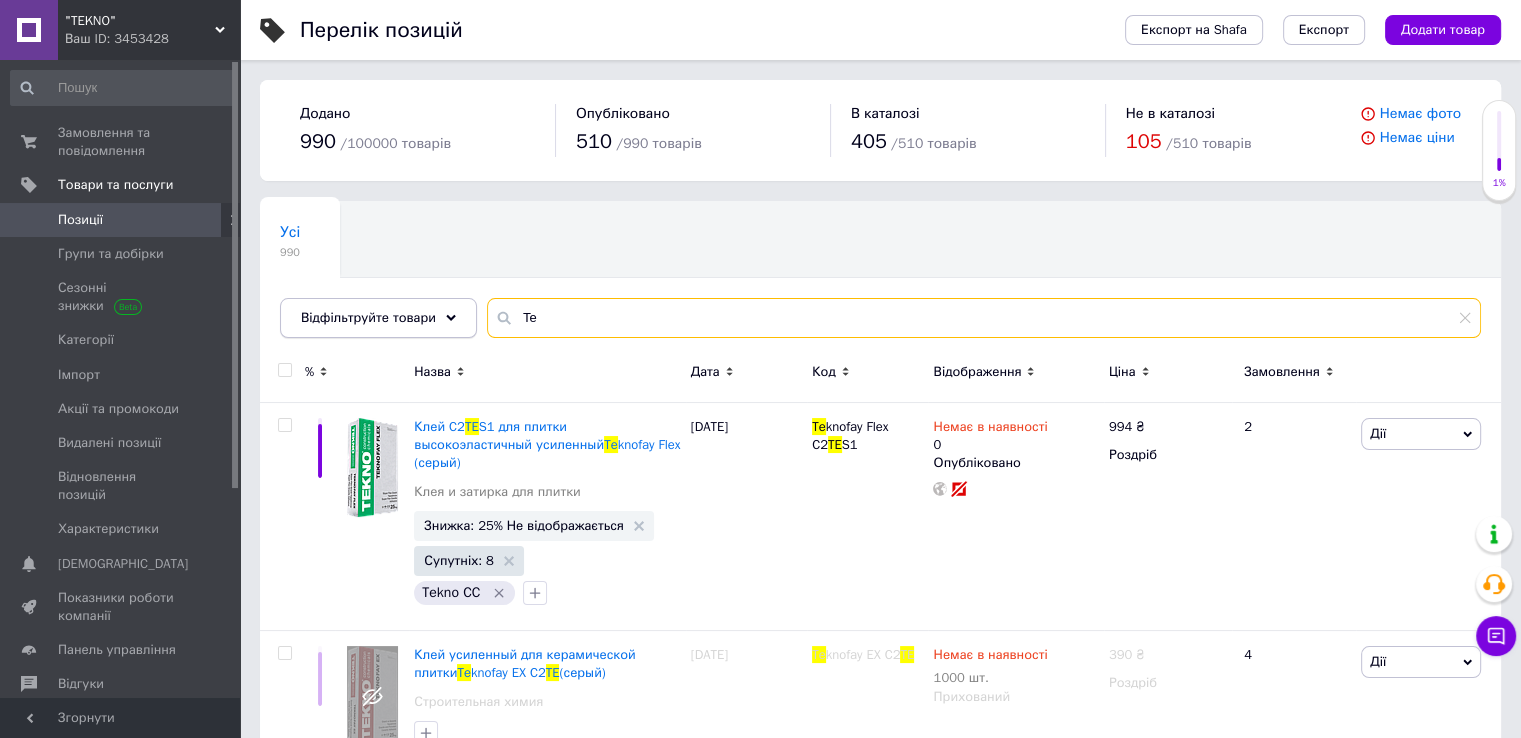 type on "T" 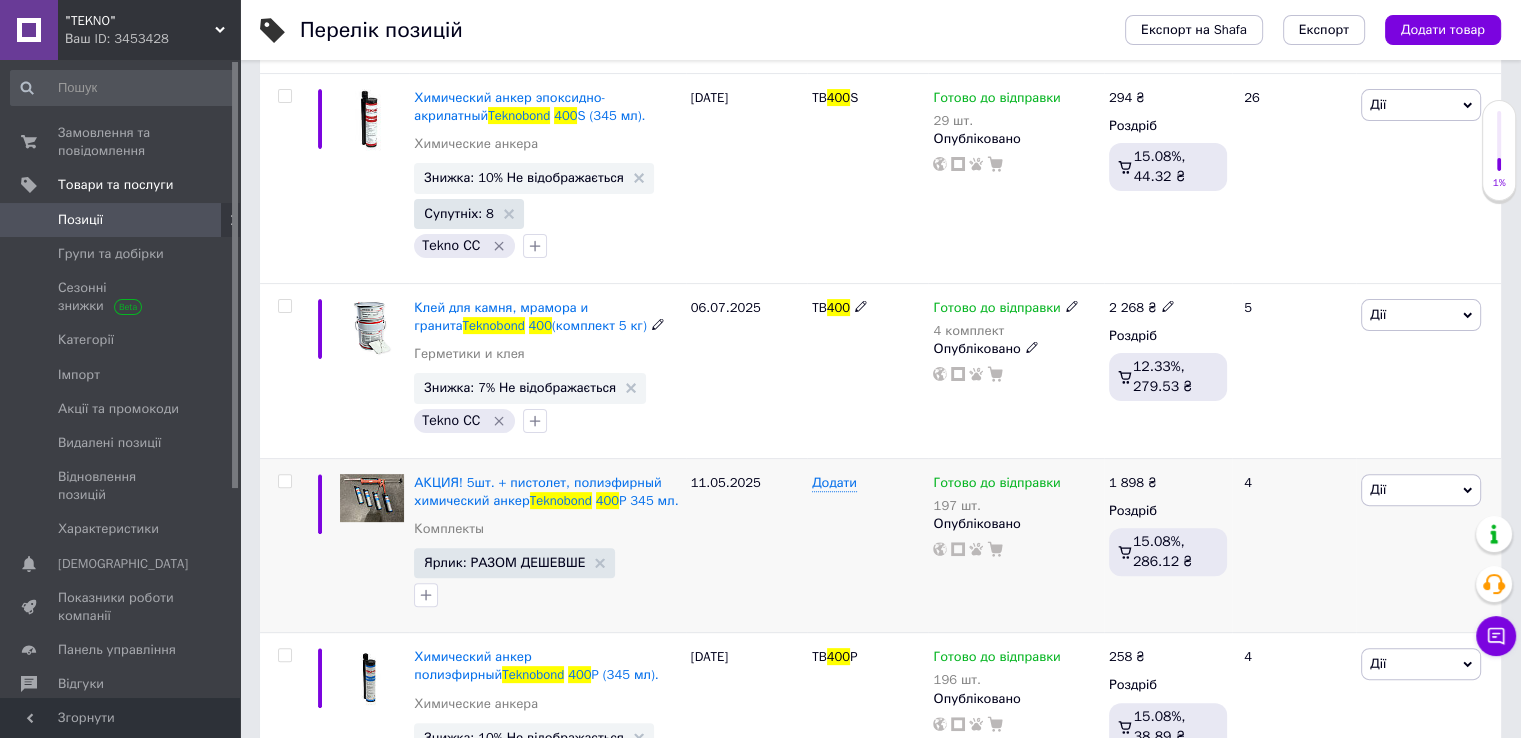 scroll, scrollTop: 533, scrollLeft: 0, axis: vertical 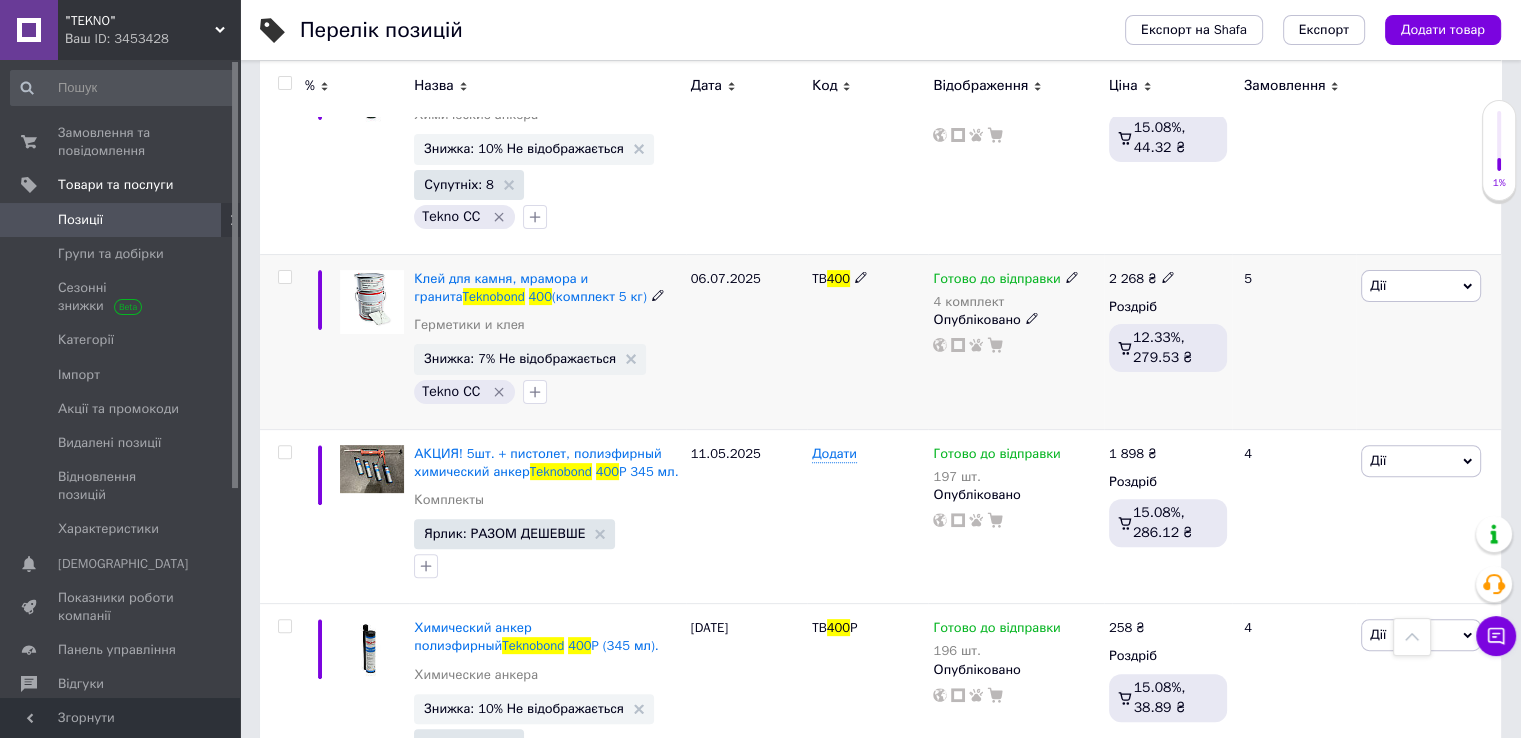 type on "Teknobond 400" 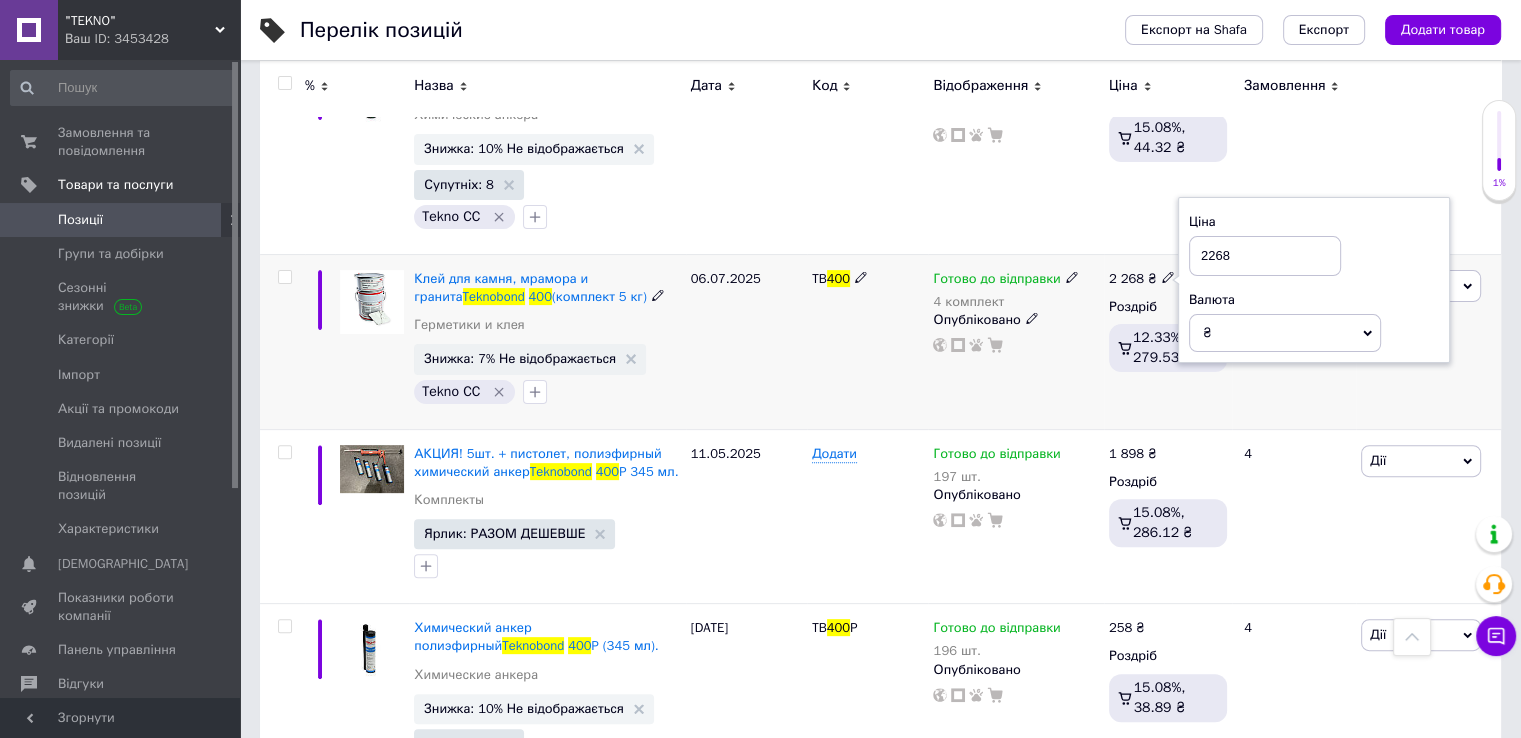 drag, startPoint x: 1237, startPoint y: 256, endPoint x: 1204, endPoint y: 257, distance: 33.01515 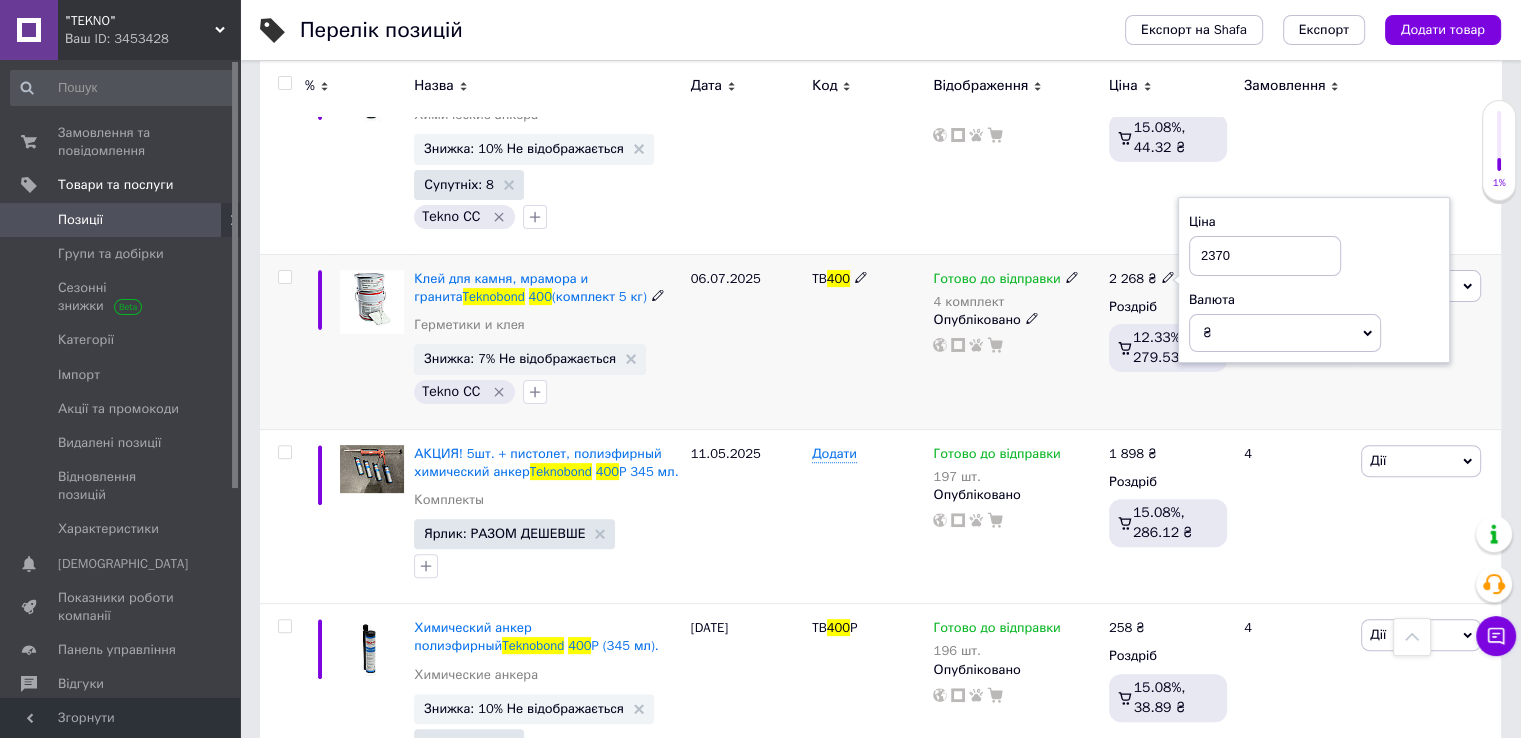 type on "2370" 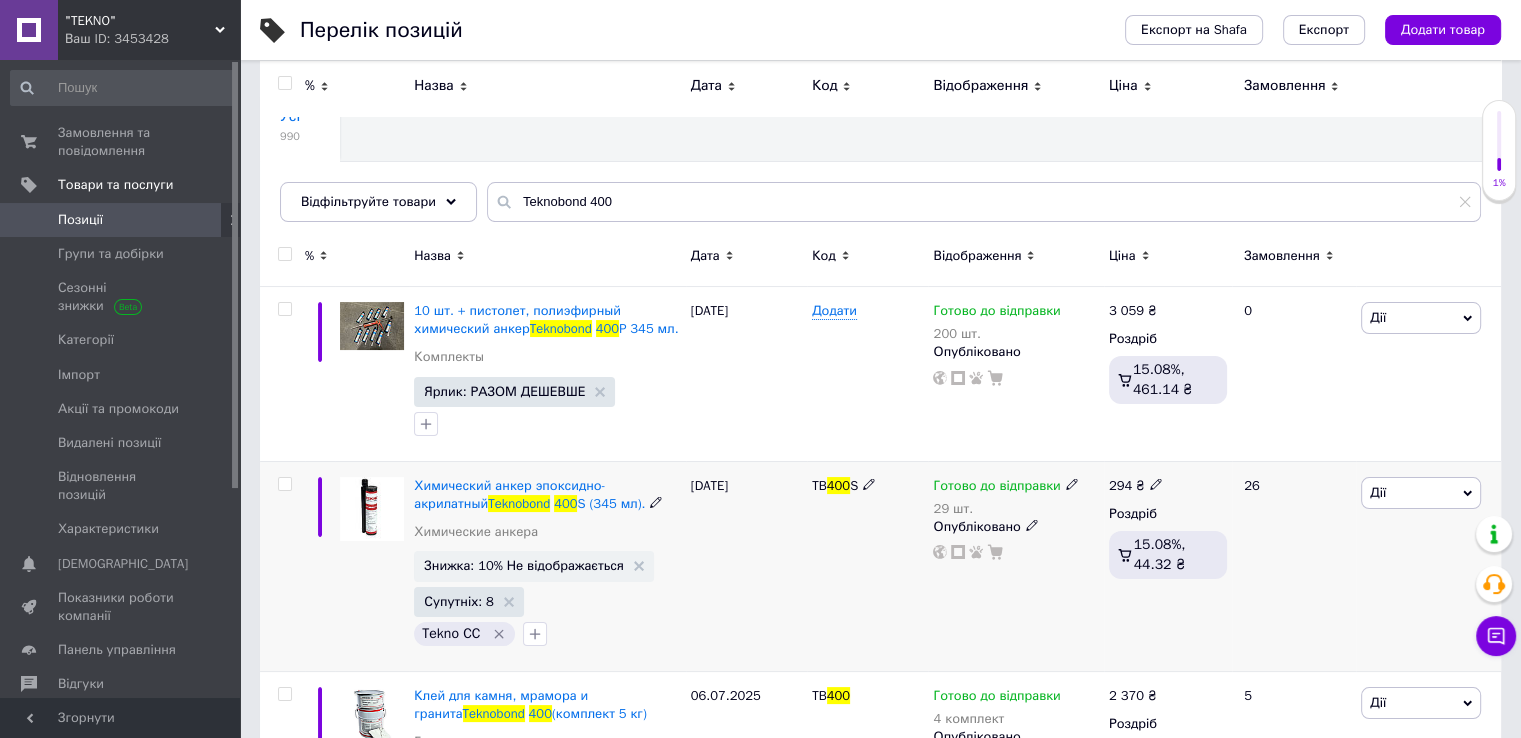 scroll, scrollTop: 0, scrollLeft: 0, axis: both 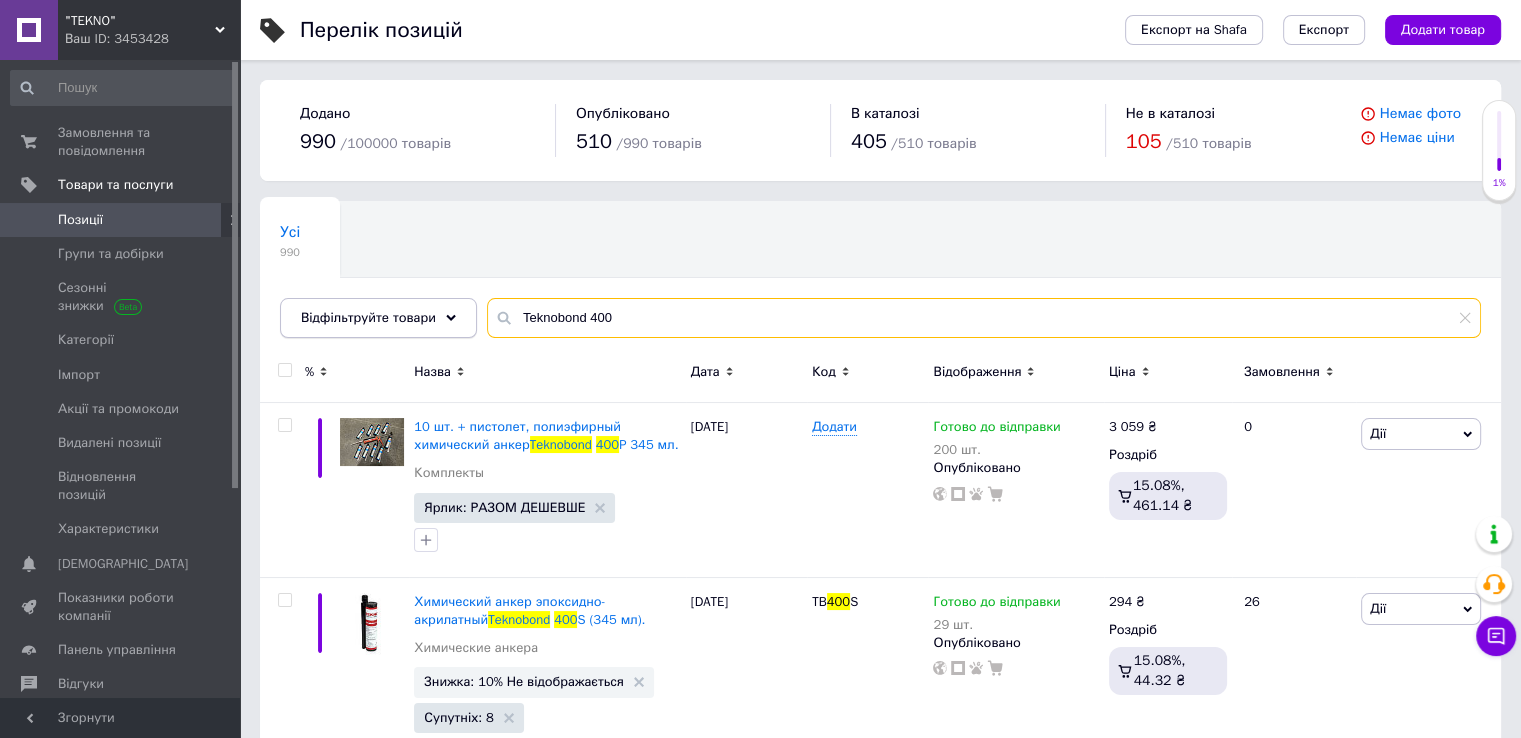 drag, startPoint x: 661, startPoint y: 326, endPoint x: 459, endPoint y: 328, distance: 202.0099 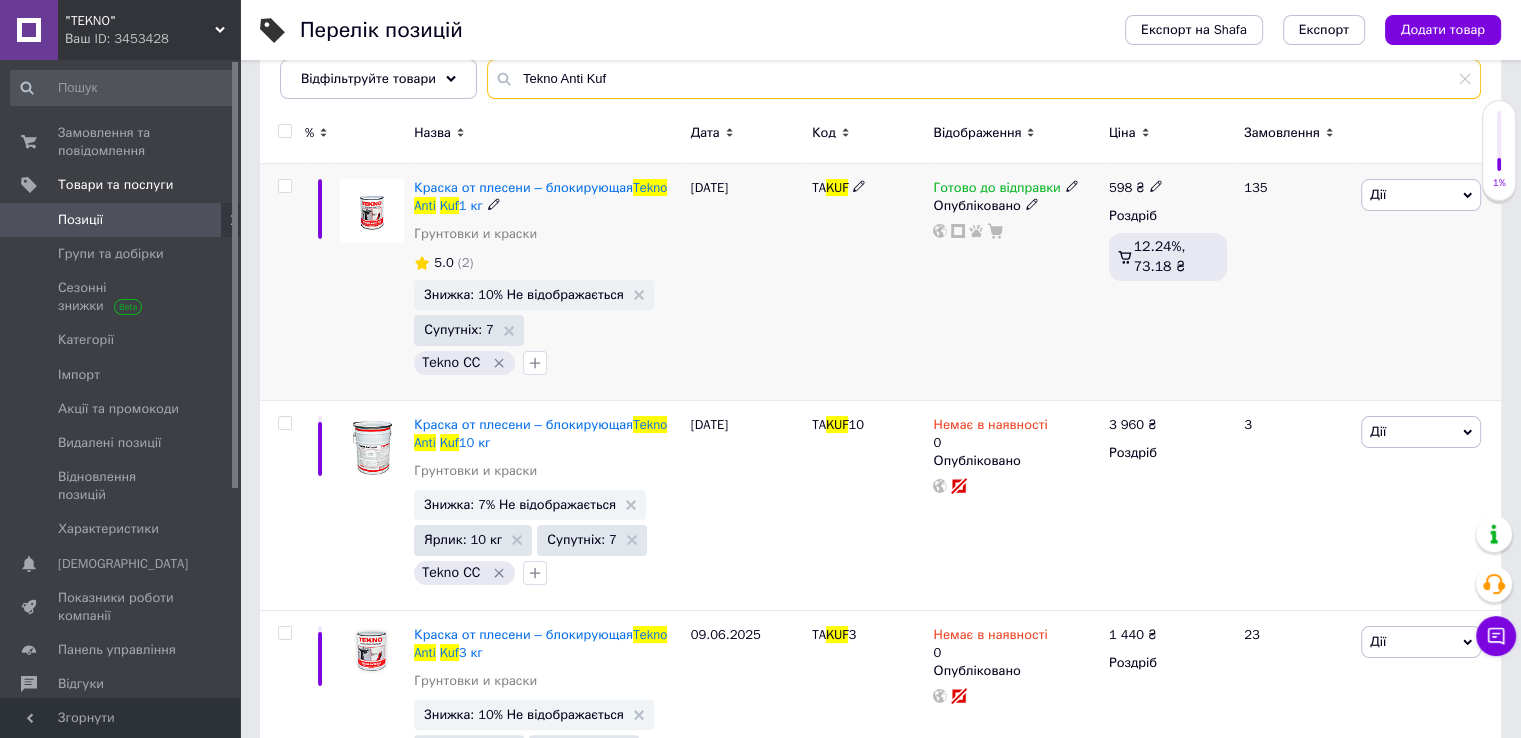 scroll, scrollTop: 340, scrollLeft: 0, axis: vertical 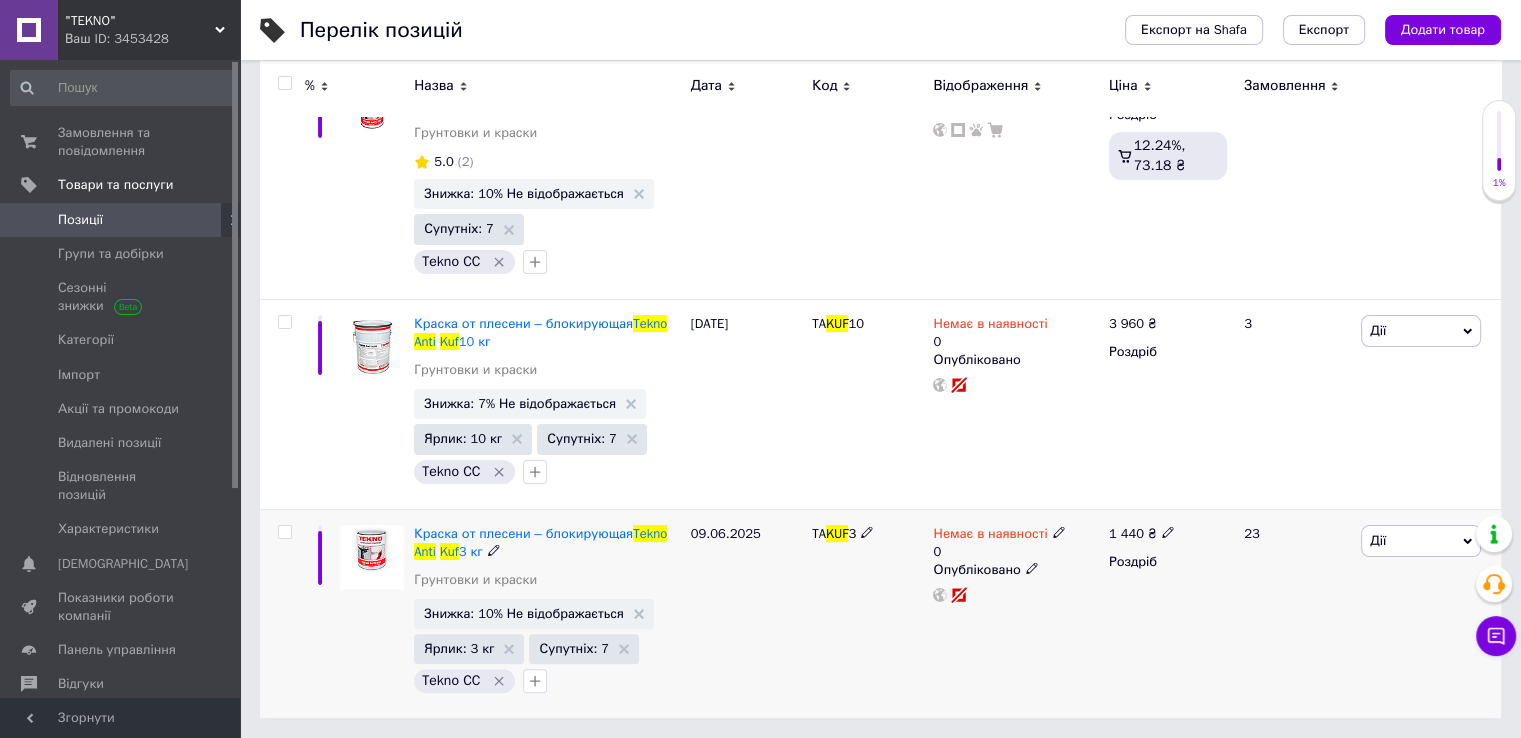 type on "Tekno Anti Kuf" 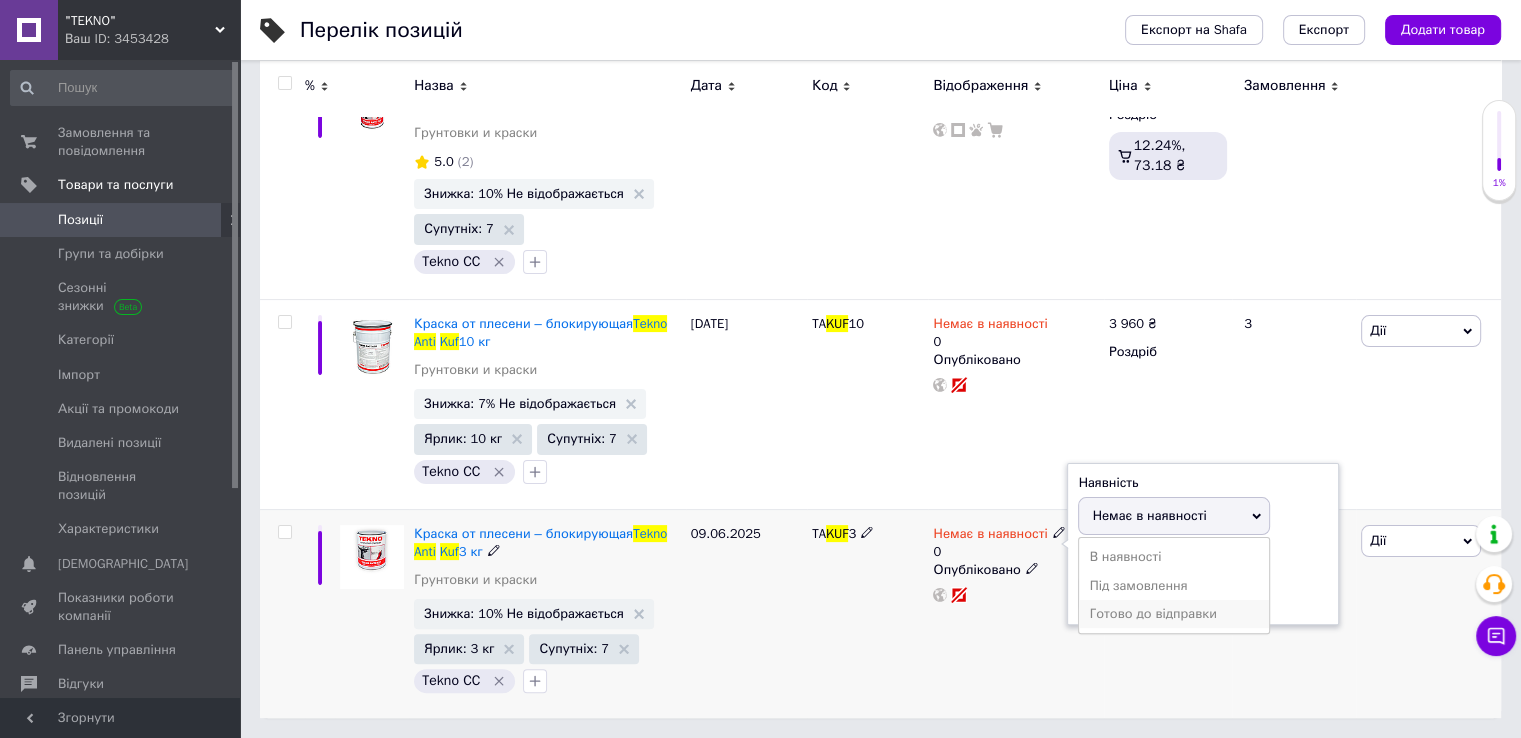 click on "Готово до відправки" at bounding box center [1174, 614] 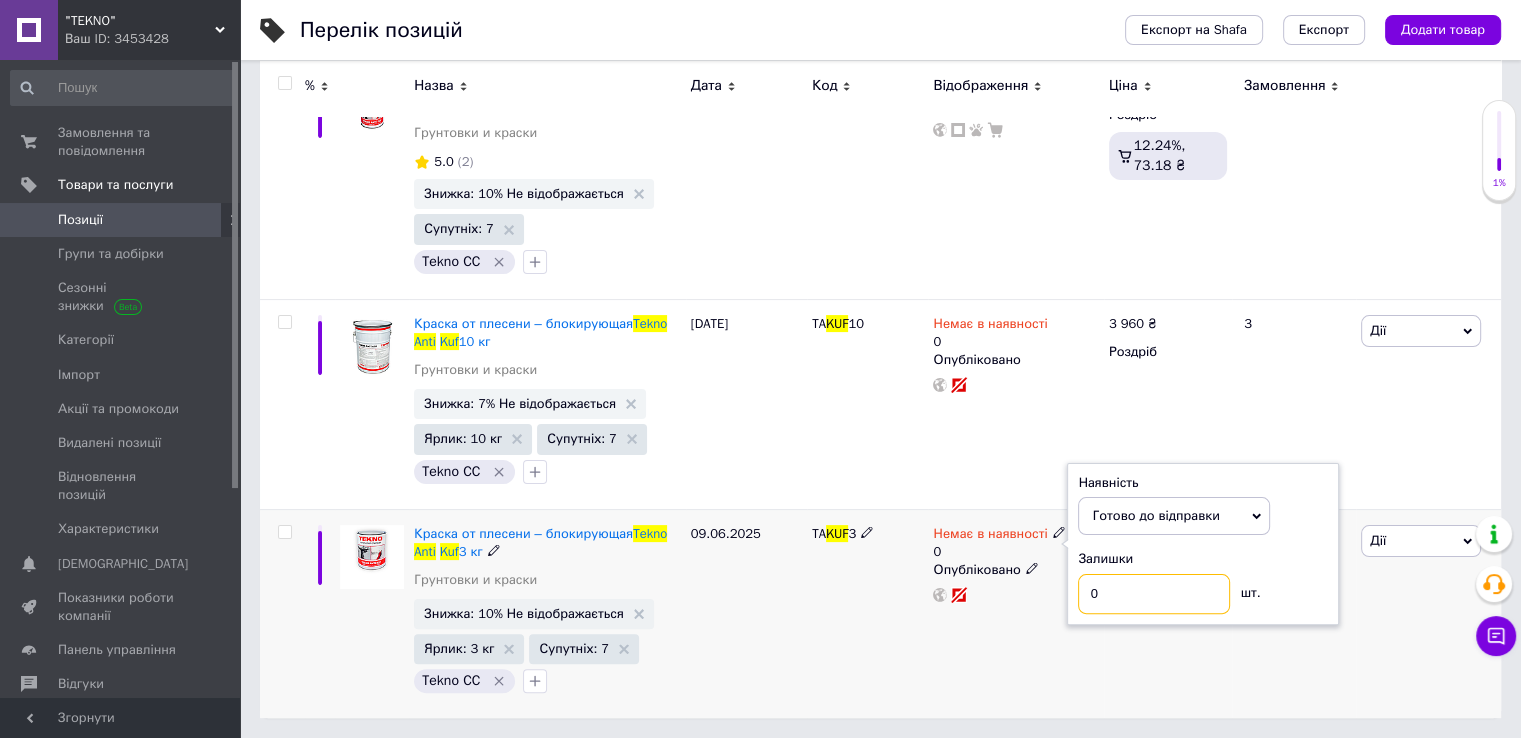 drag, startPoint x: 1104, startPoint y: 599, endPoint x: 1068, endPoint y: 599, distance: 36 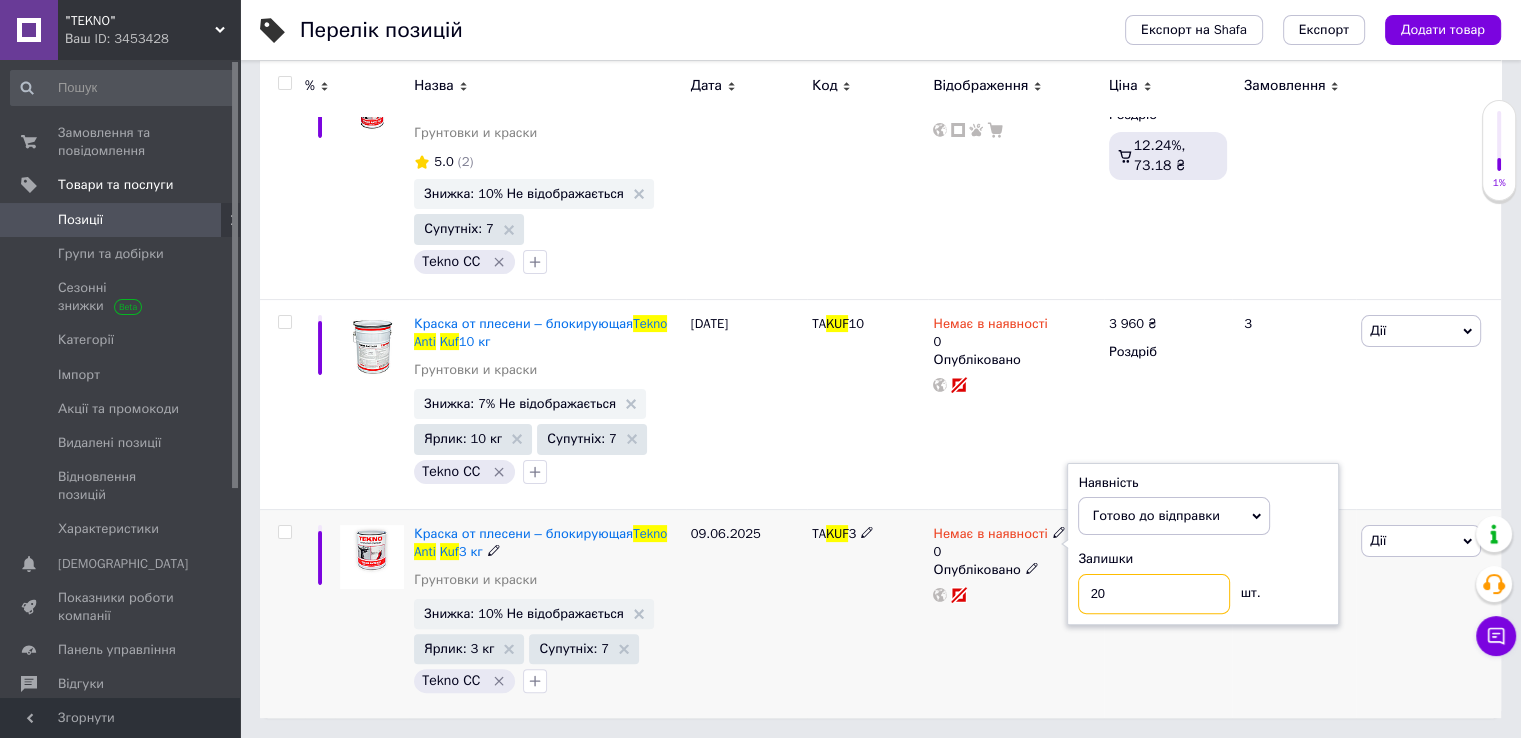 type on "20" 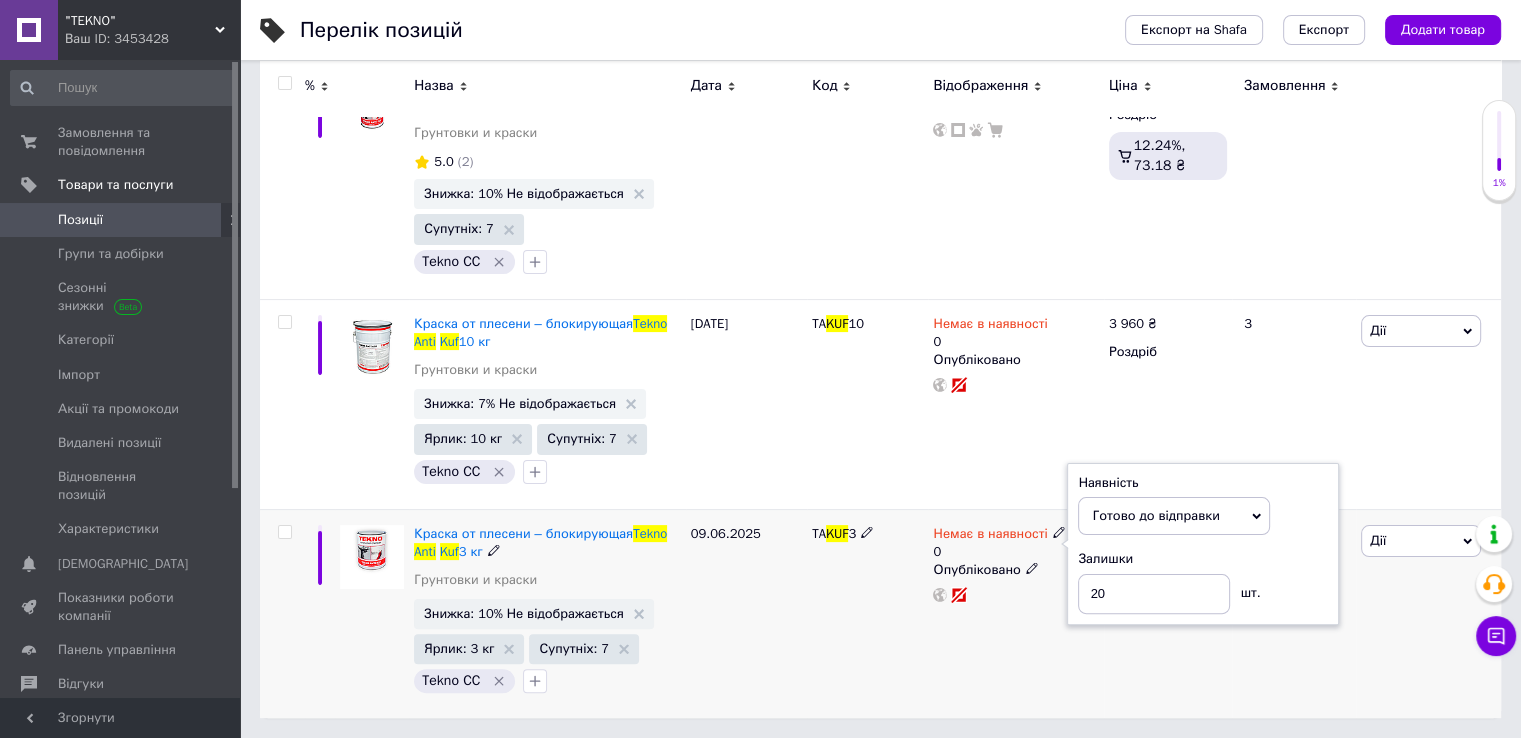 click on "Немає в наявності 0 Наявність [PERSON_NAME] до відправки В наявності Немає в наявності Під замовлення Залишки 20 шт. Опубліковано" at bounding box center [1015, 613] 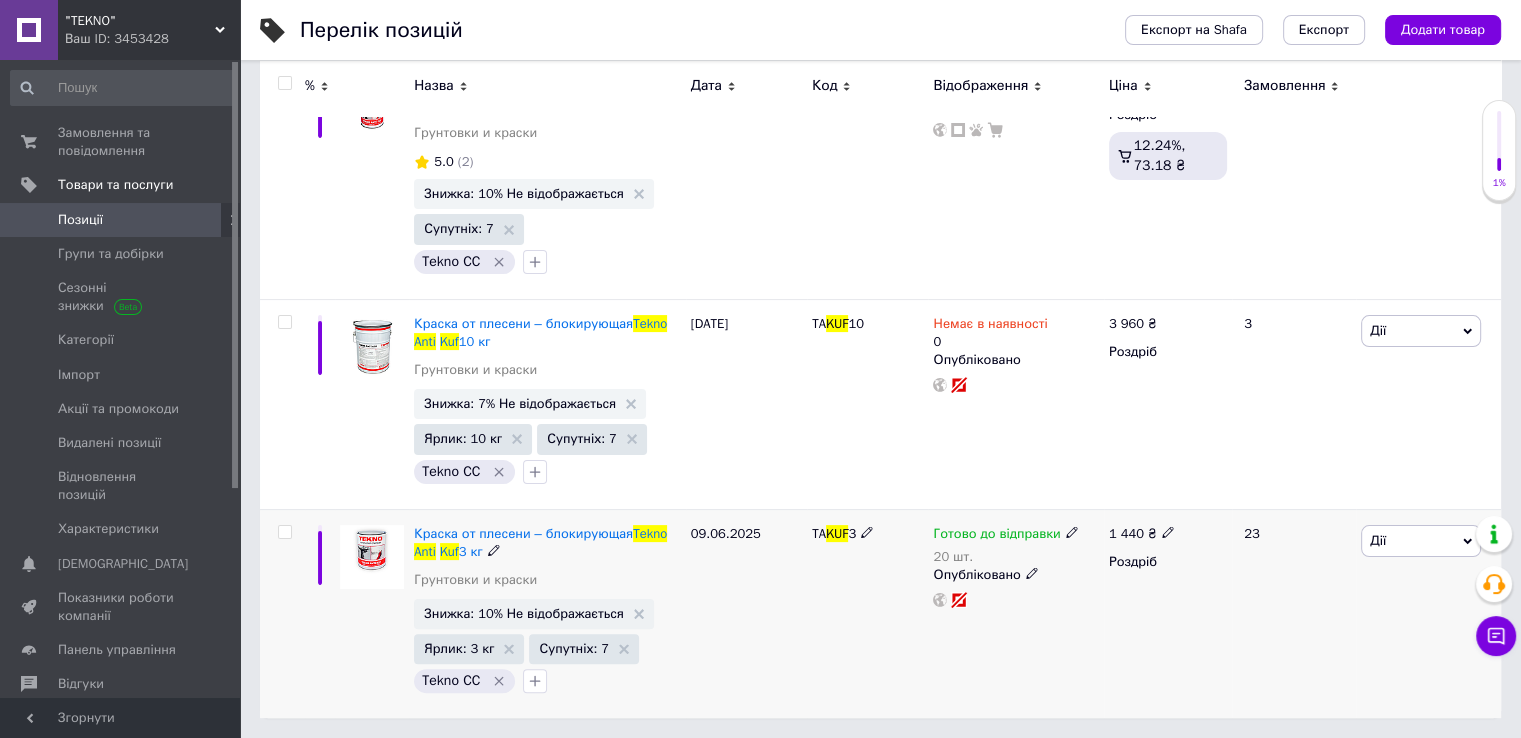click 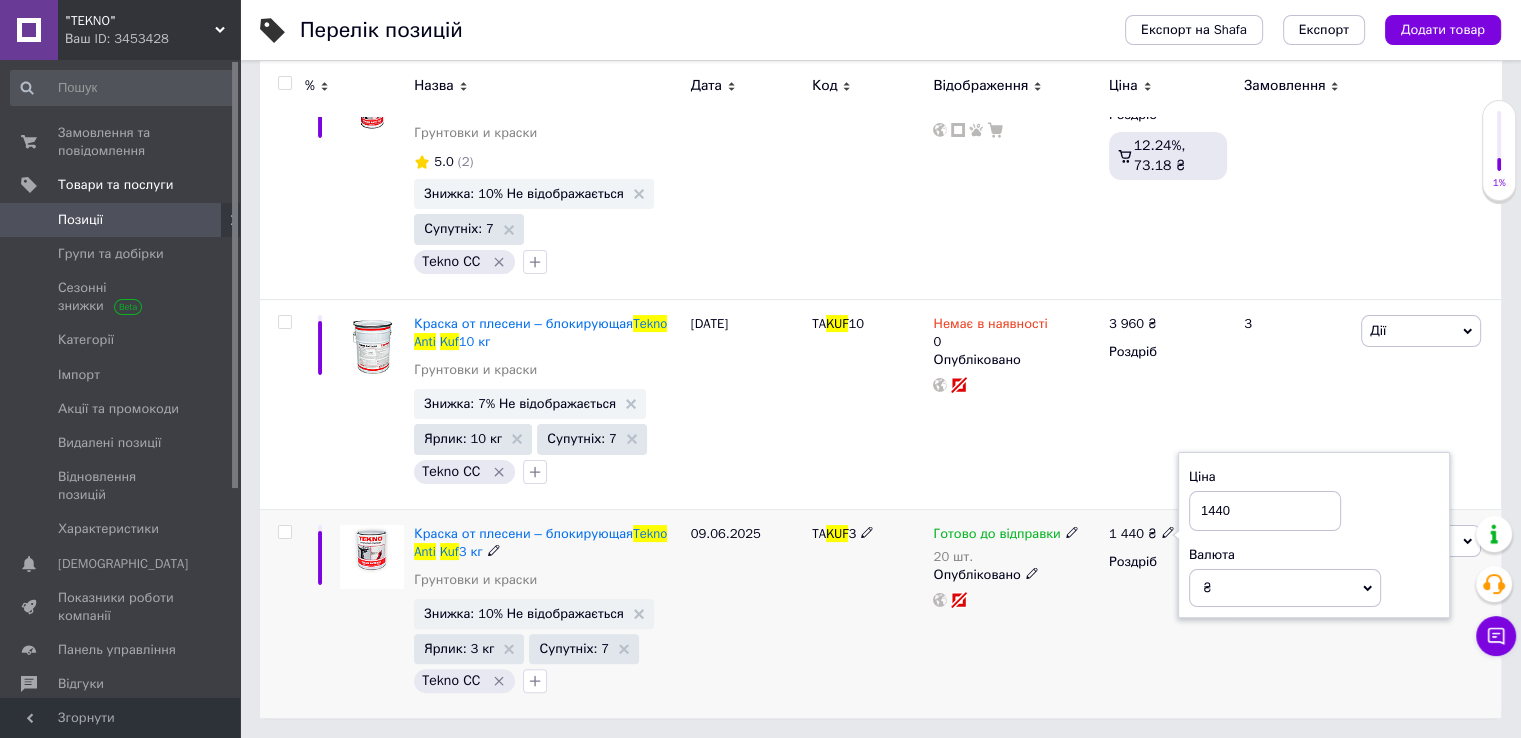 drag, startPoint x: 1232, startPoint y: 509, endPoint x: 1206, endPoint y: 509, distance: 26 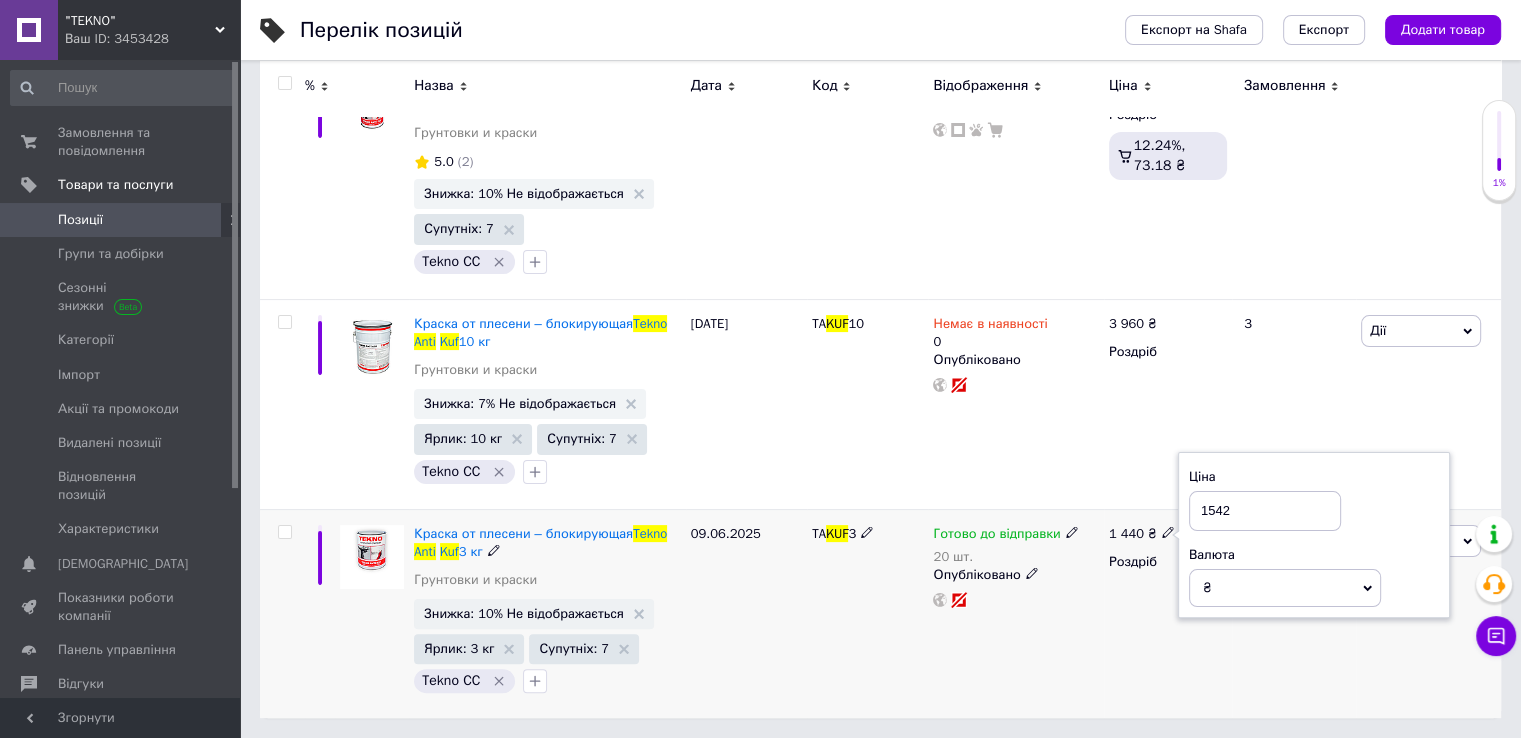 type on "1542" 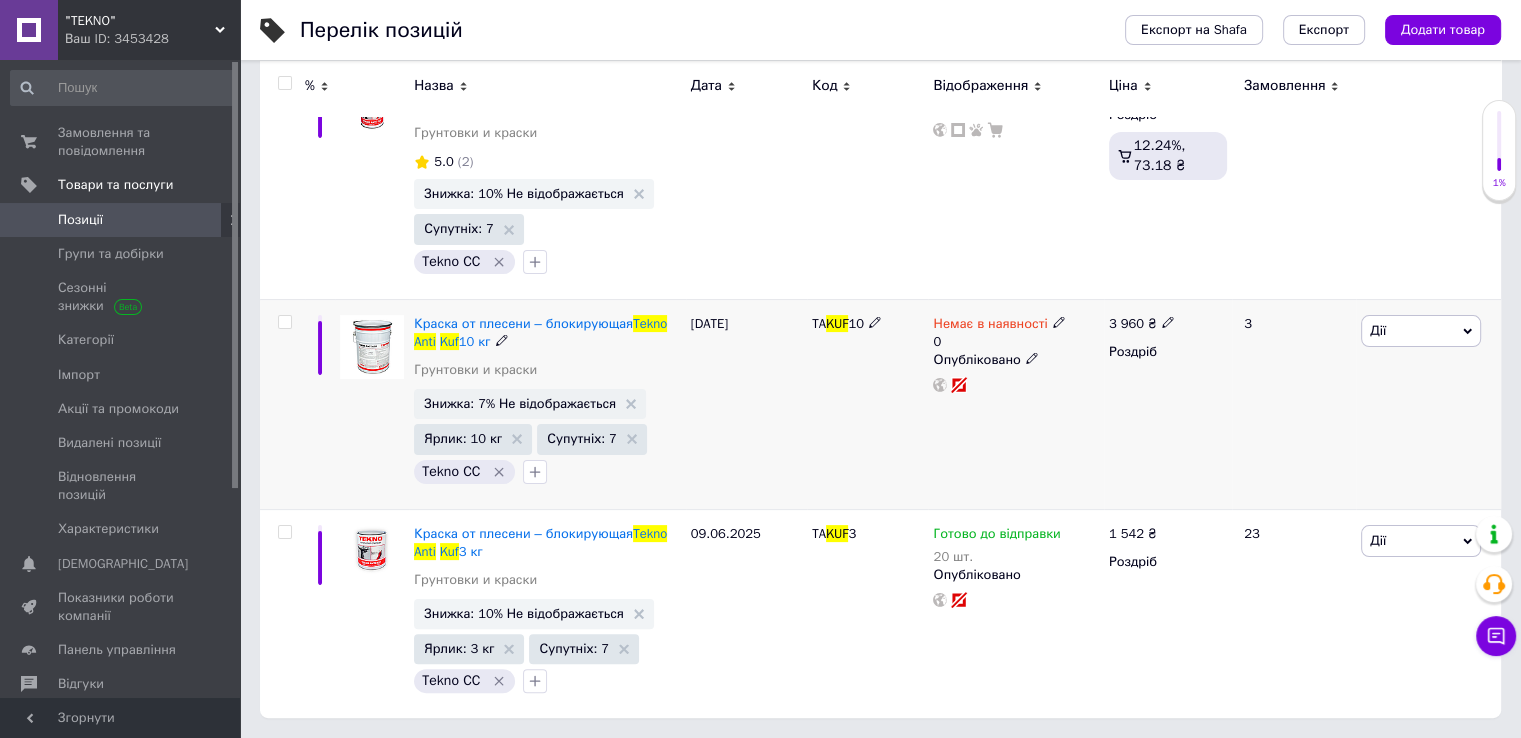 click 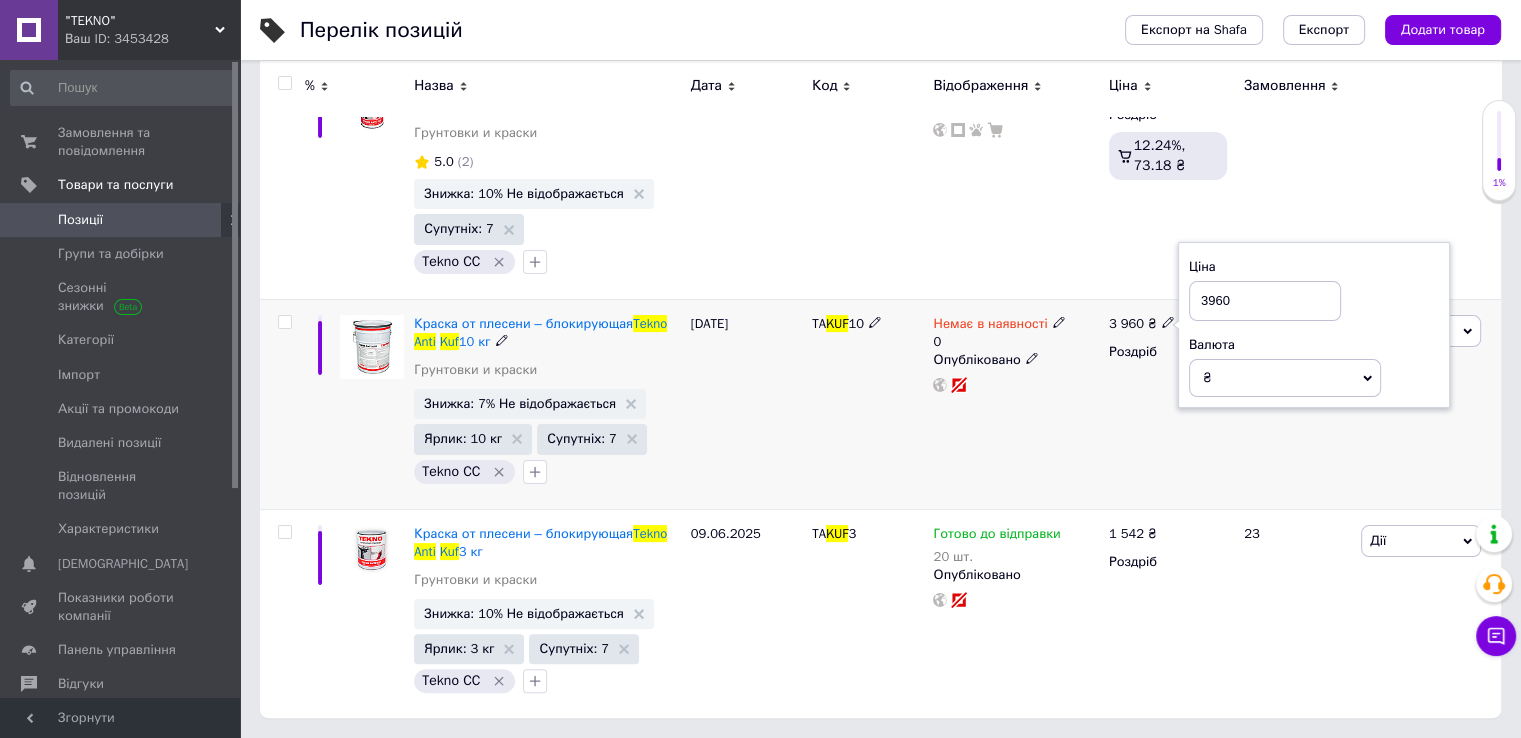 drag, startPoint x: 1236, startPoint y: 303, endPoint x: 1156, endPoint y: 303, distance: 80 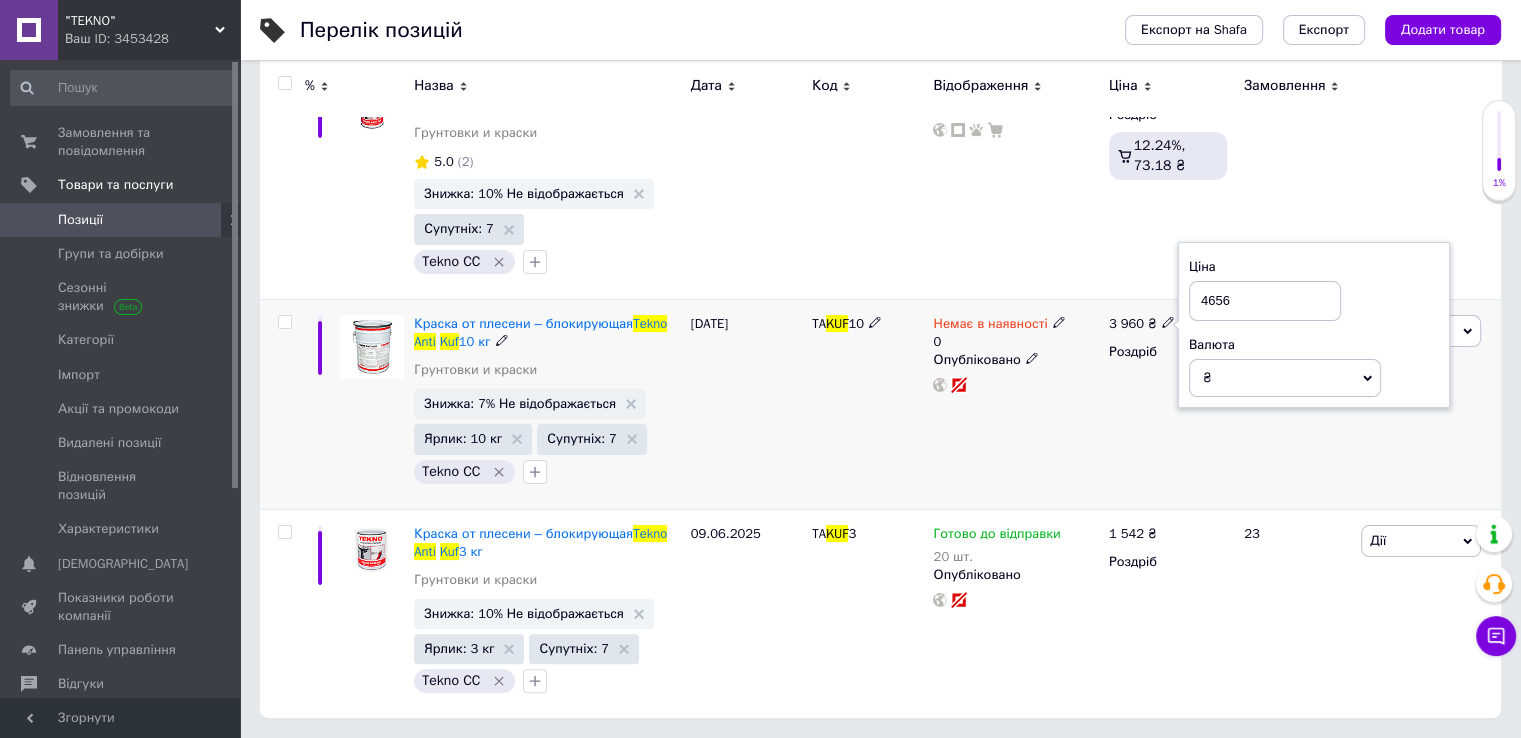 type on "4656" 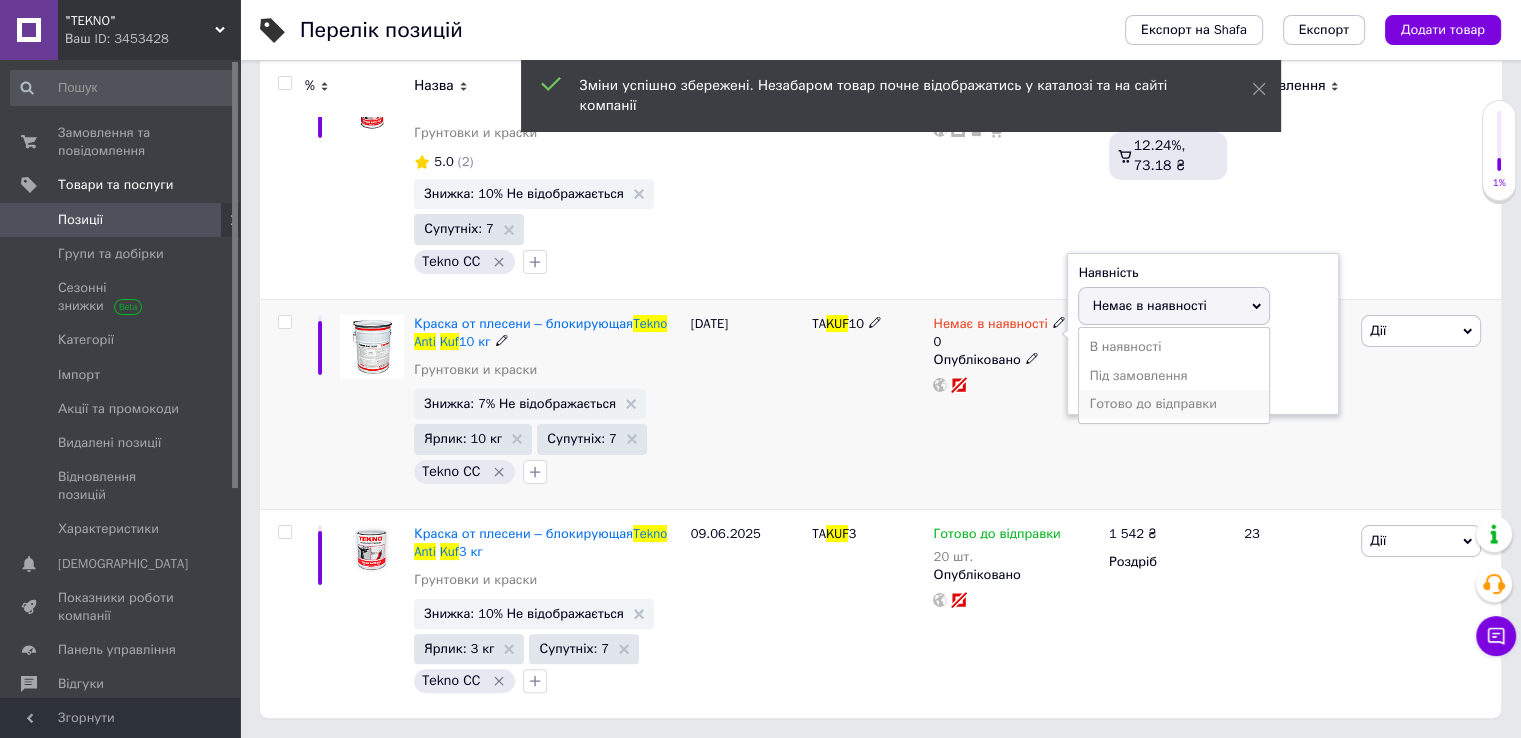 click on "Готово до відправки" at bounding box center (1174, 404) 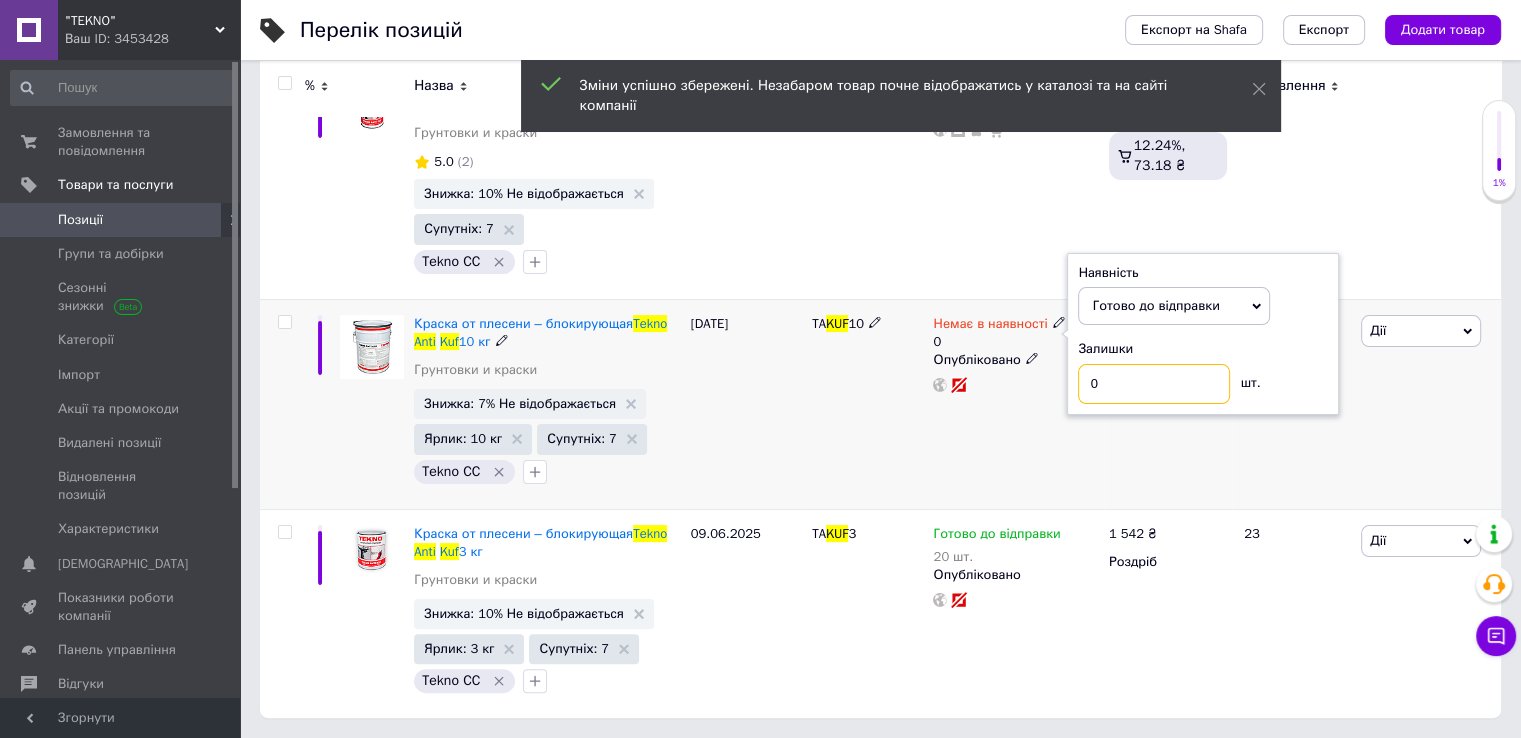 drag, startPoint x: 1108, startPoint y: 385, endPoint x: 1068, endPoint y: 381, distance: 40.1995 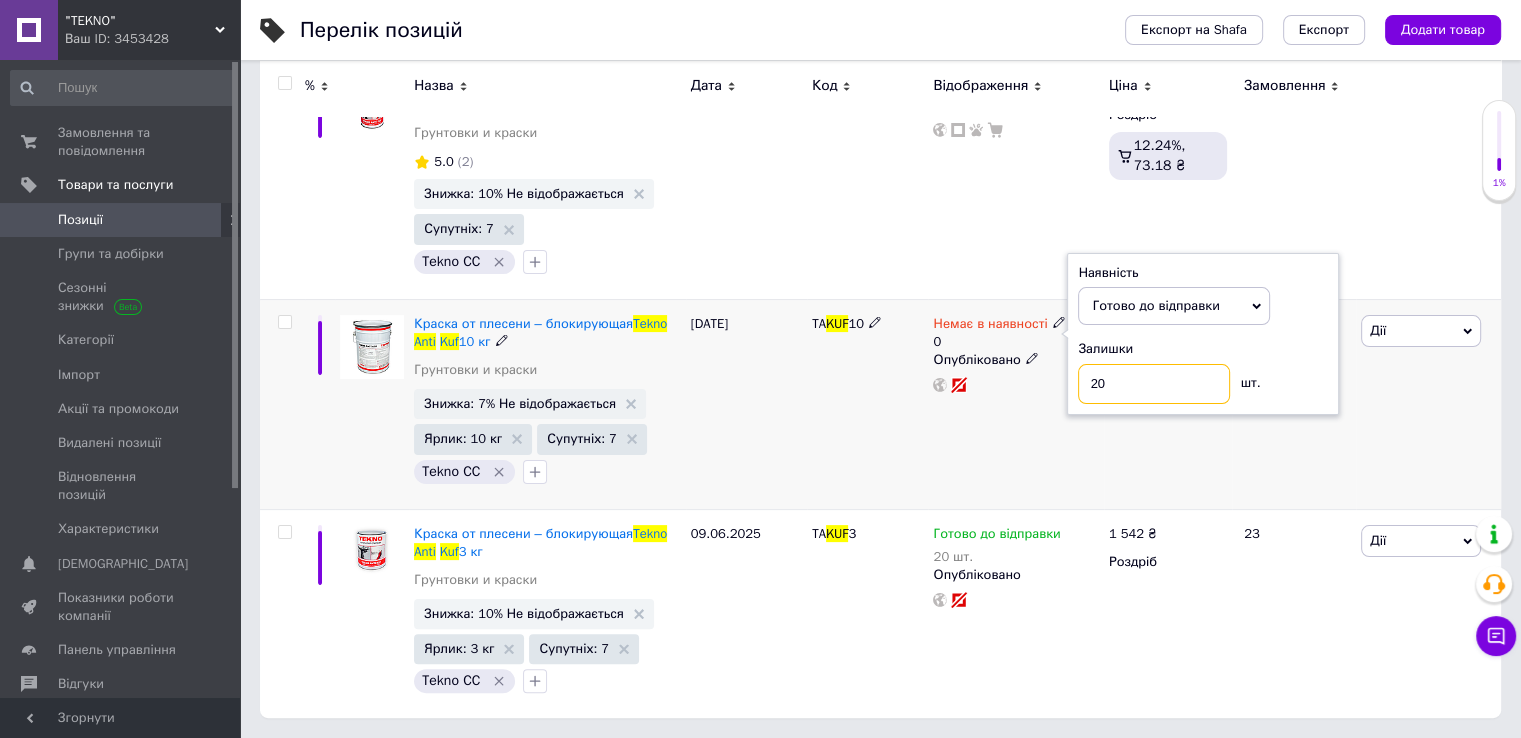 type on "20" 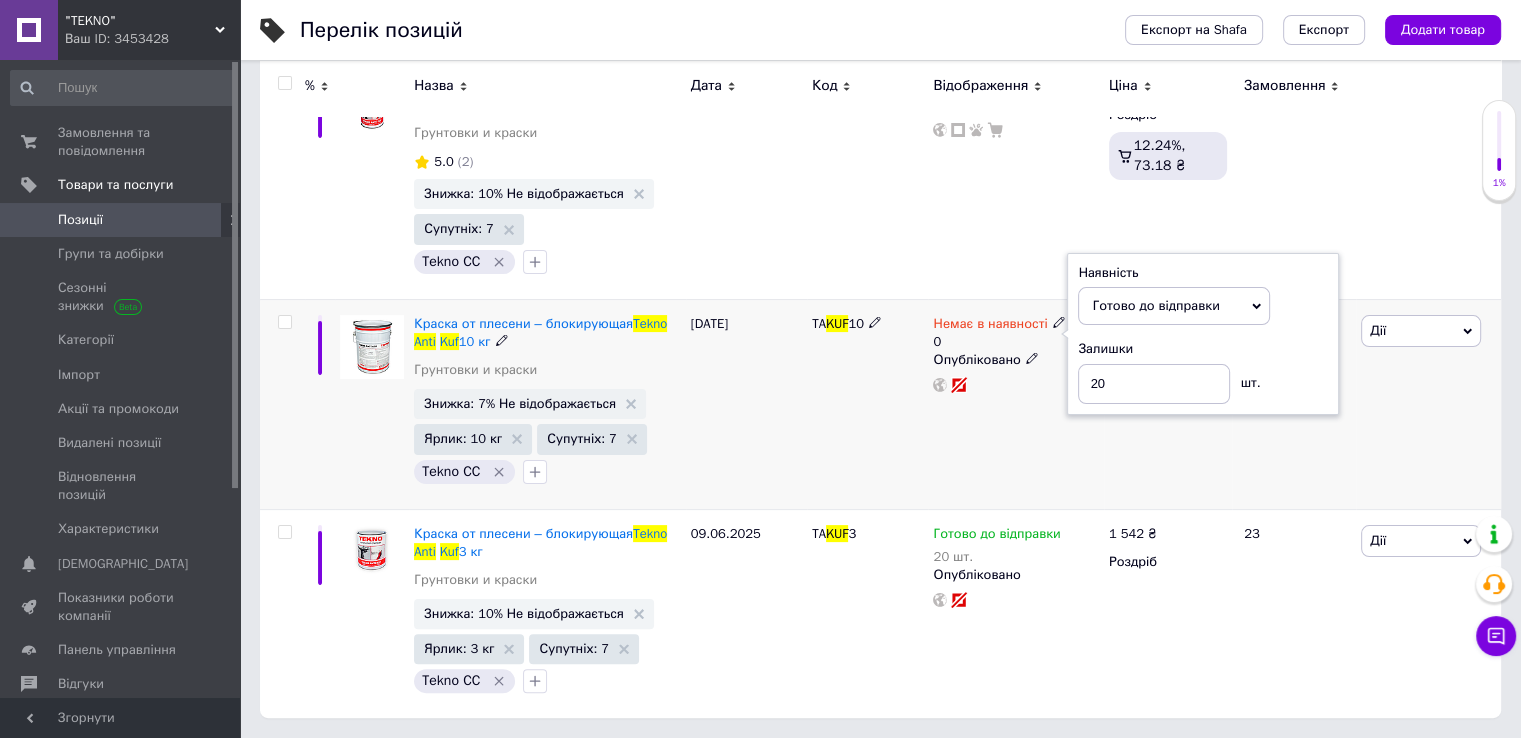 click on "Немає в наявності 0 Наявність [PERSON_NAME] до відправки В наявності Немає в наявності Під замовлення Залишки 20 шт. Опубліковано" at bounding box center [1015, 404] 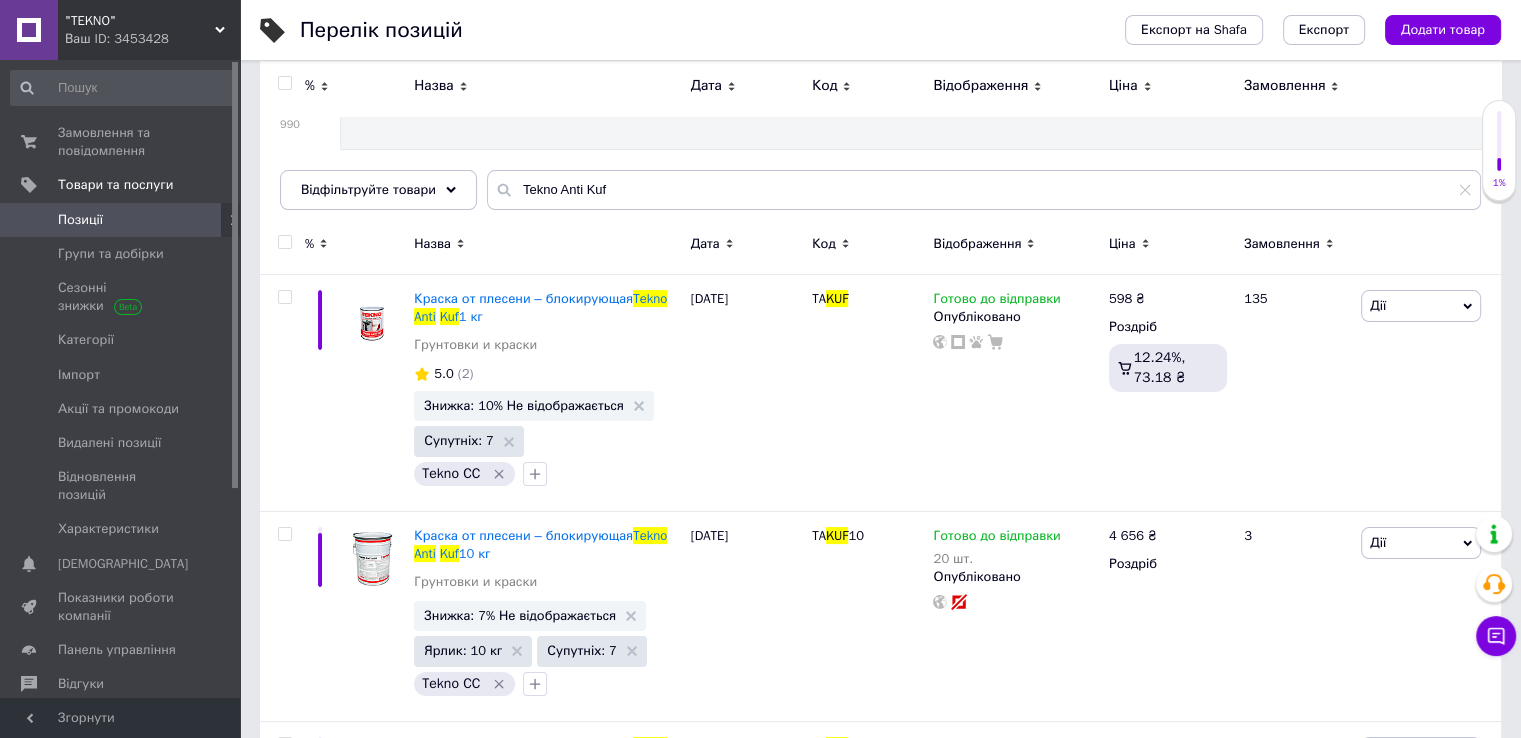 scroll, scrollTop: 0, scrollLeft: 0, axis: both 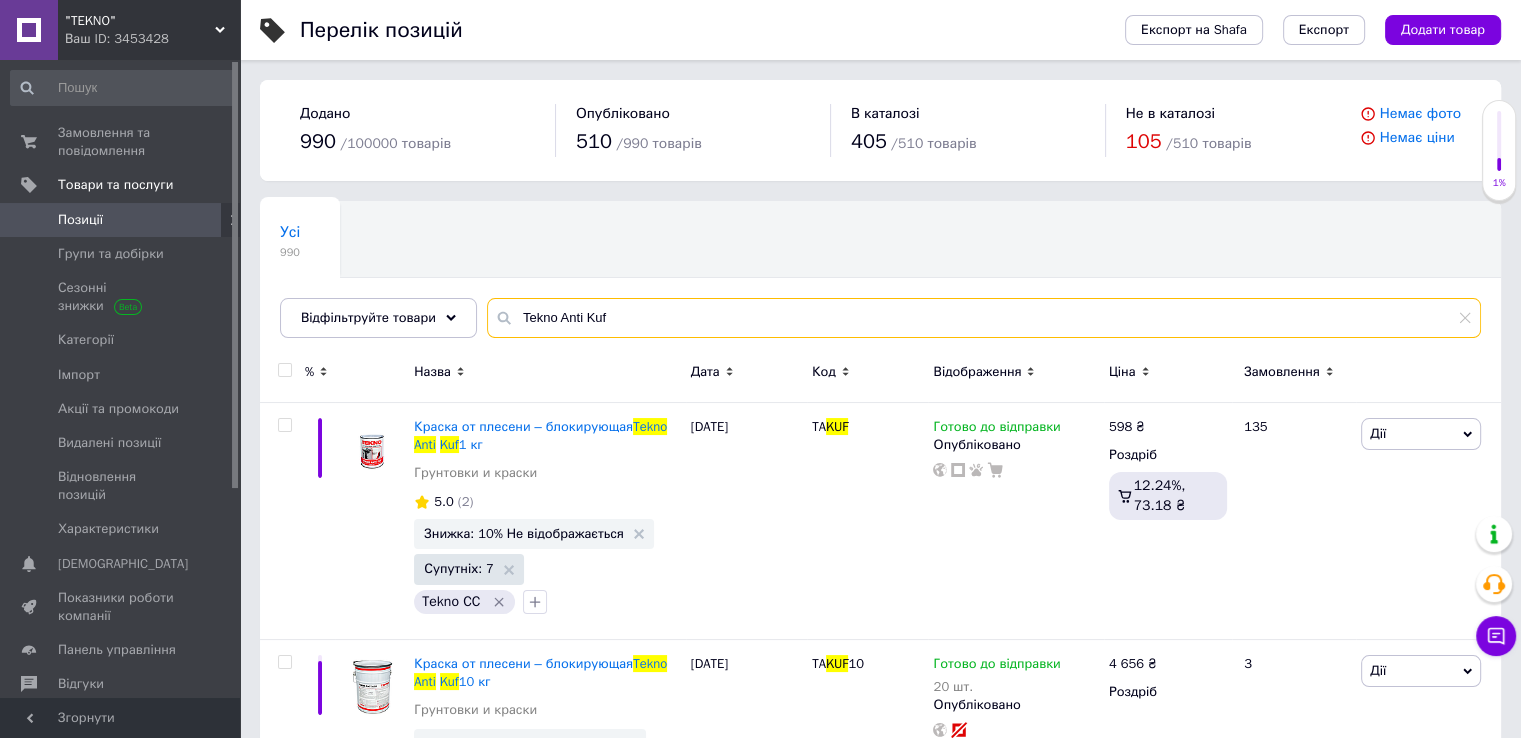 drag, startPoint x: 585, startPoint y: 321, endPoint x: 501, endPoint y: 328, distance: 84.29116 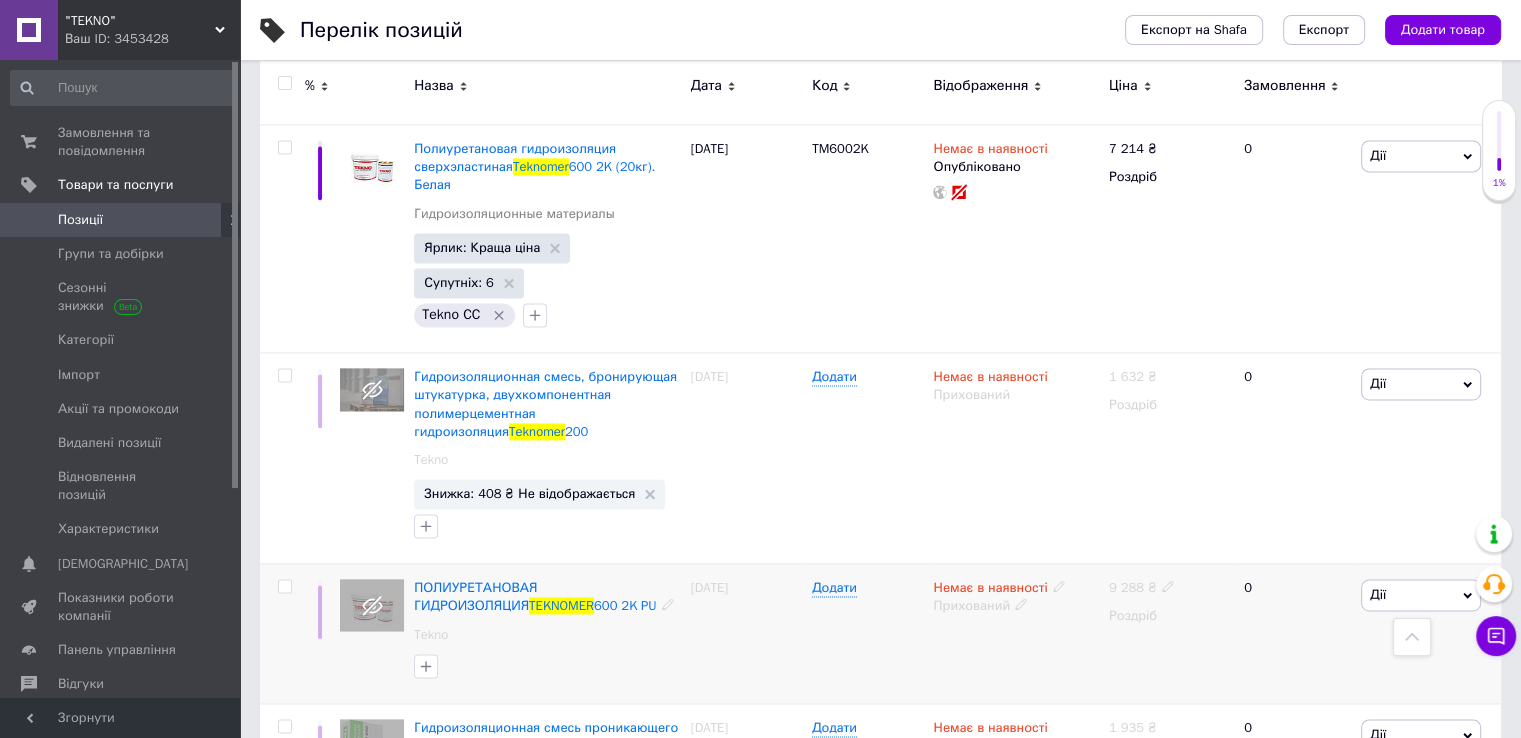 scroll, scrollTop: 3131, scrollLeft: 0, axis: vertical 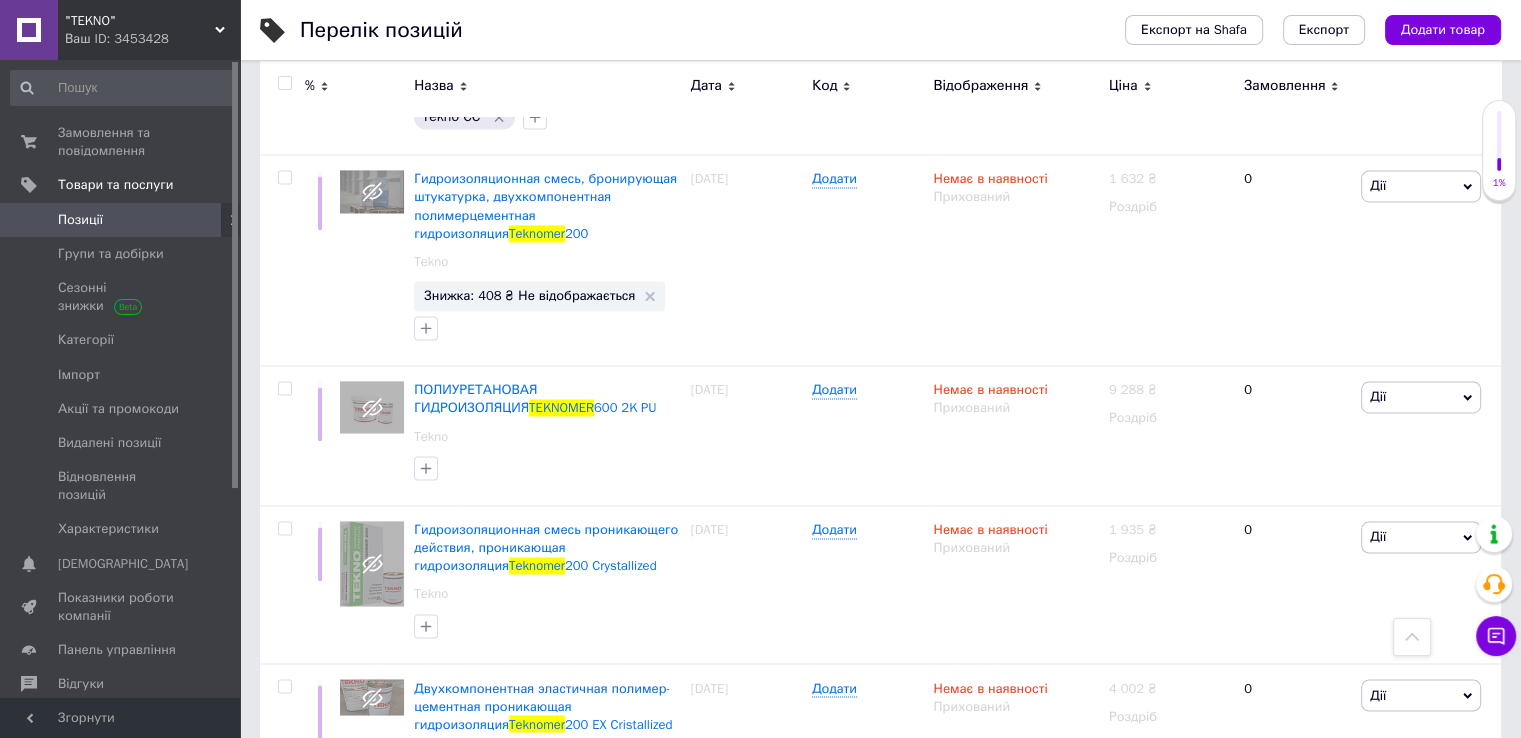 click on "2" at bounding box center [327, 880] 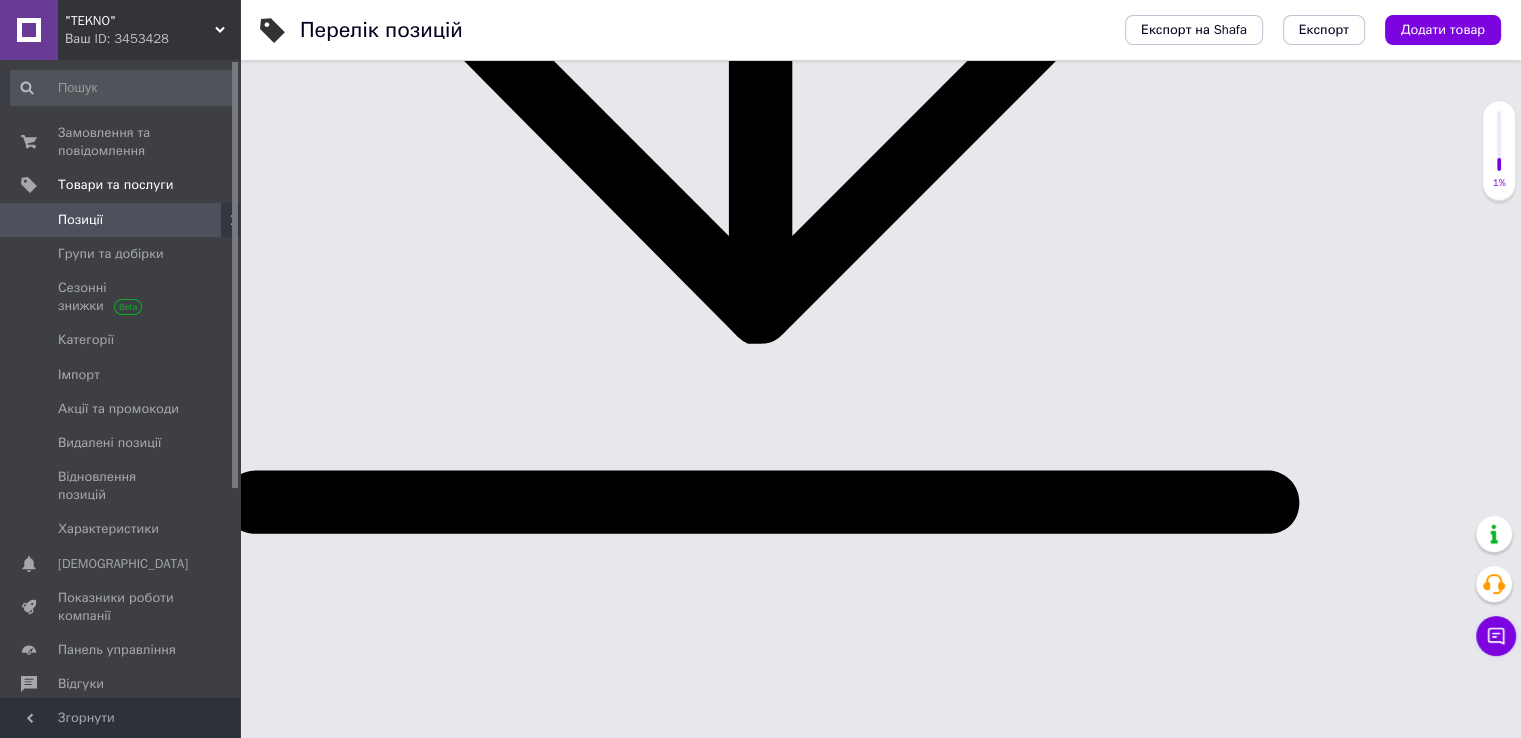 scroll, scrollTop: 121, scrollLeft: 0, axis: vertical 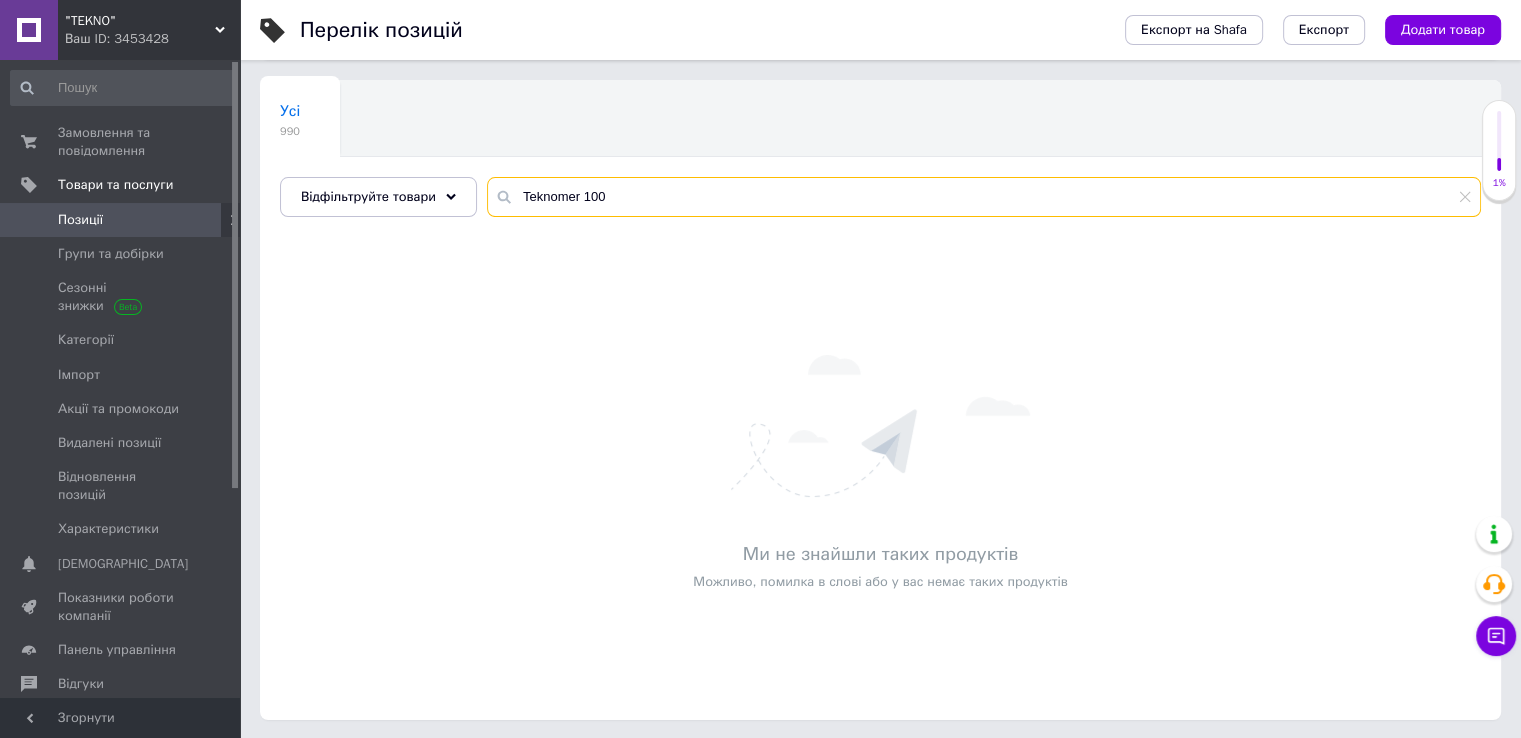 drag, startPoint x: 578, startPoint y: 197, endPoint x: 479, endPoint y: 198, distance: 99.00505 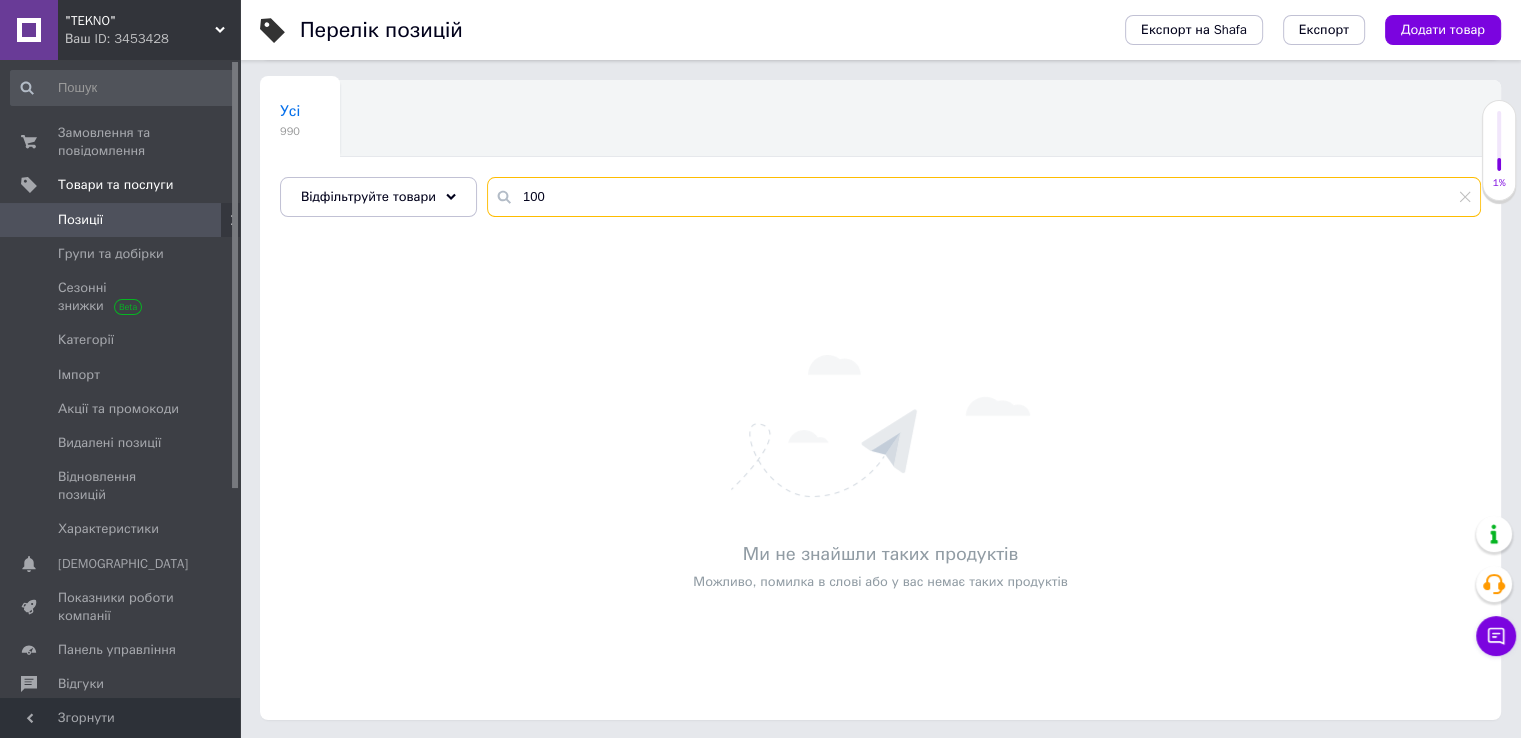 type on "100" 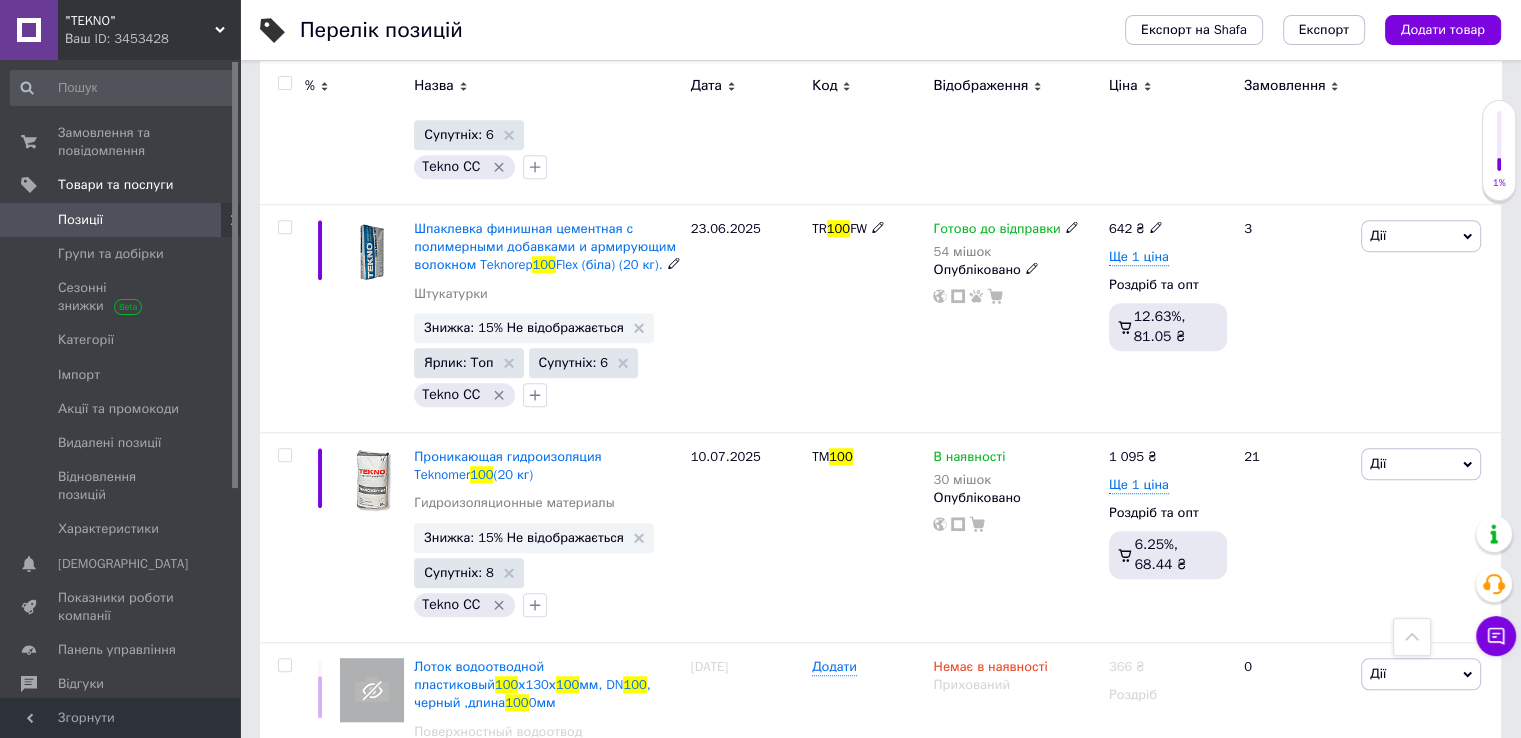 scroll, scrollTop: 1321, scrollLeft: 0, axis: vertical 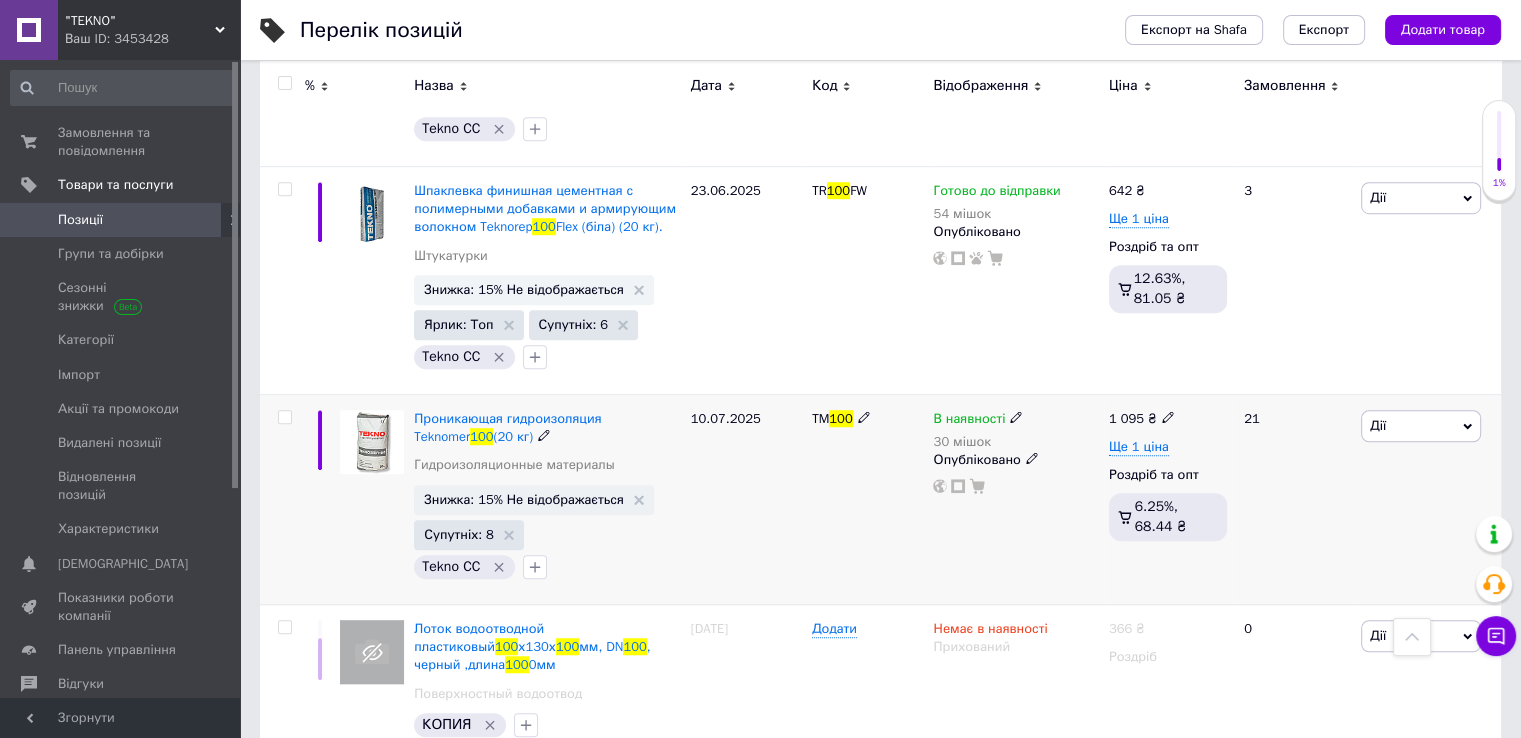 click 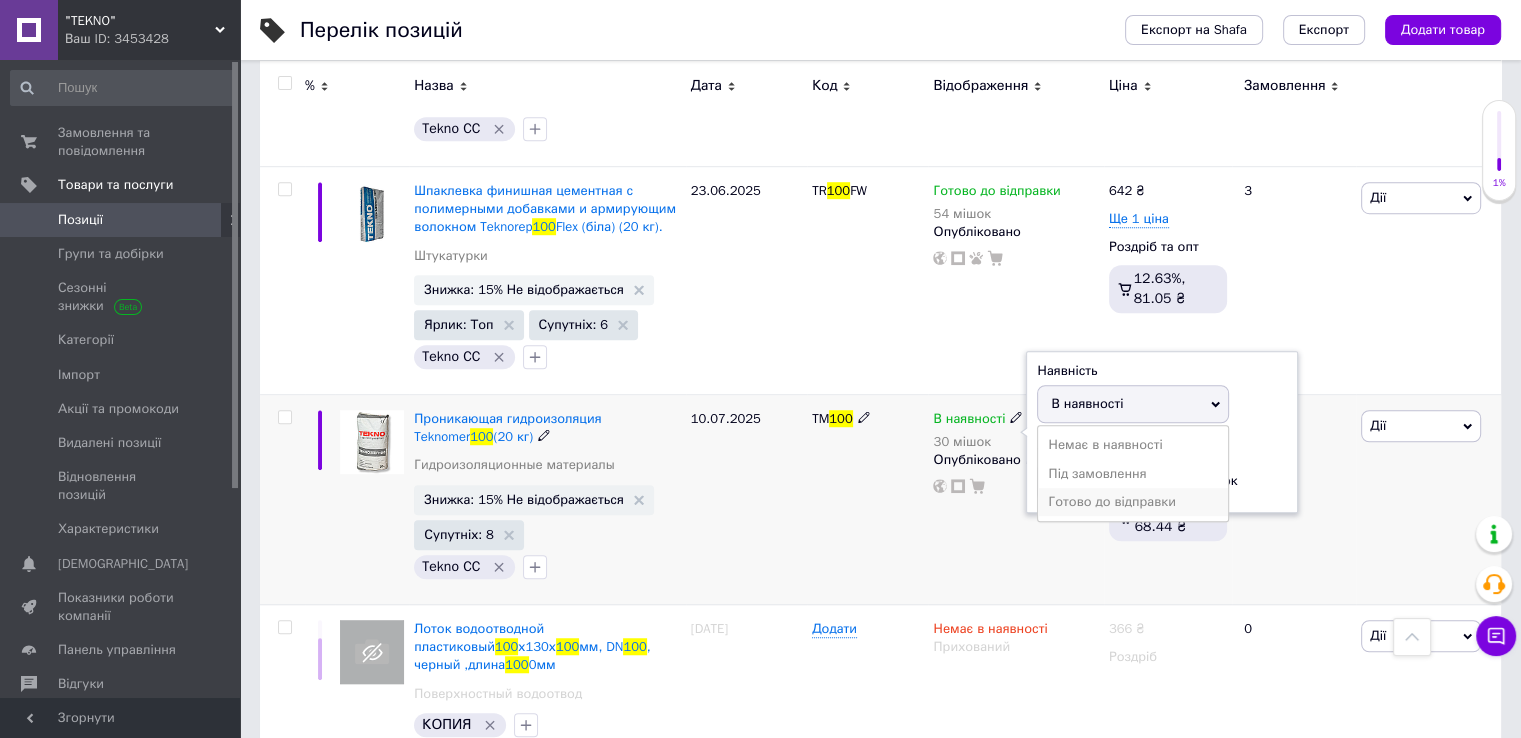 click on "Готово до відправки" at bounding box center (1133, 502) 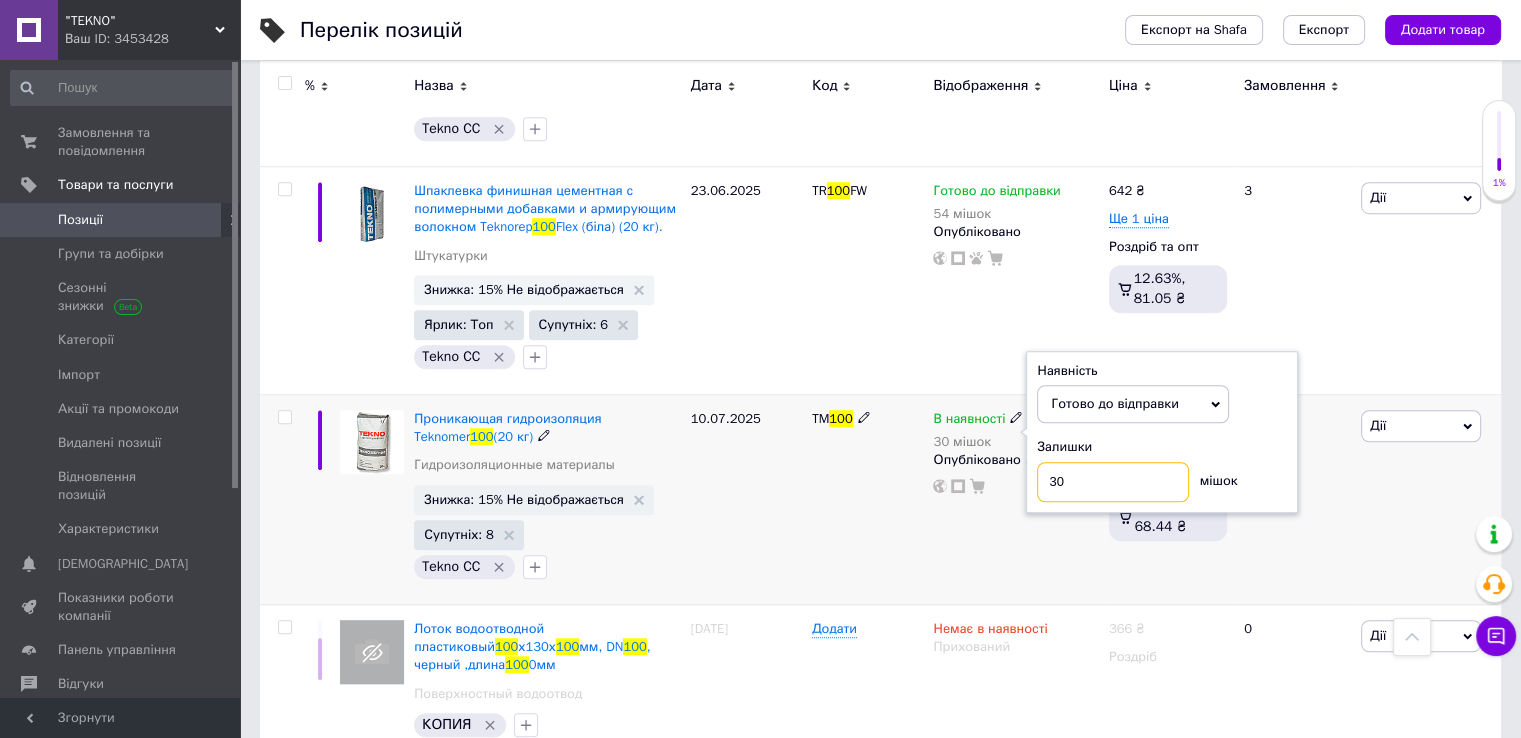 drag, startPoint x: 1040, startPoint y: 466, endPoint x: 1010, endPoint y: 467, distance: 30.016663 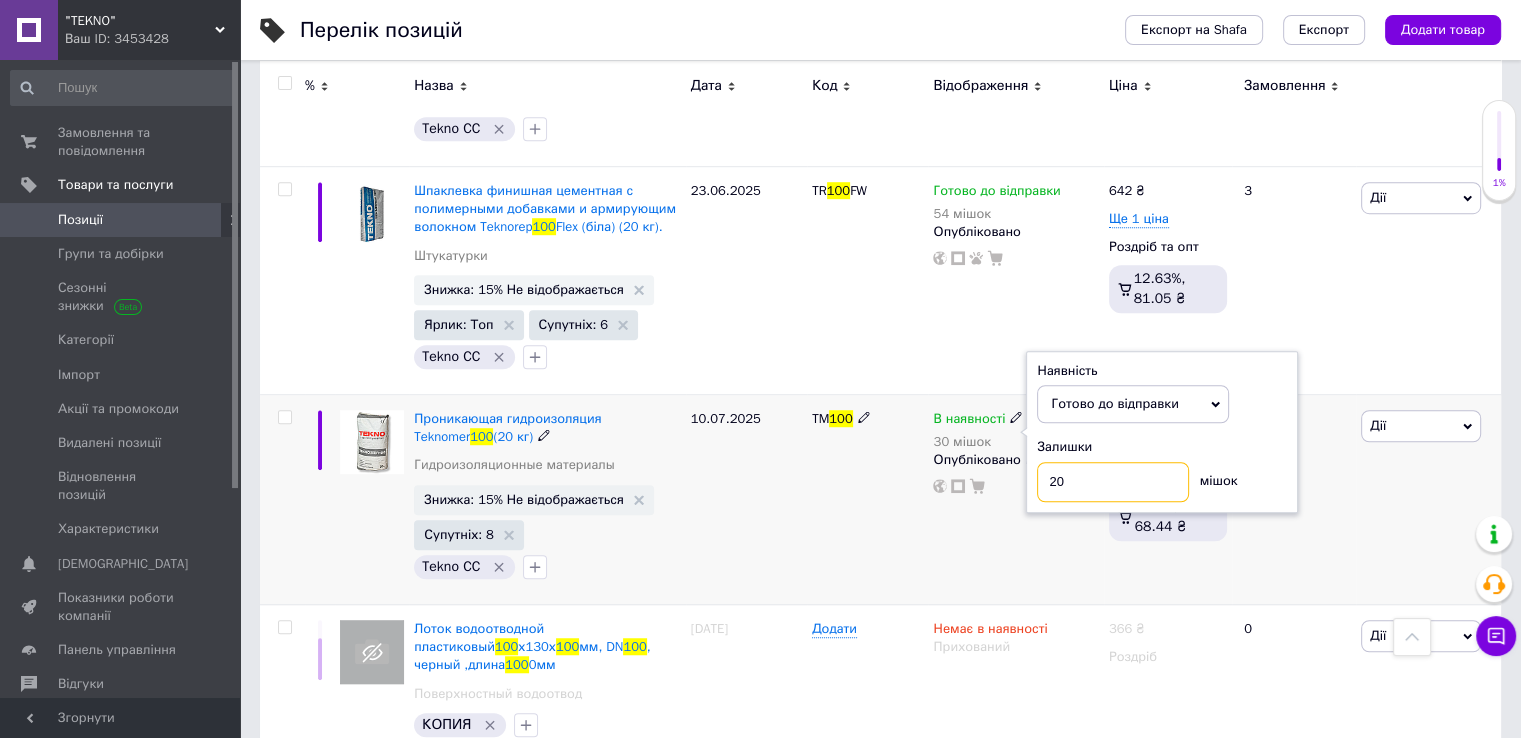 type on "20" 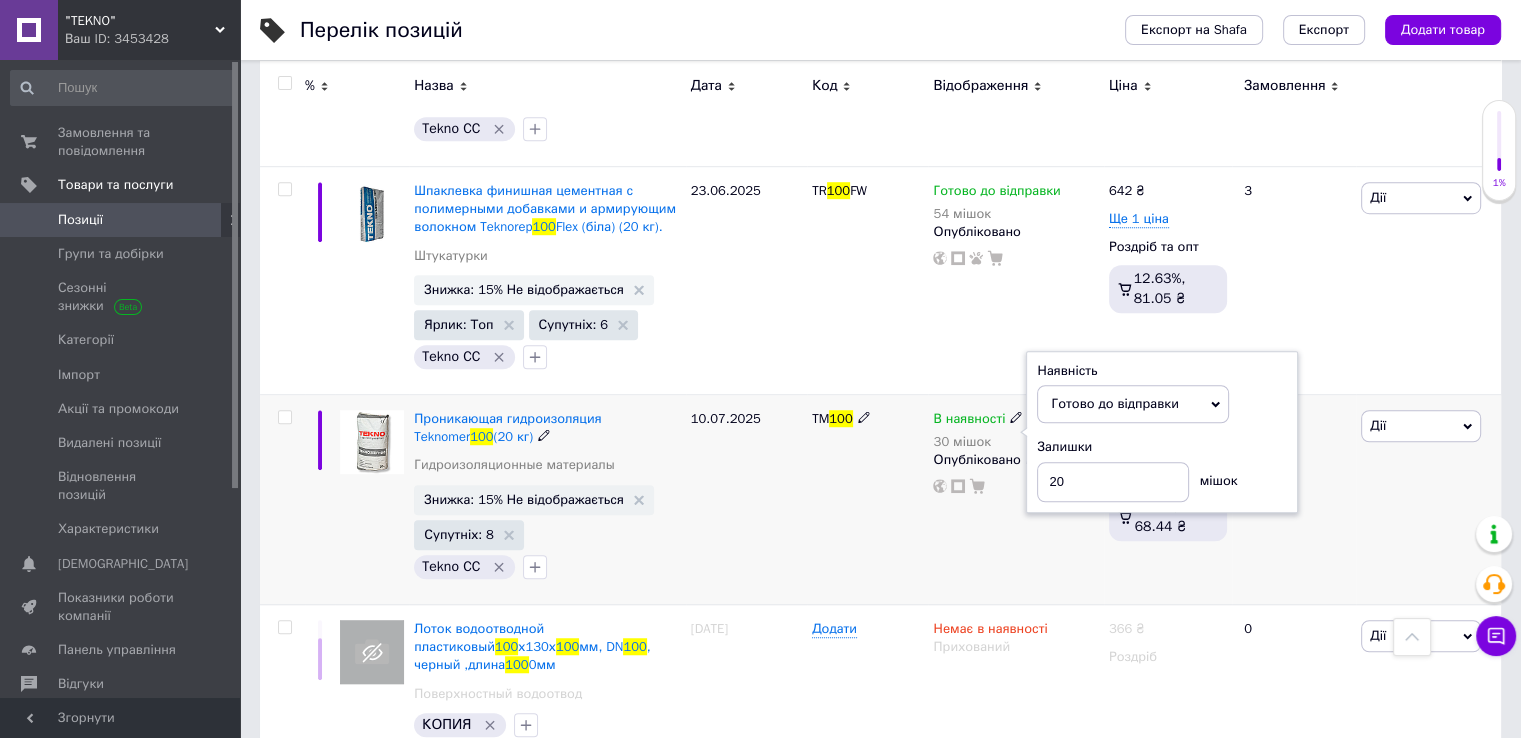 click on "TM 100" at bounding box center (867, 500) 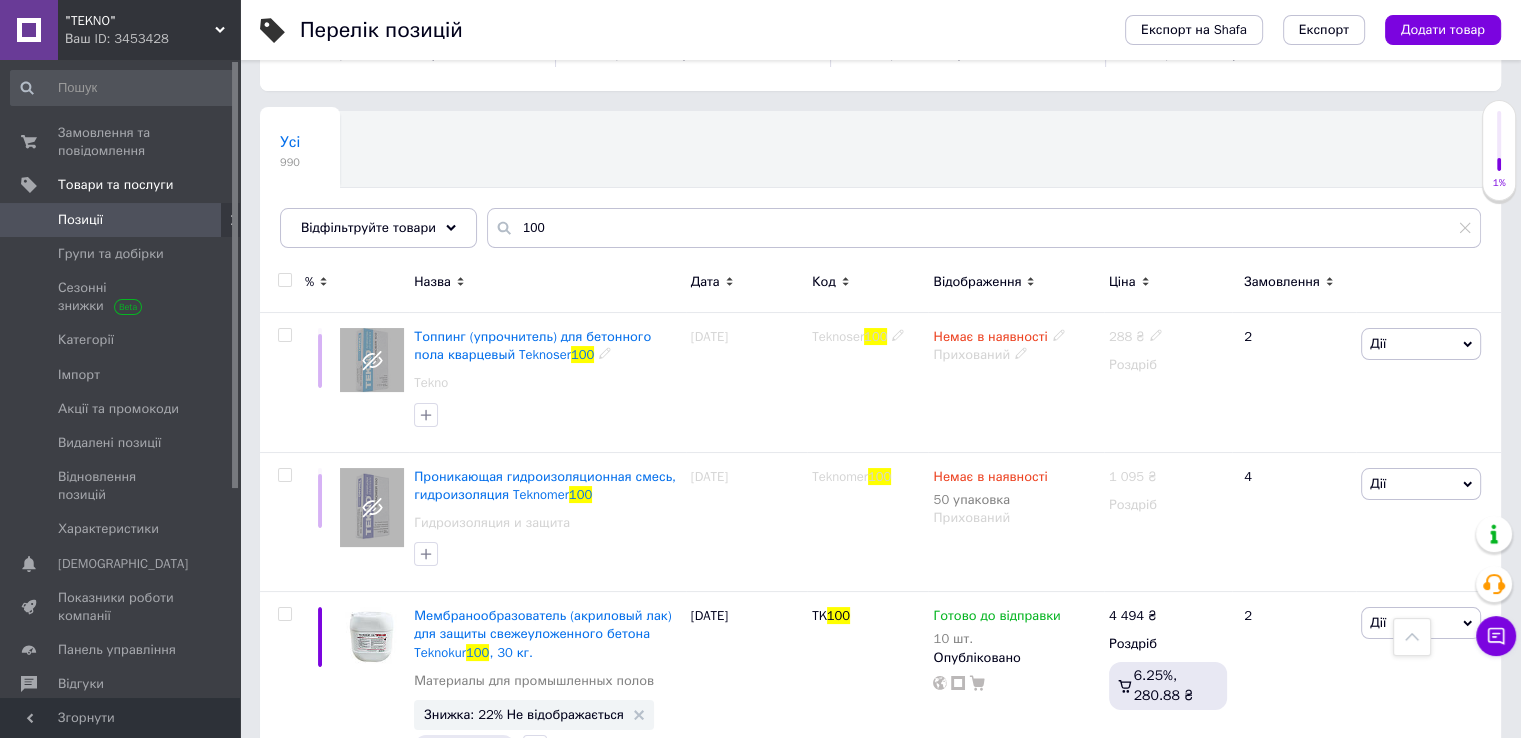 scroll, scrollTop: 0, scrollLeft: 0, axis: both 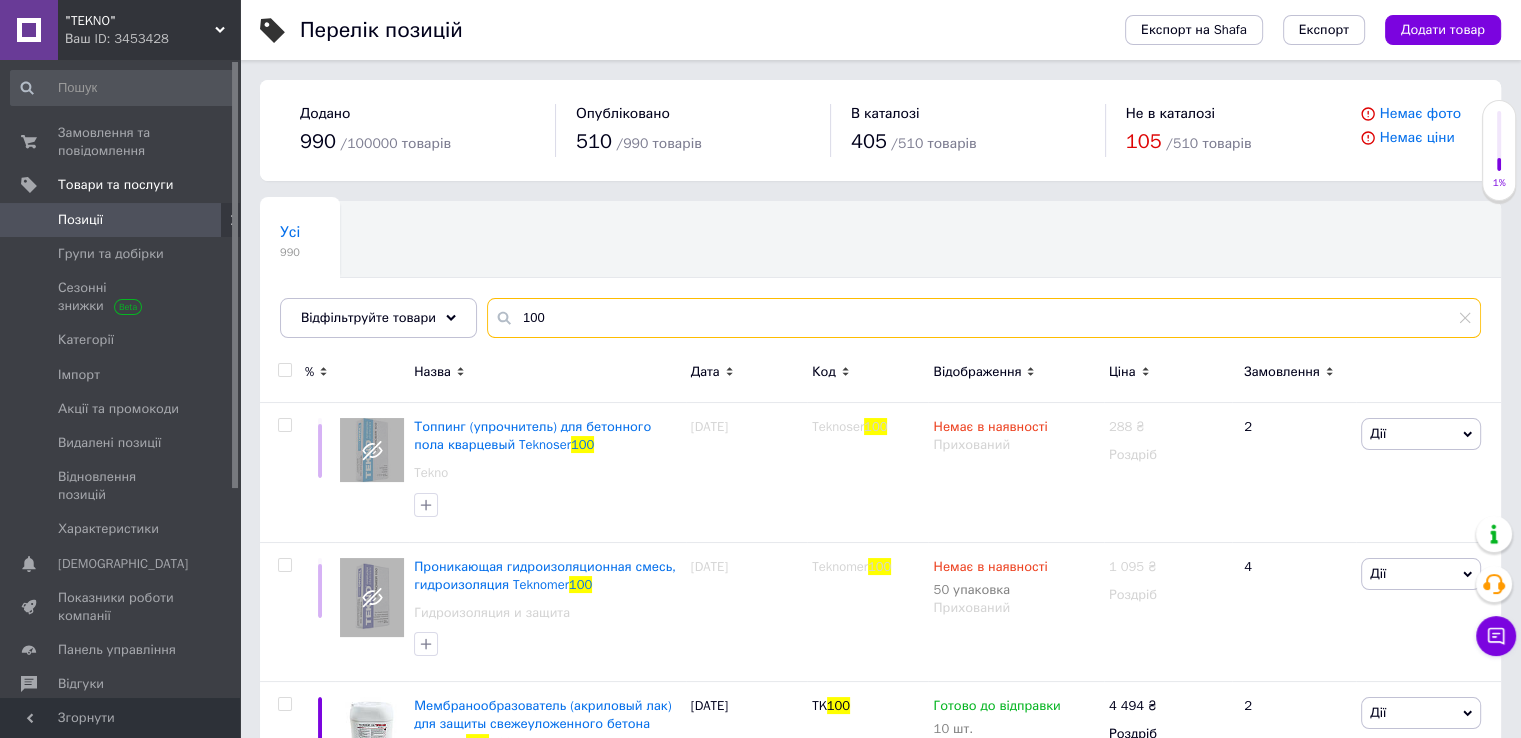drag, startPoint x: 557, startPoint y: 320, endPoint x: 470, endPoint y: 321, distance: 87.005745 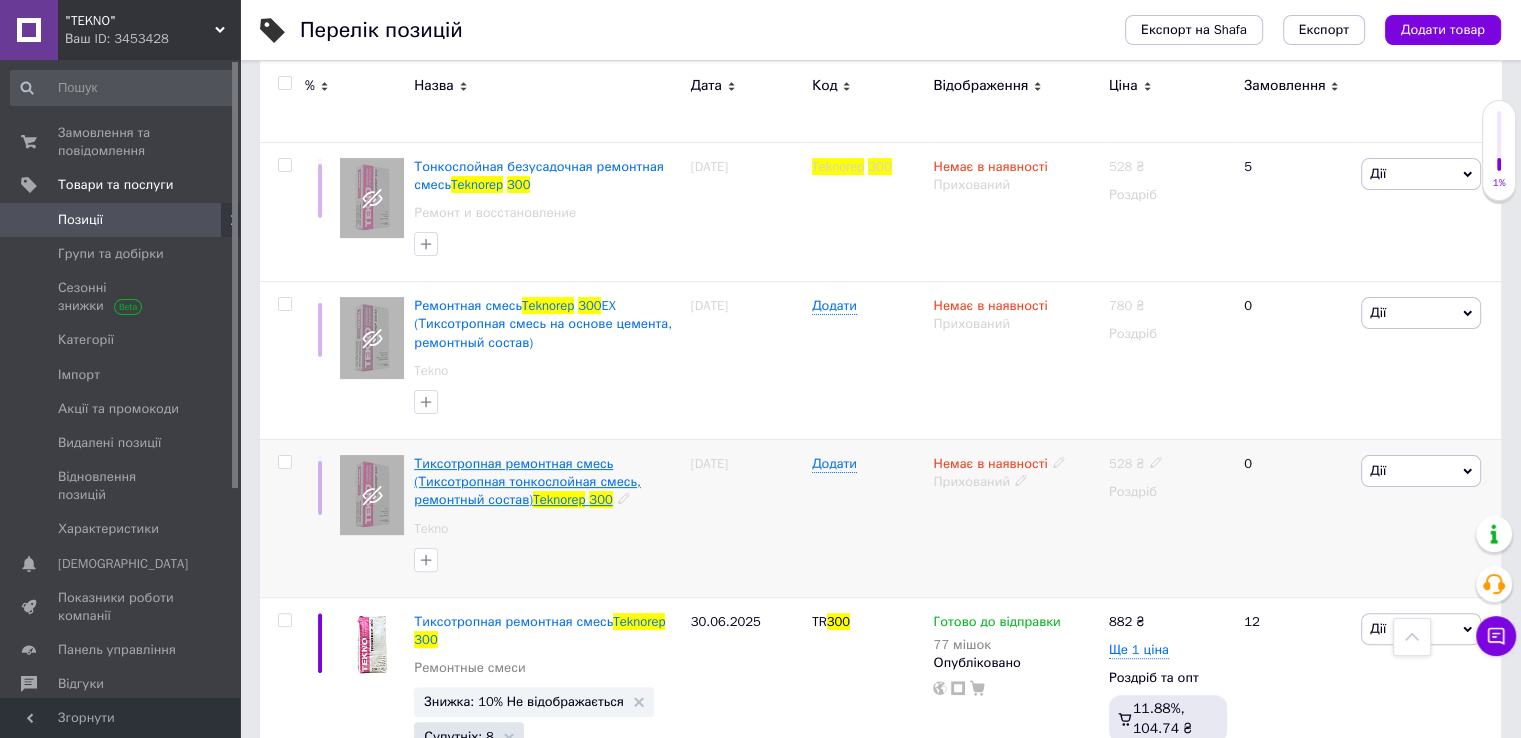 scroll, scrollTop: 666, scrollLeft: 0, axis: vertical 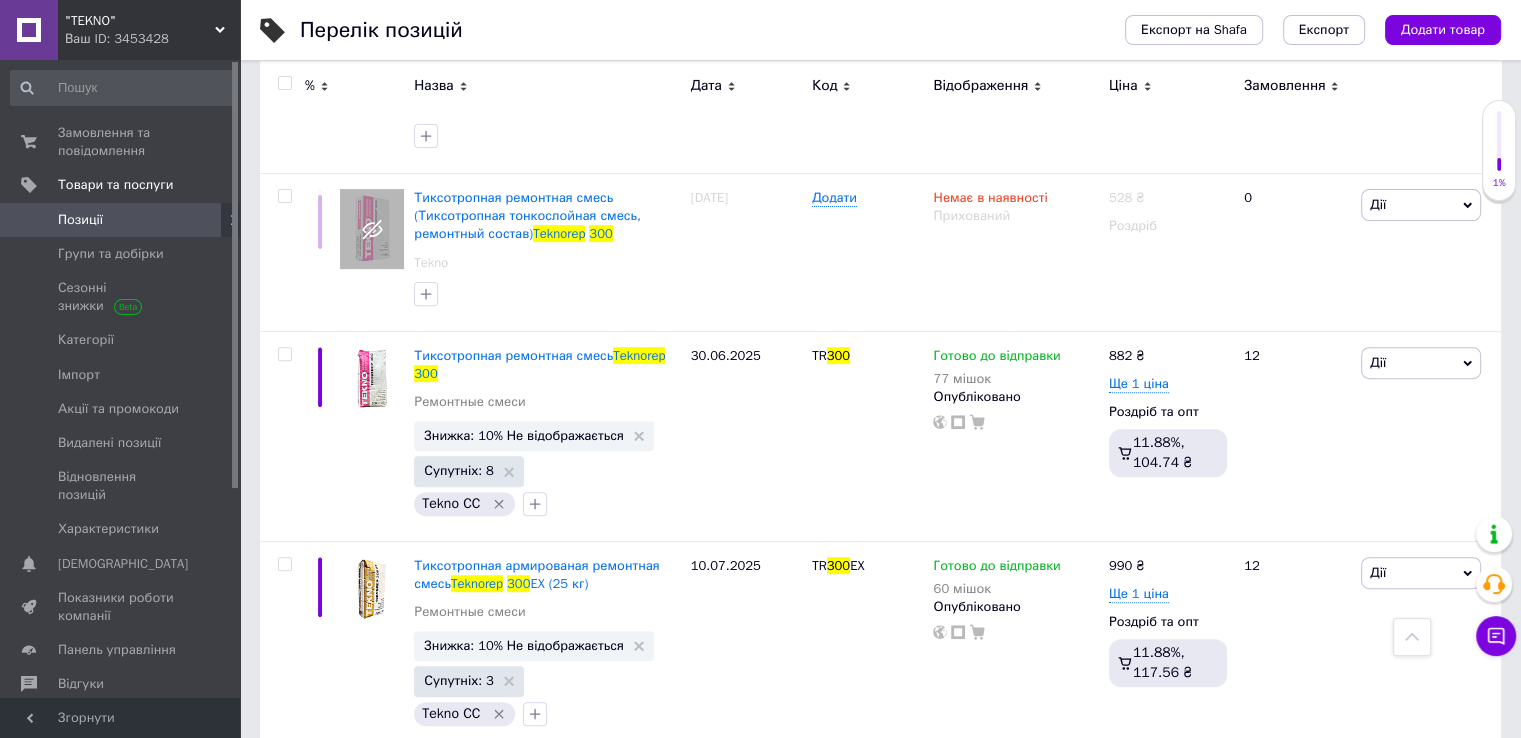 type on "teknorep 300" 